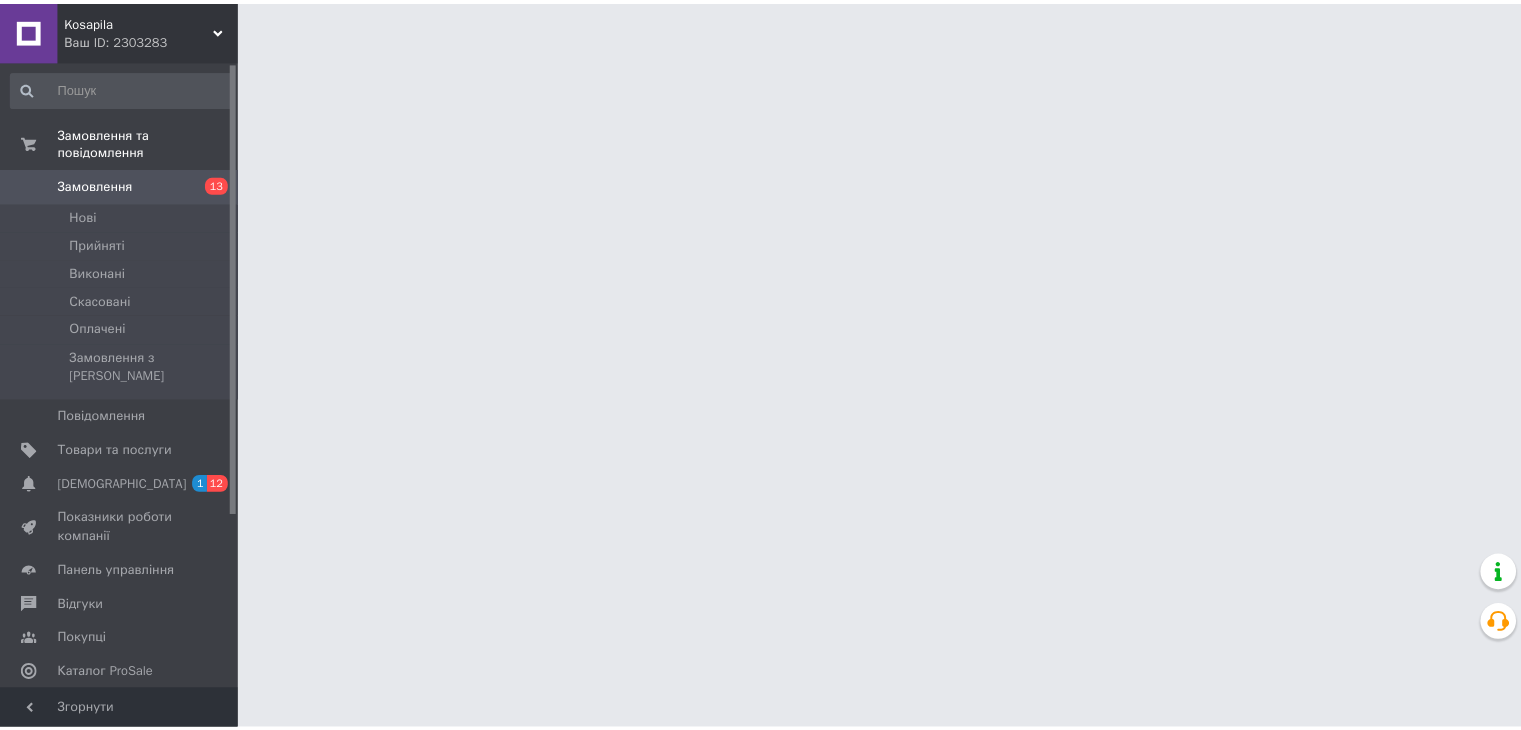 scroll, scrollTop: 0, scrollLeft: 0, axis: both 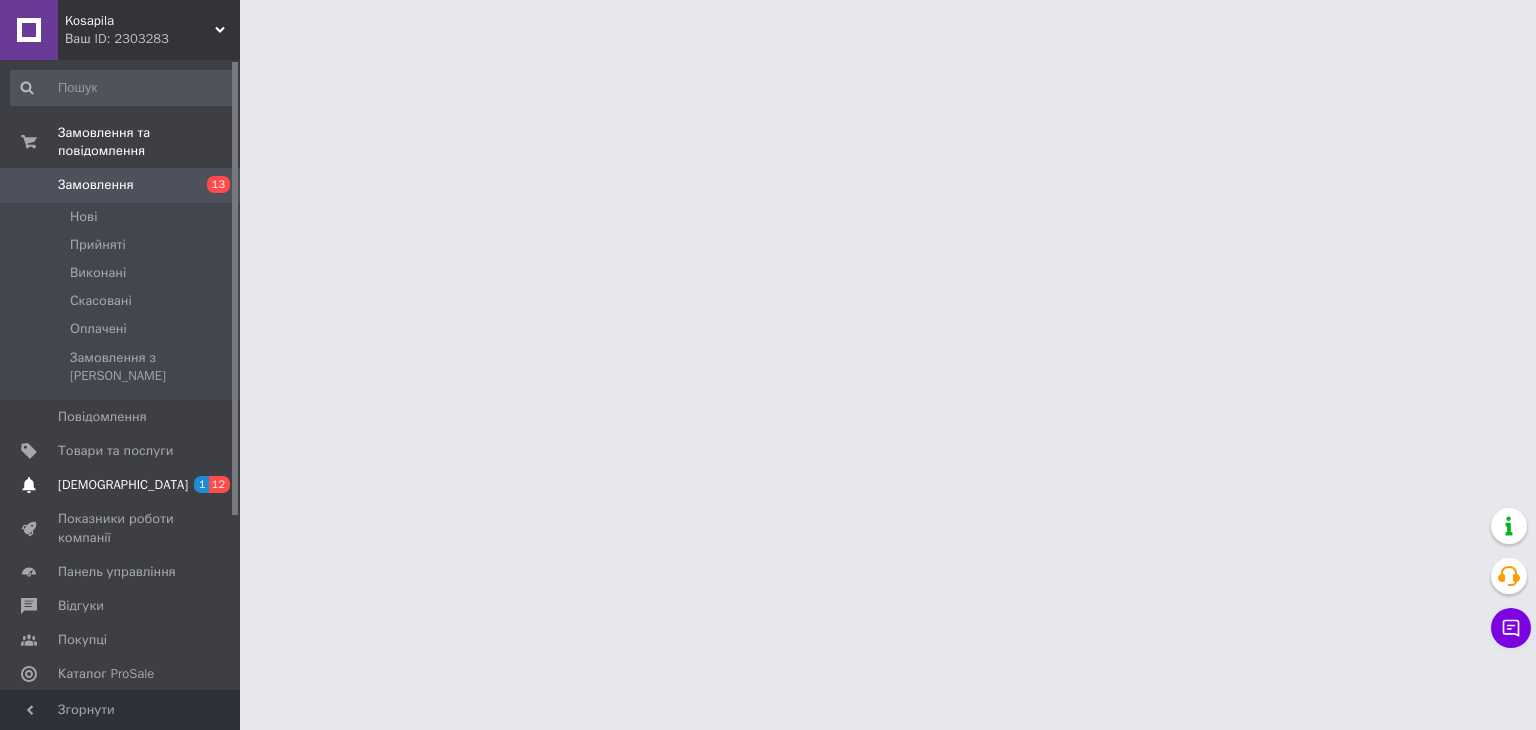 click on "[DEMOGRAPHIC_DATA]" at bounding box center (121, 485) 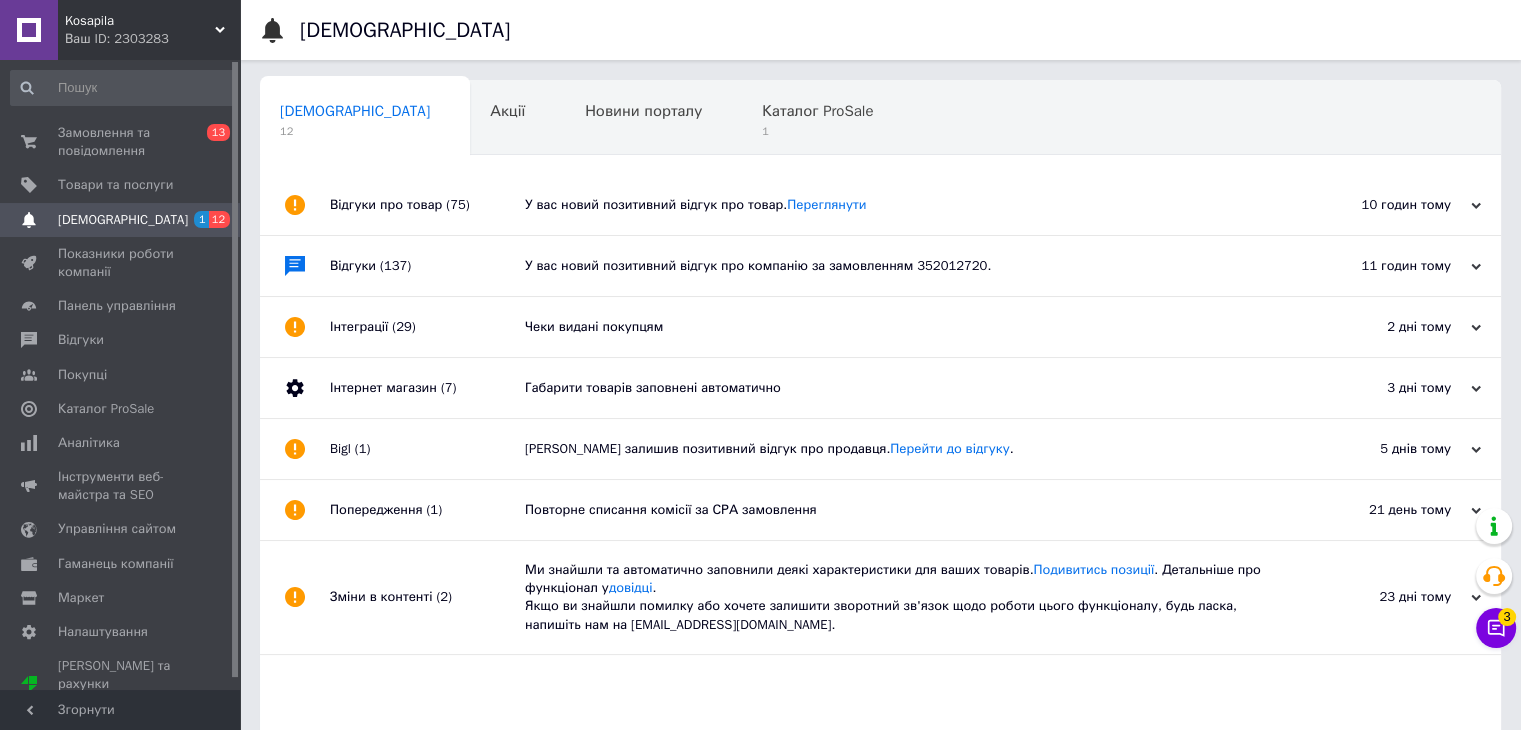 click on "Відгуки про товар   (75)" at bounding box center [427, 205] 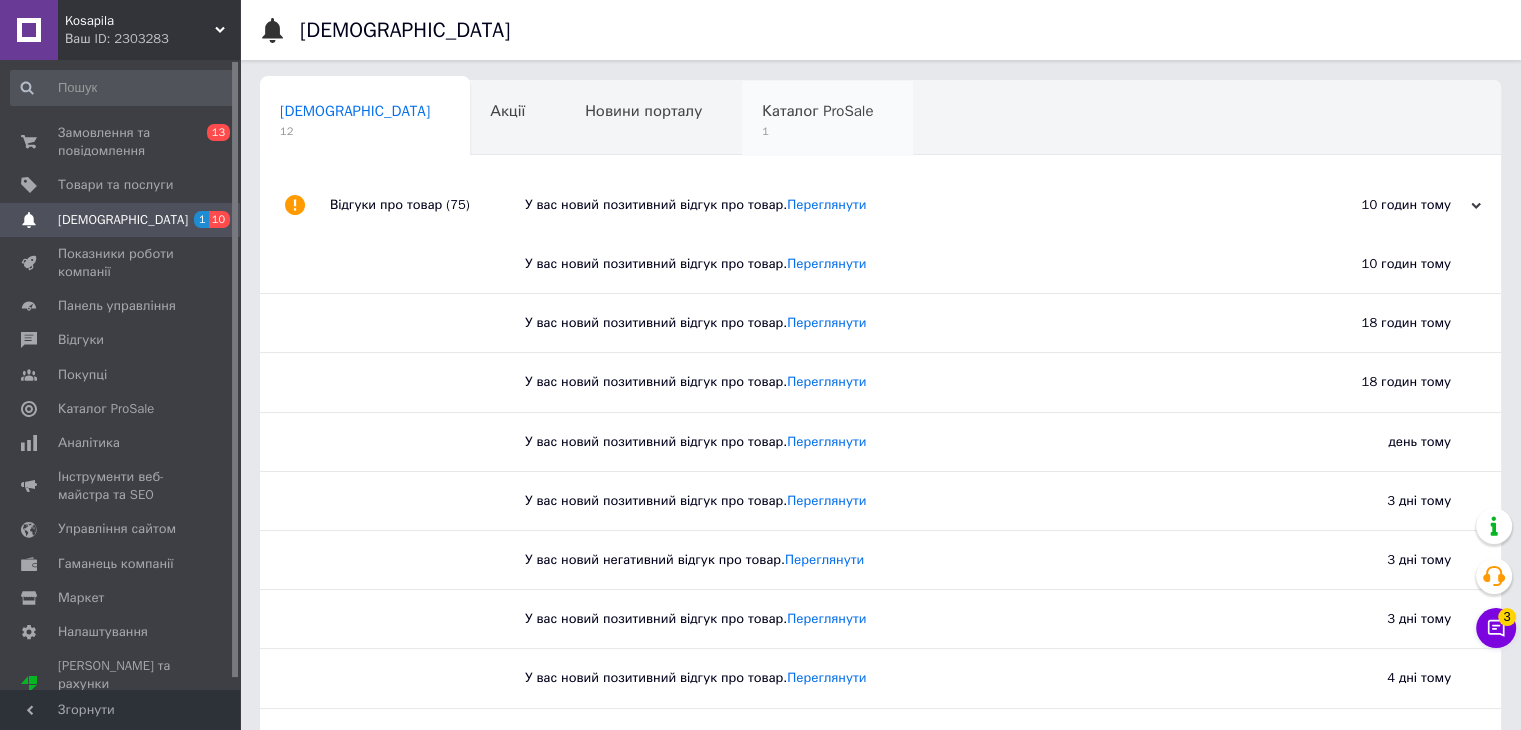click on "1" at bounding box center (817, 131) 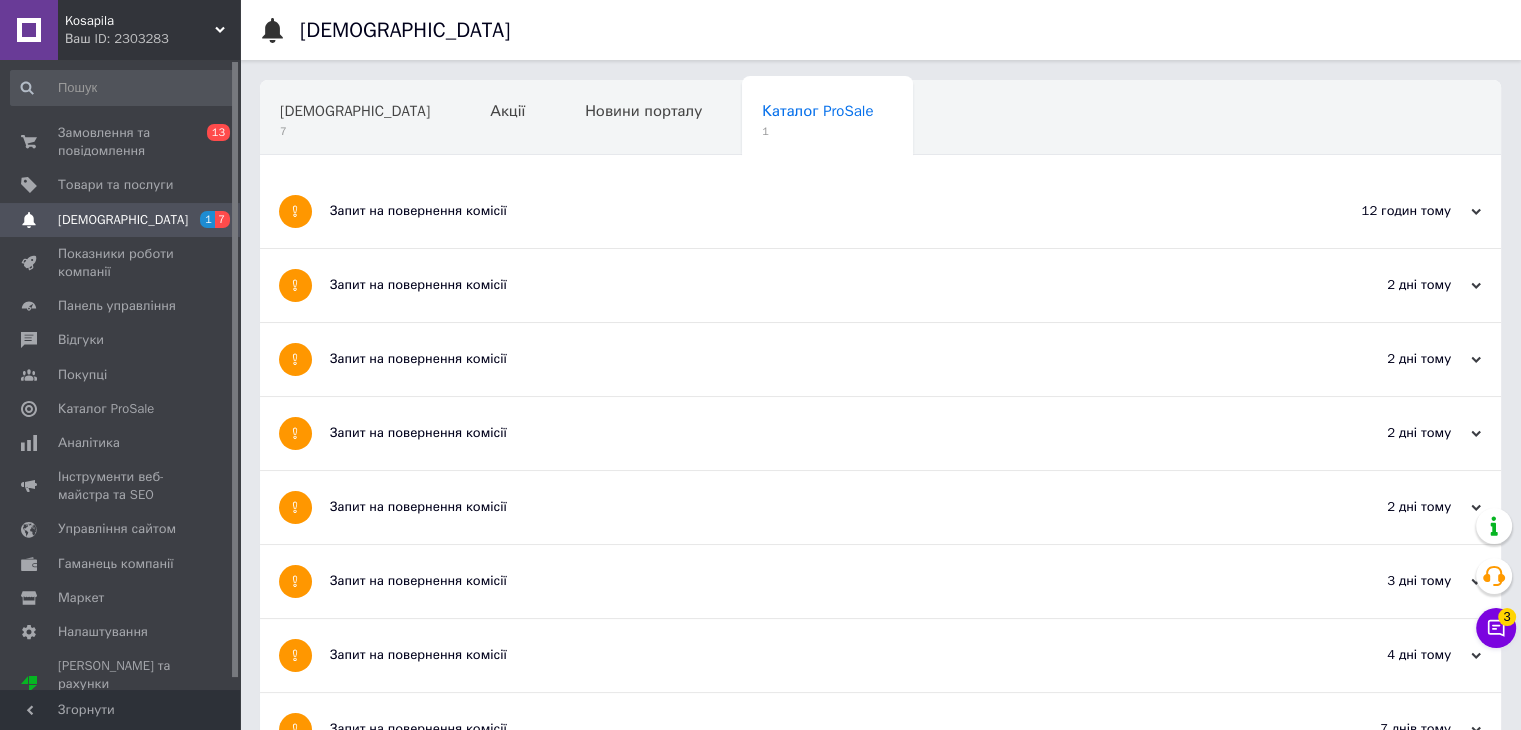 click on "Запит на повернення комісії" at bounding box center (805, 211) 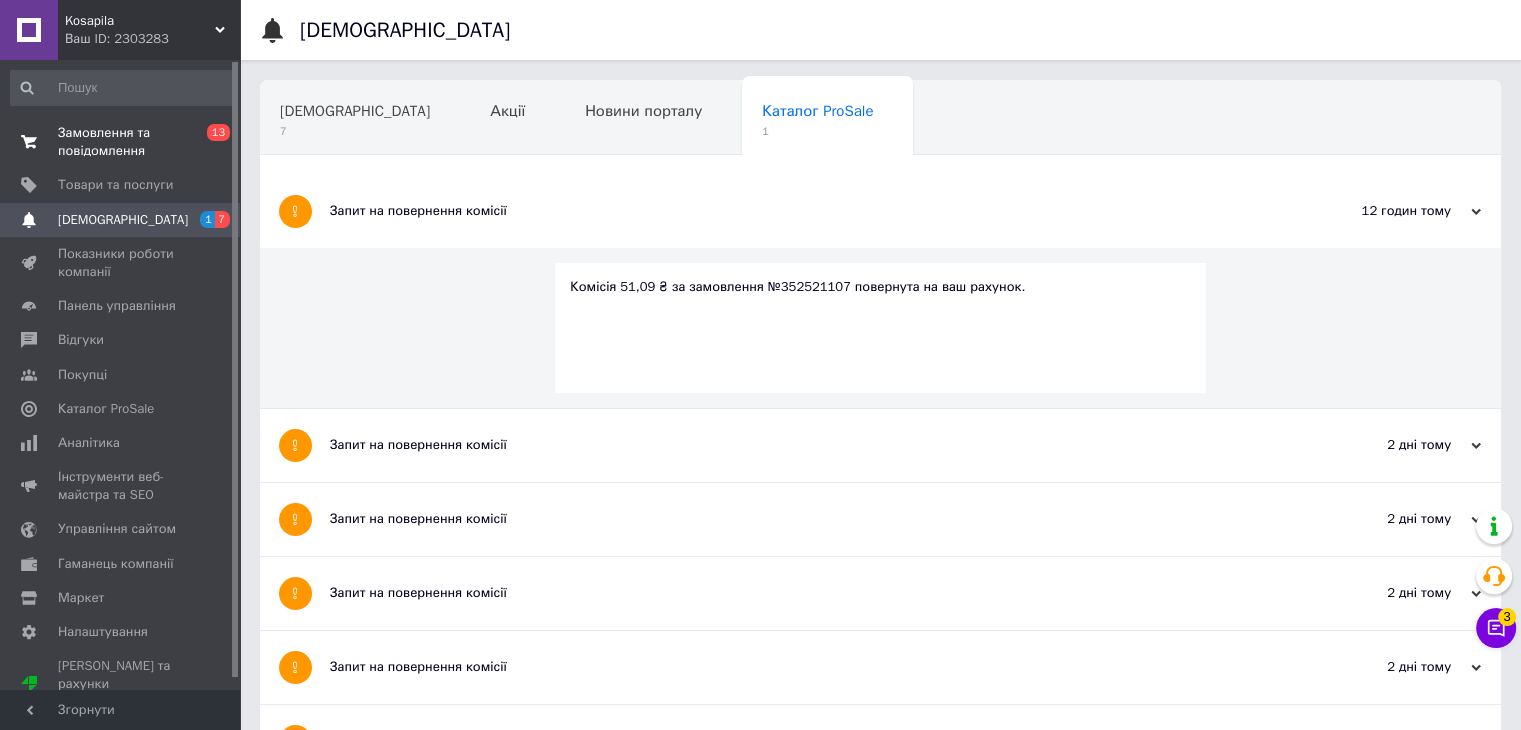 click on "Замовлення та повідомлення" at bounding box center (121, 142) 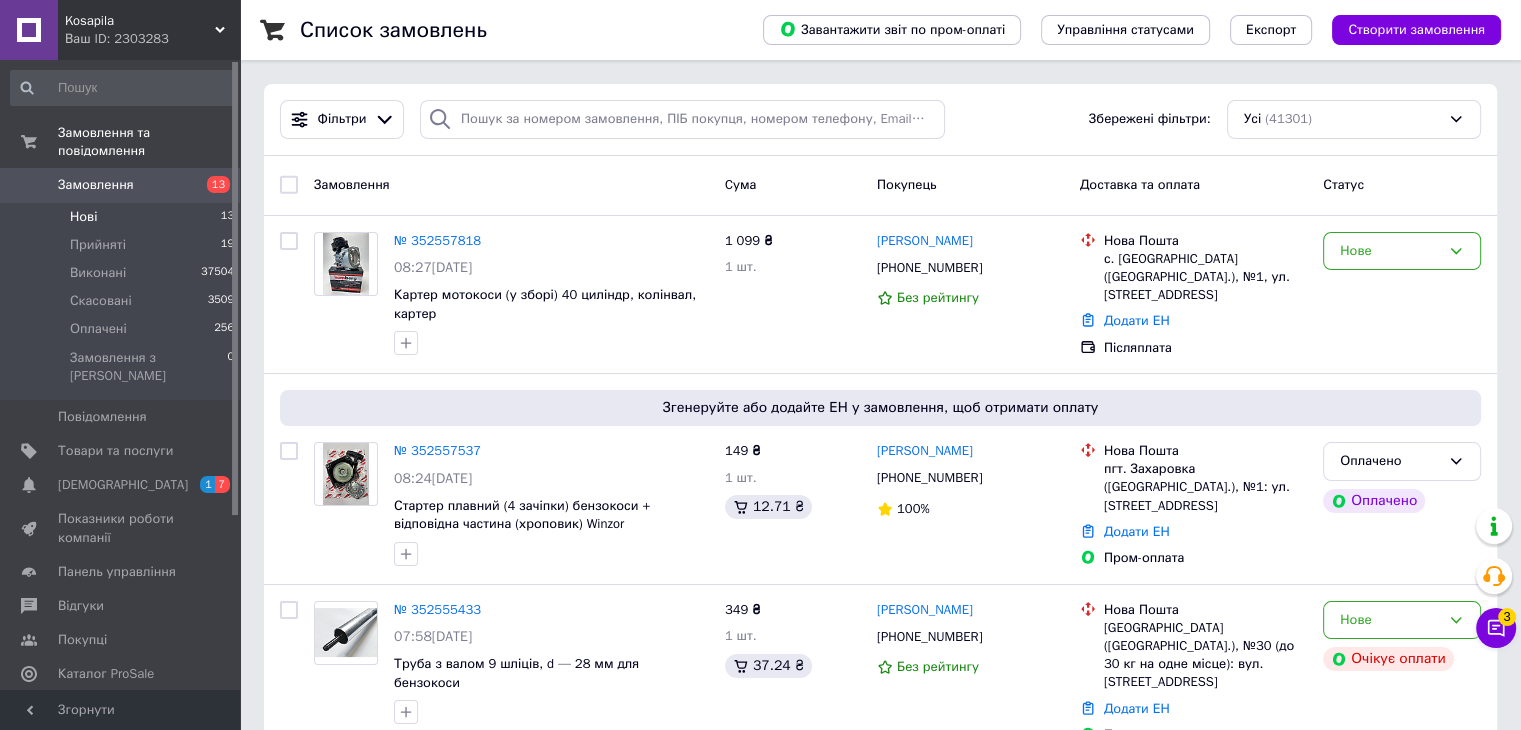 click on "Нові 13" at bounding box center [123, 217] 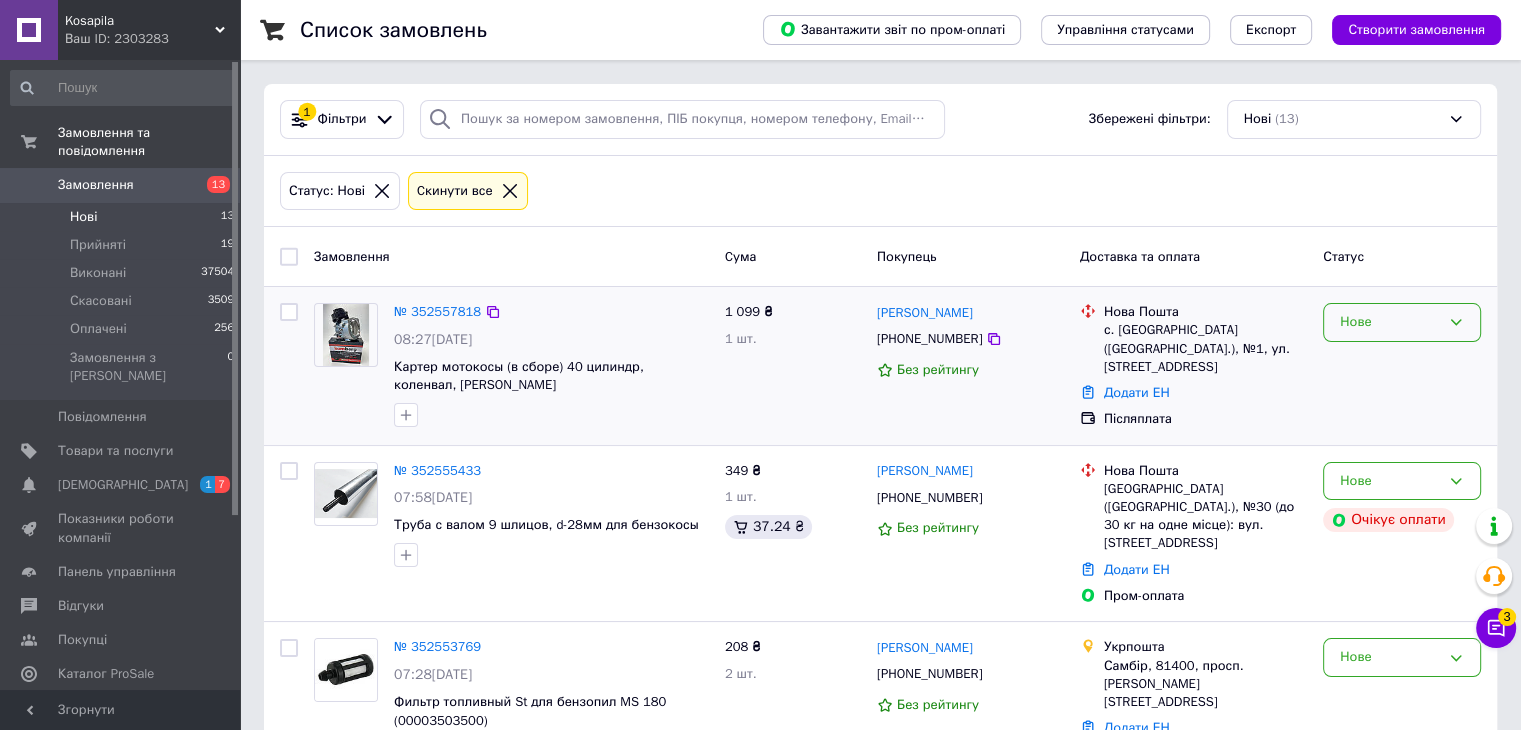 drag, startPoint x: 1392, startPoint y: 310, endPoint x: 1390, endPoint y: 337, distance: 27.073973 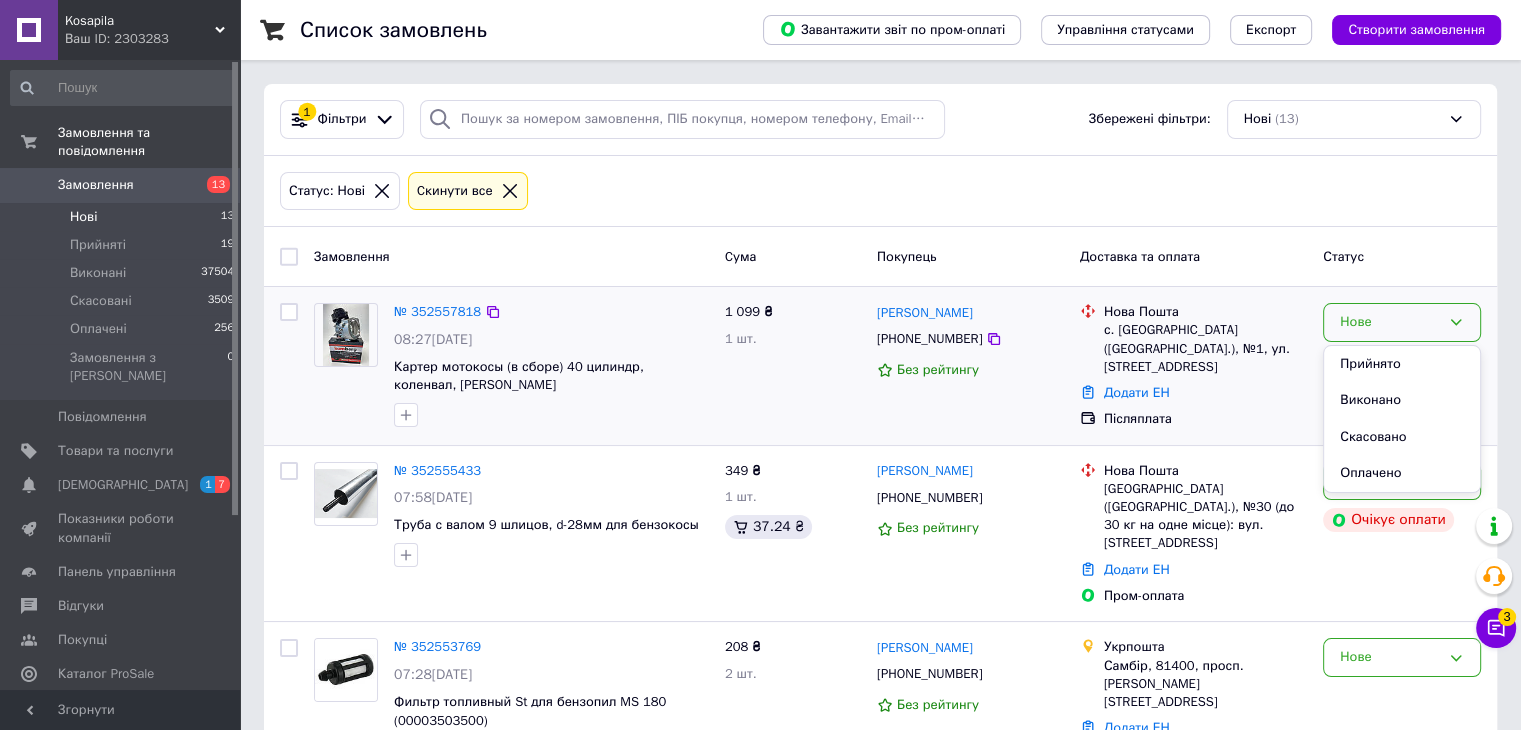 click on "Прийнято" at bounding box center (1402, 364) 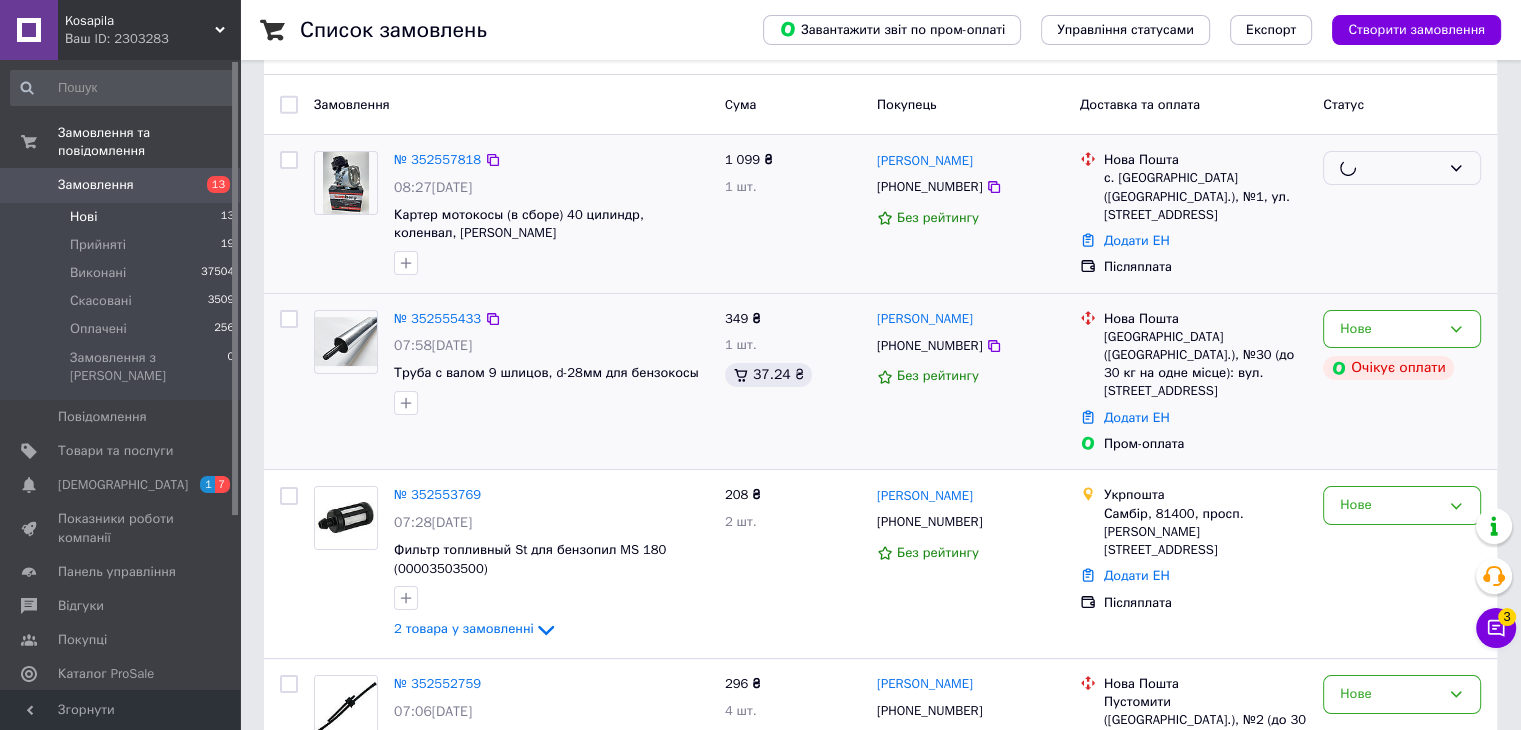 scroll, scrollTop: 200, scrollLeft: 0, axis: vertical 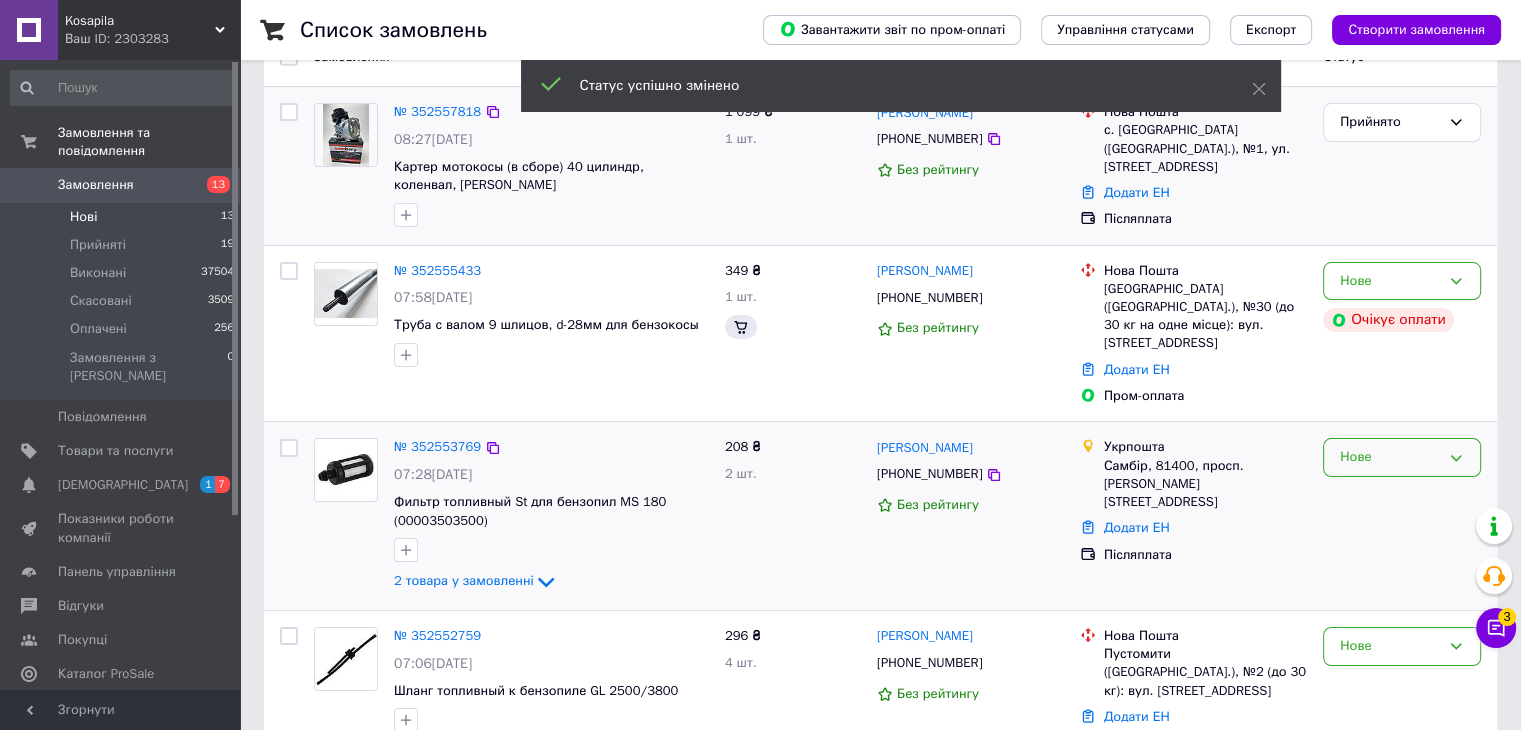 click on "Нове" at bounding box center [1390, 457] 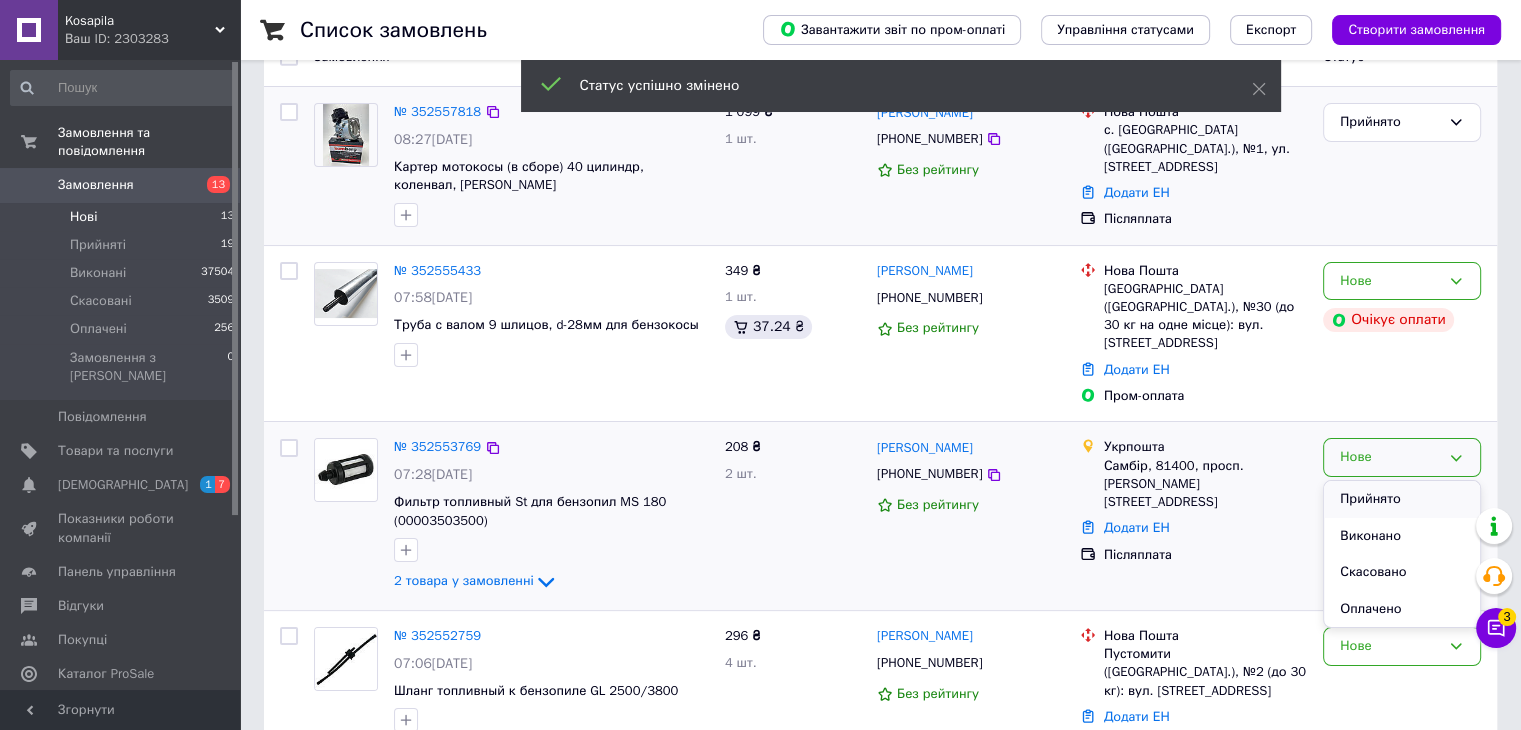 click on "Прийнято" at bounding box center (1402, 499) 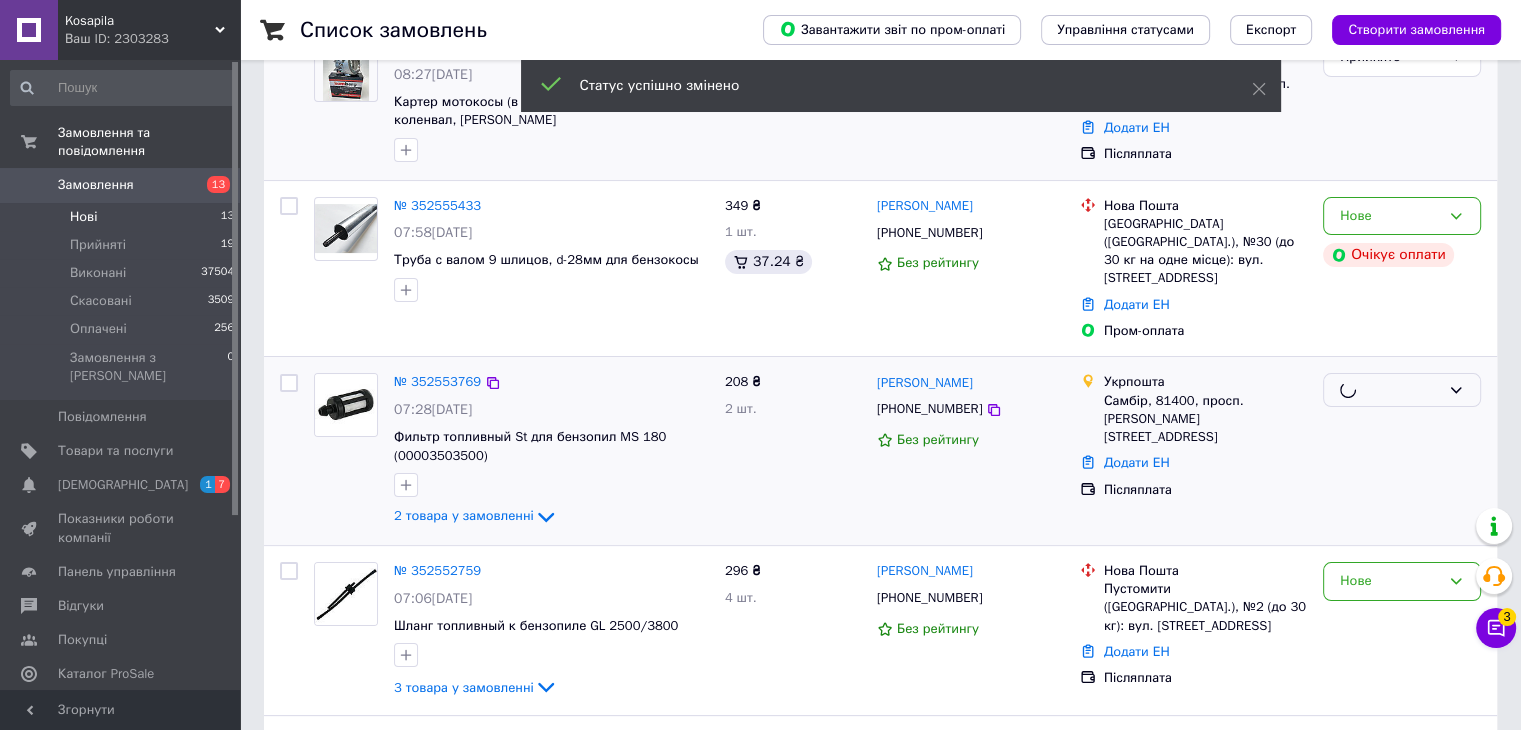 scroll, scrollTop: 300, scrollLeft: 0, axis: vertical 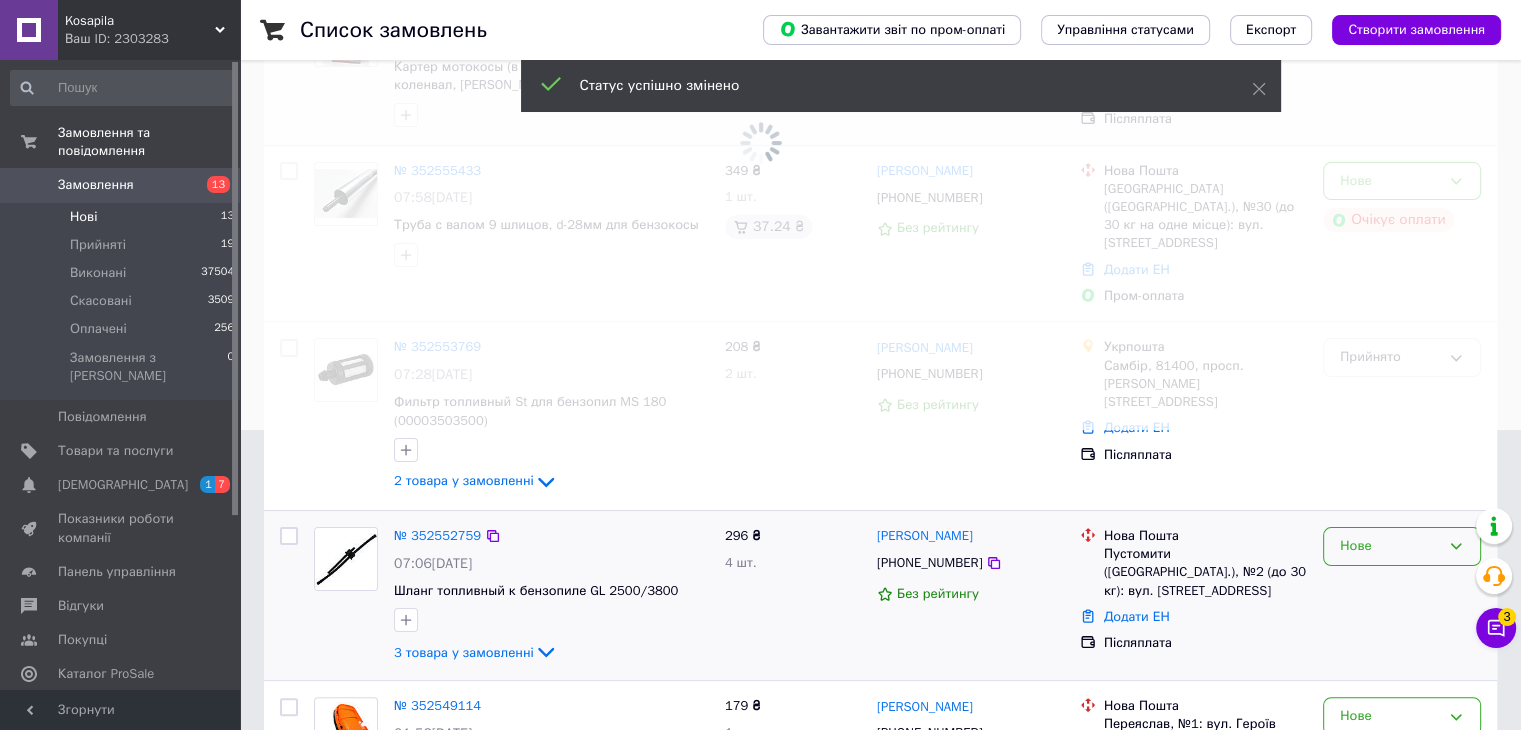 click on "Нове" at bounding box center (1390, 546) 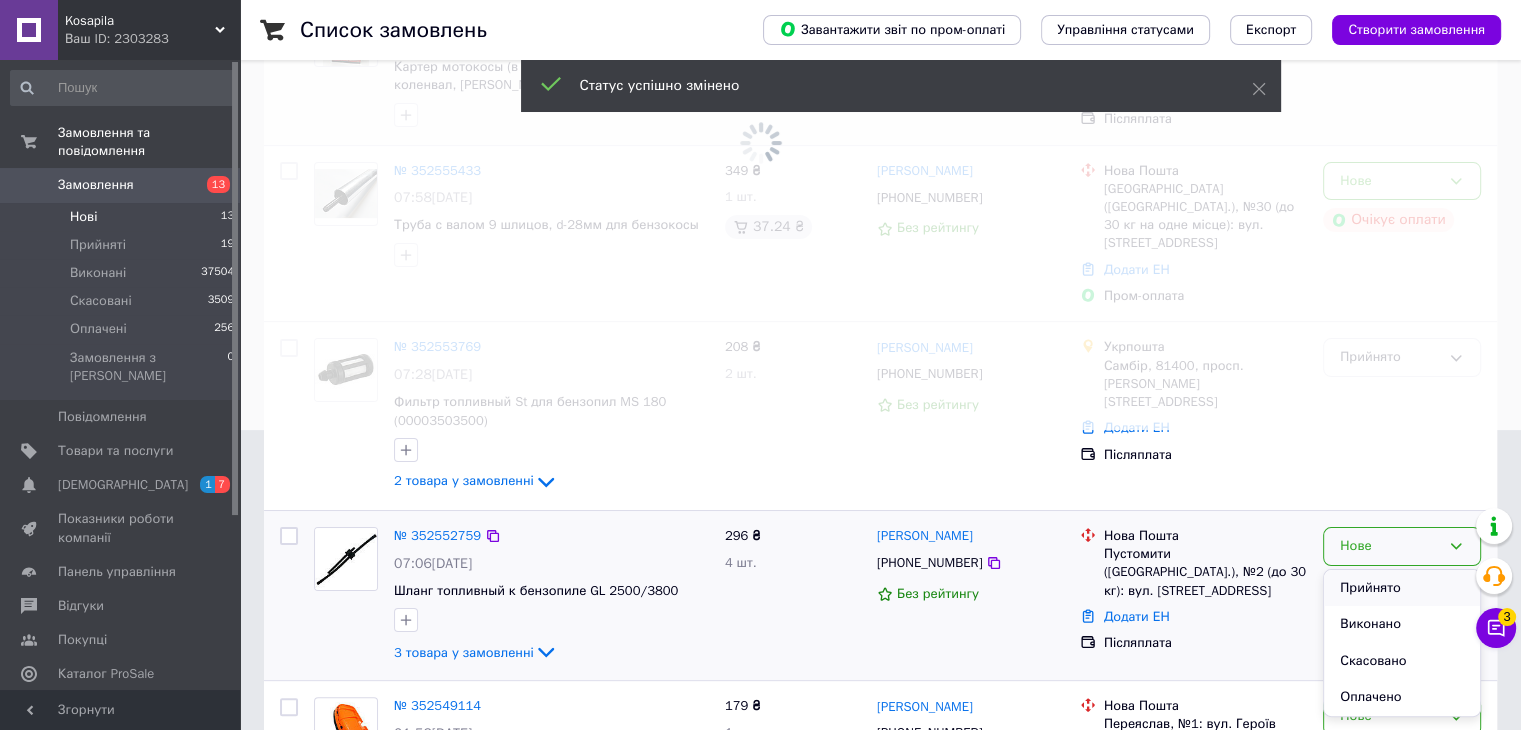 click on "Прийнято" at bounding box center (1402, 588) 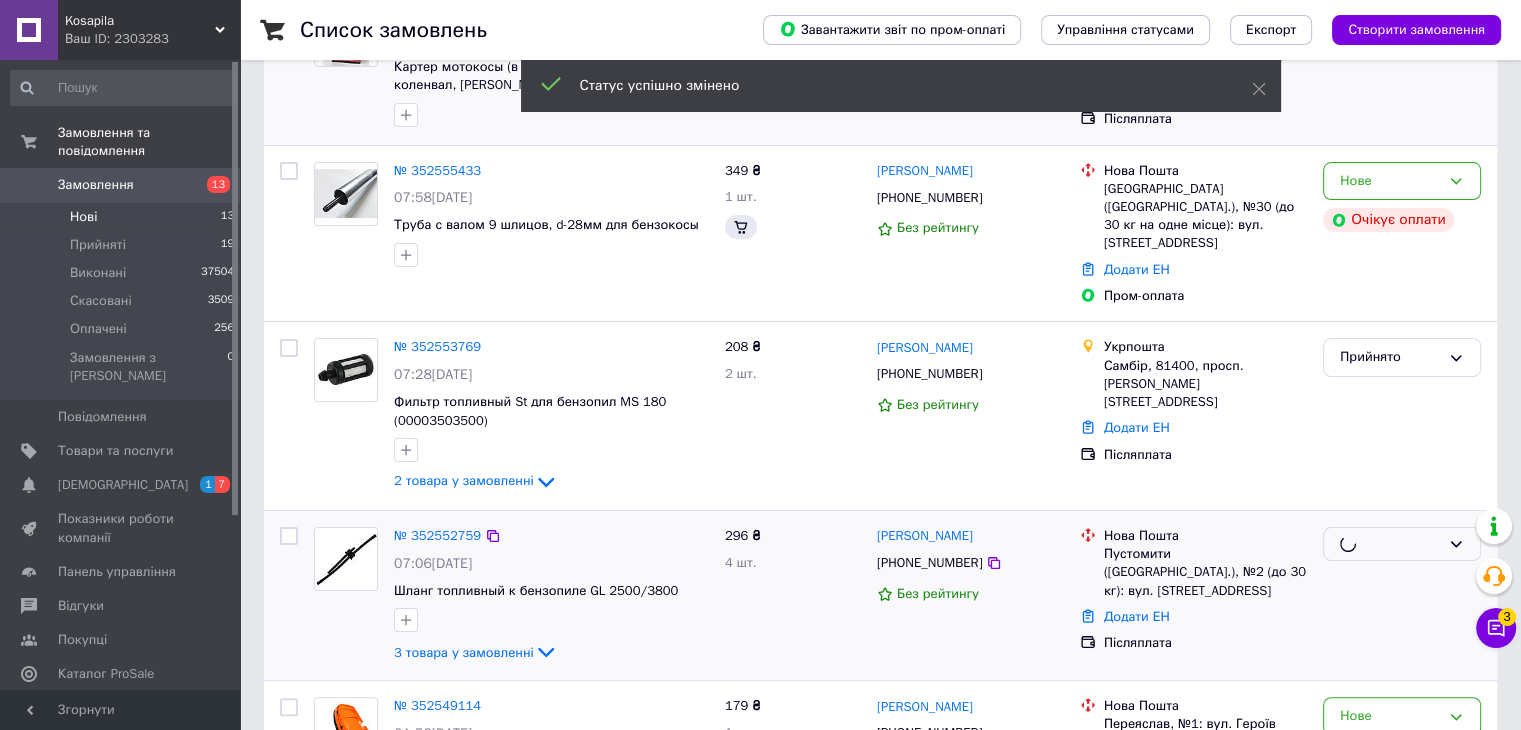 scroll, scrollTop: 500, scrollLeft: 0, axis: vertical 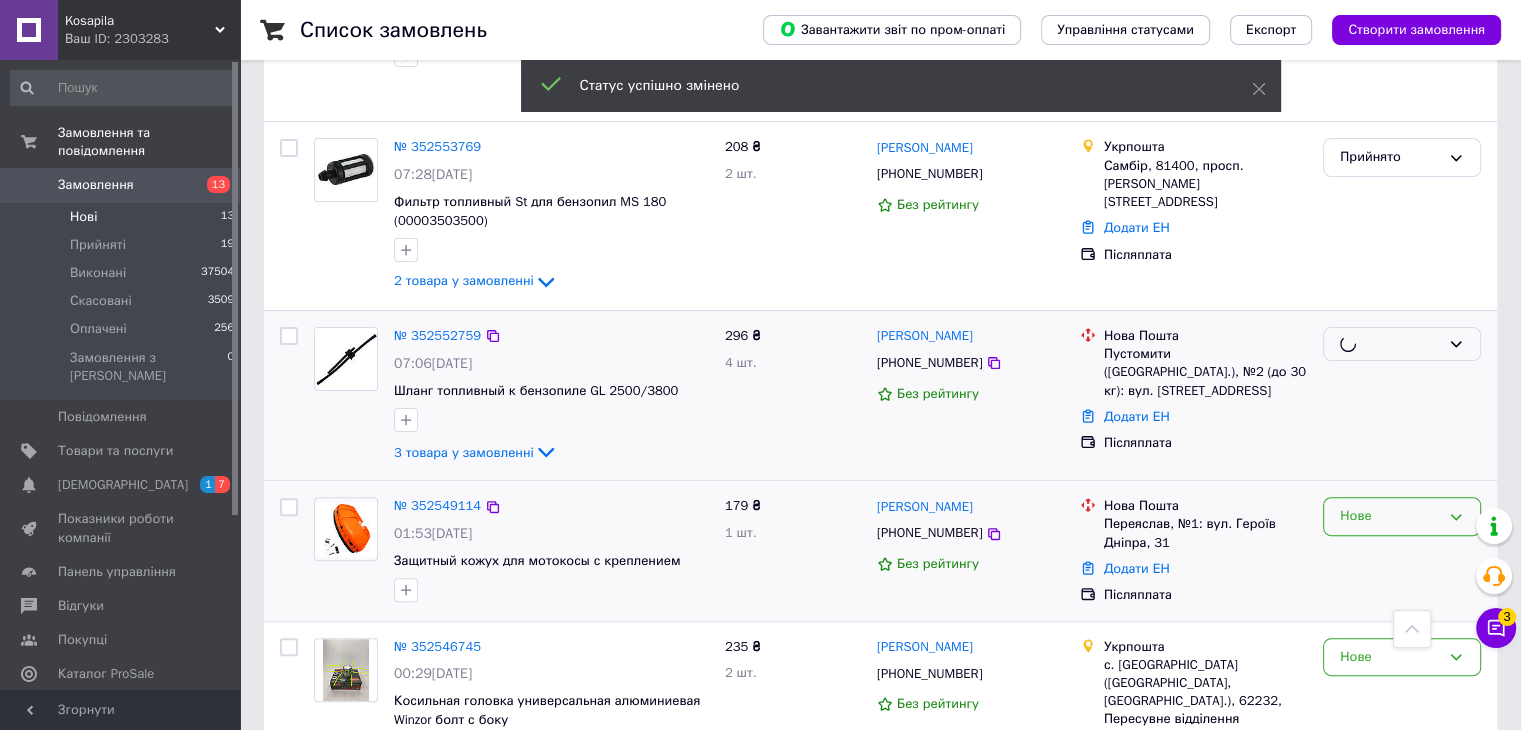 click on "Нове" at bounding box center [1390, 516] 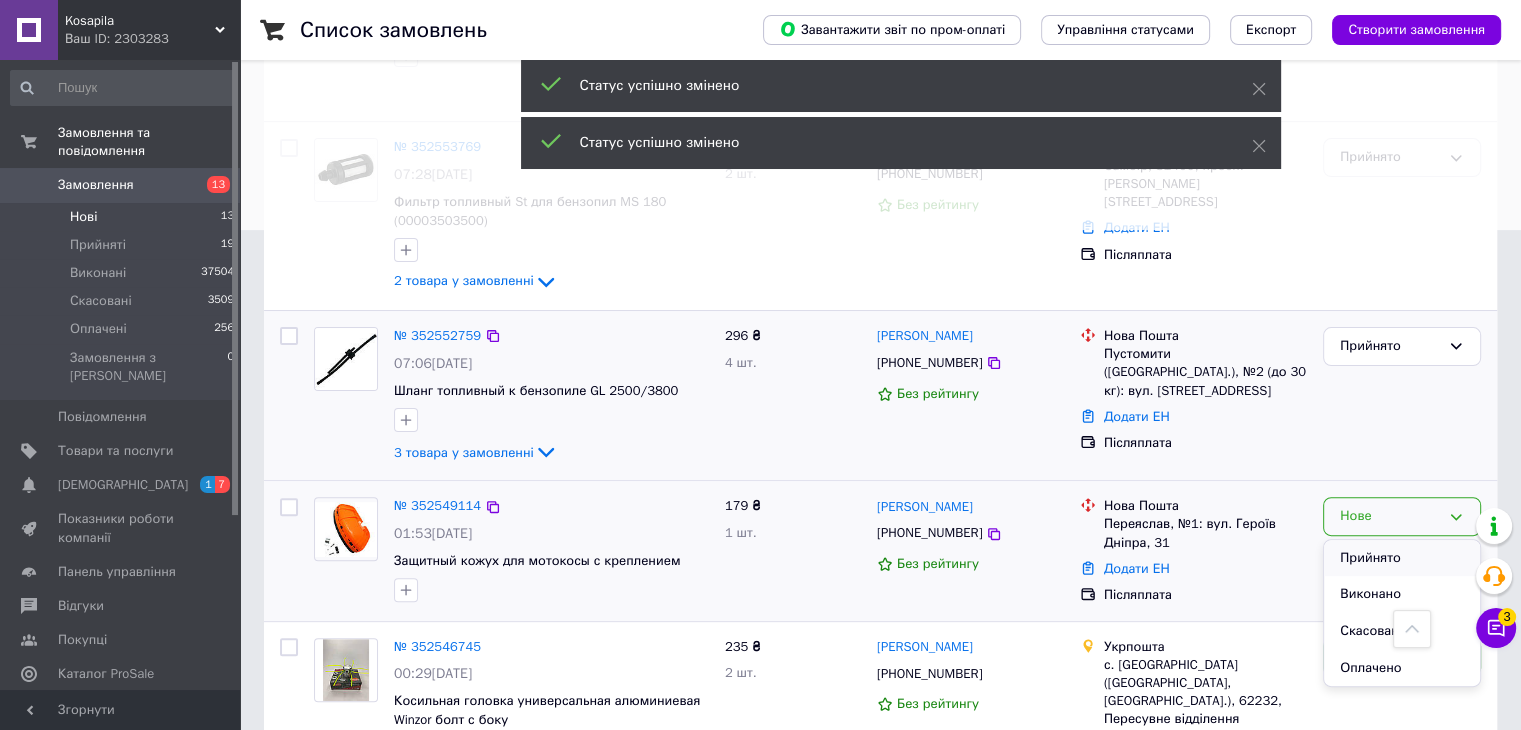 click on "Прийнято" at bounding box center (1402, 558) 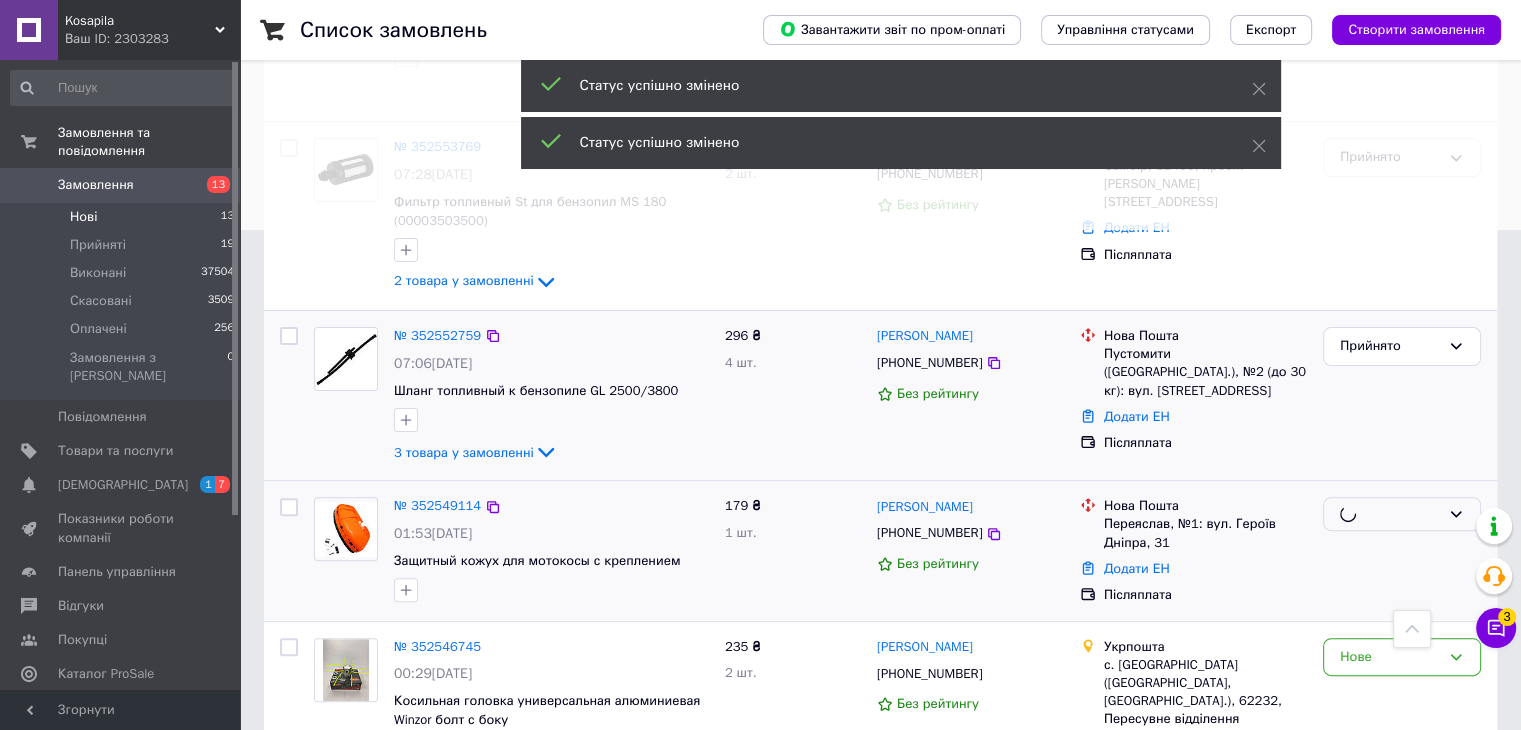 scroll, scrollTop: 700, scrollLeft: 0, axis: vertical 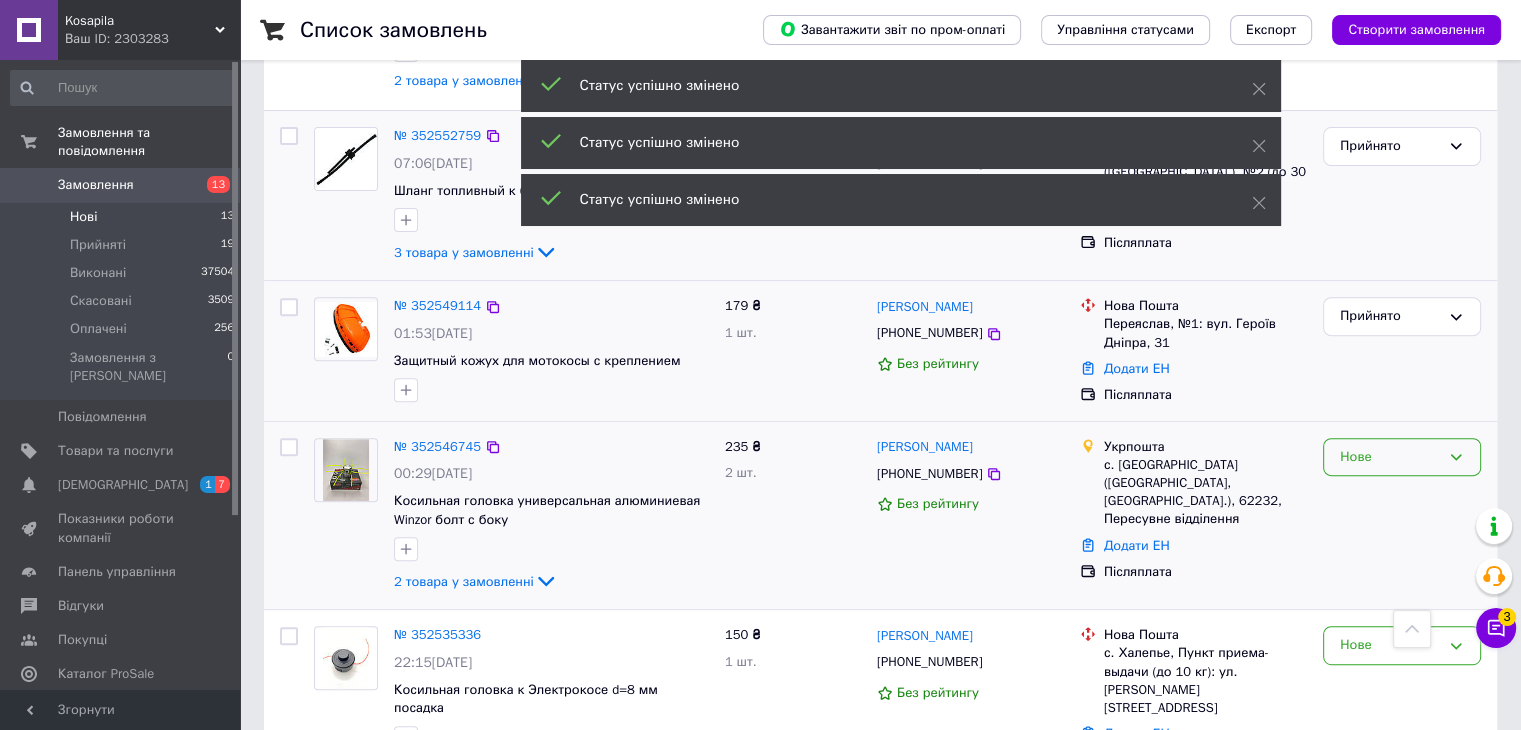 click on "Нове" at bounding box center (1390, 457) 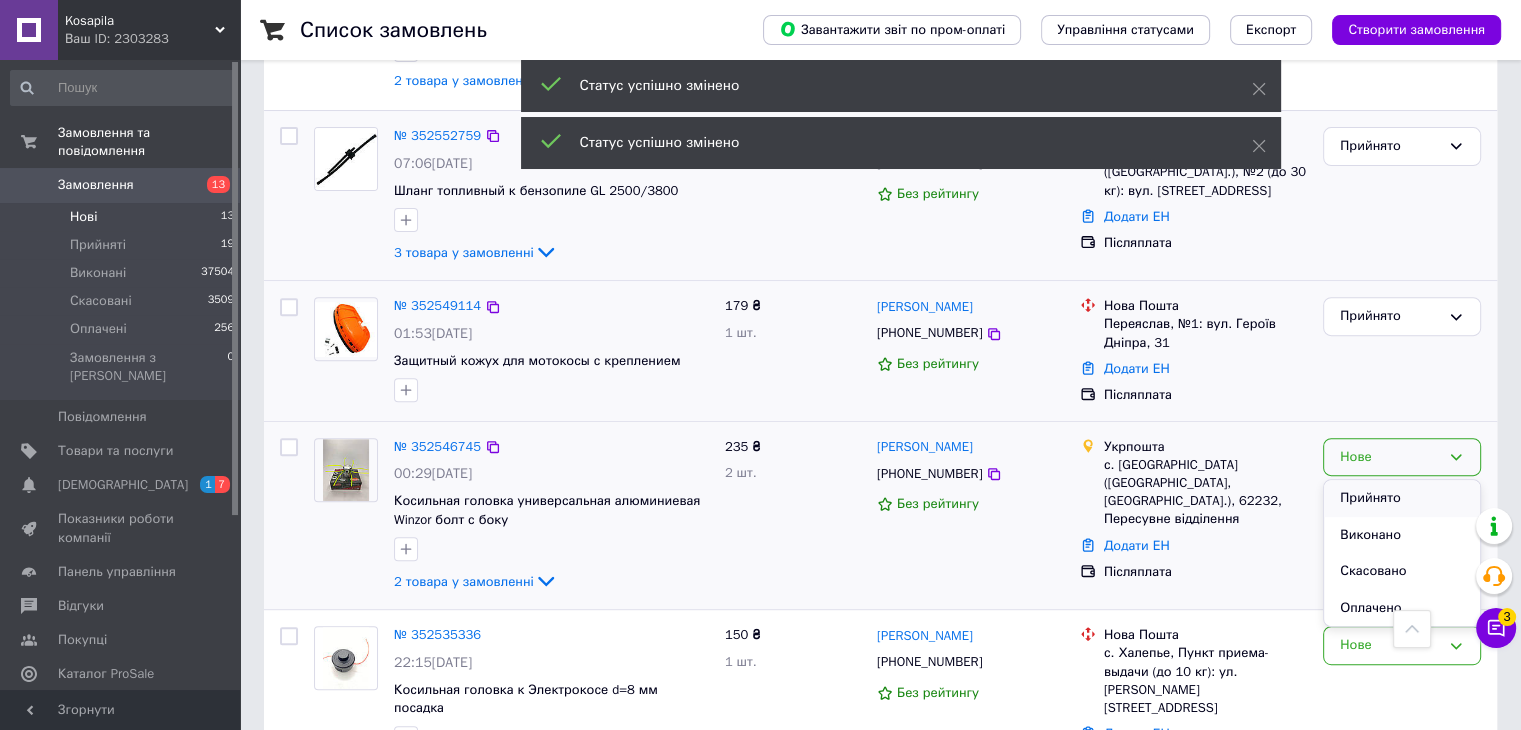 click on "Прийнято" at bounding box center [1402, 498] 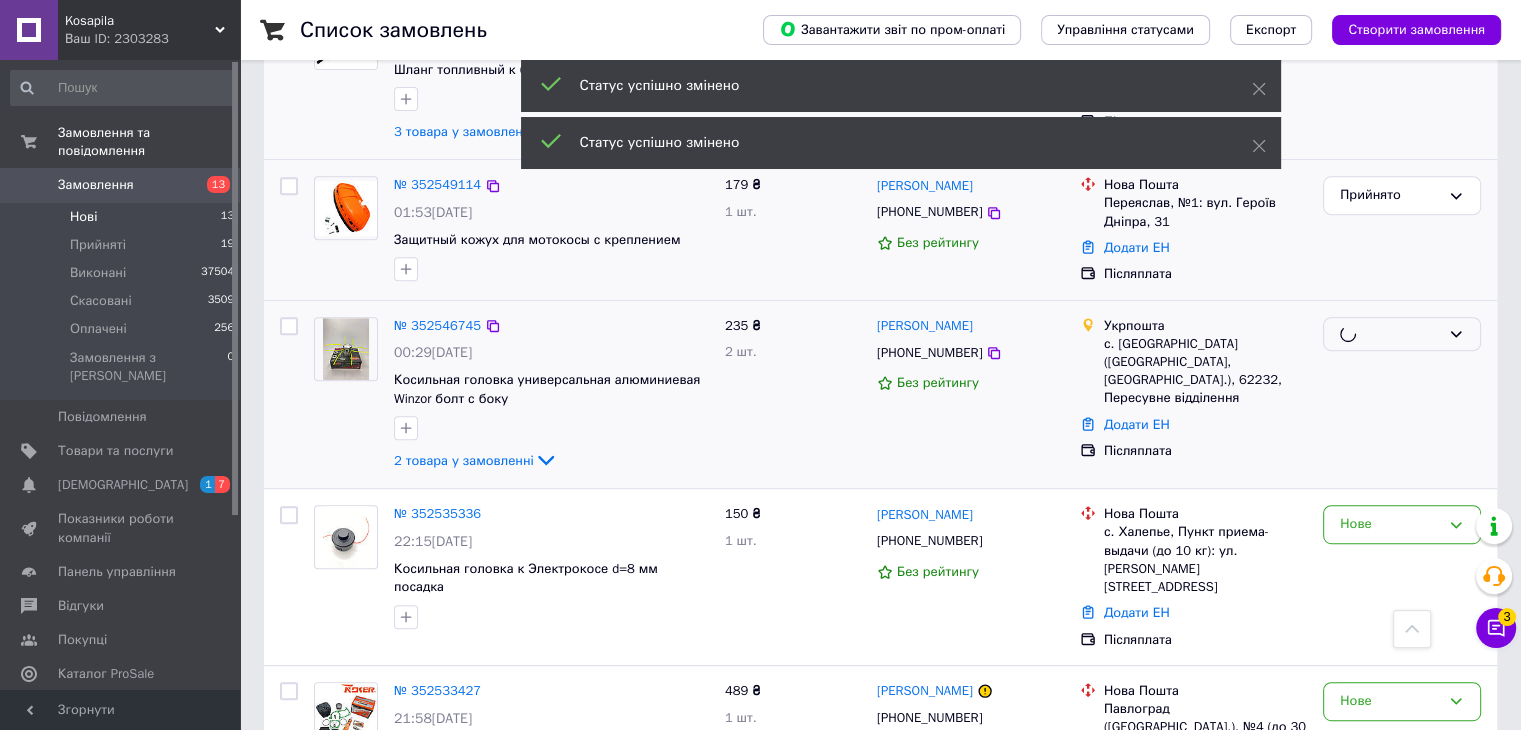 scroll, scrollTop: 900, scrollLeft: 0, axis: vertical 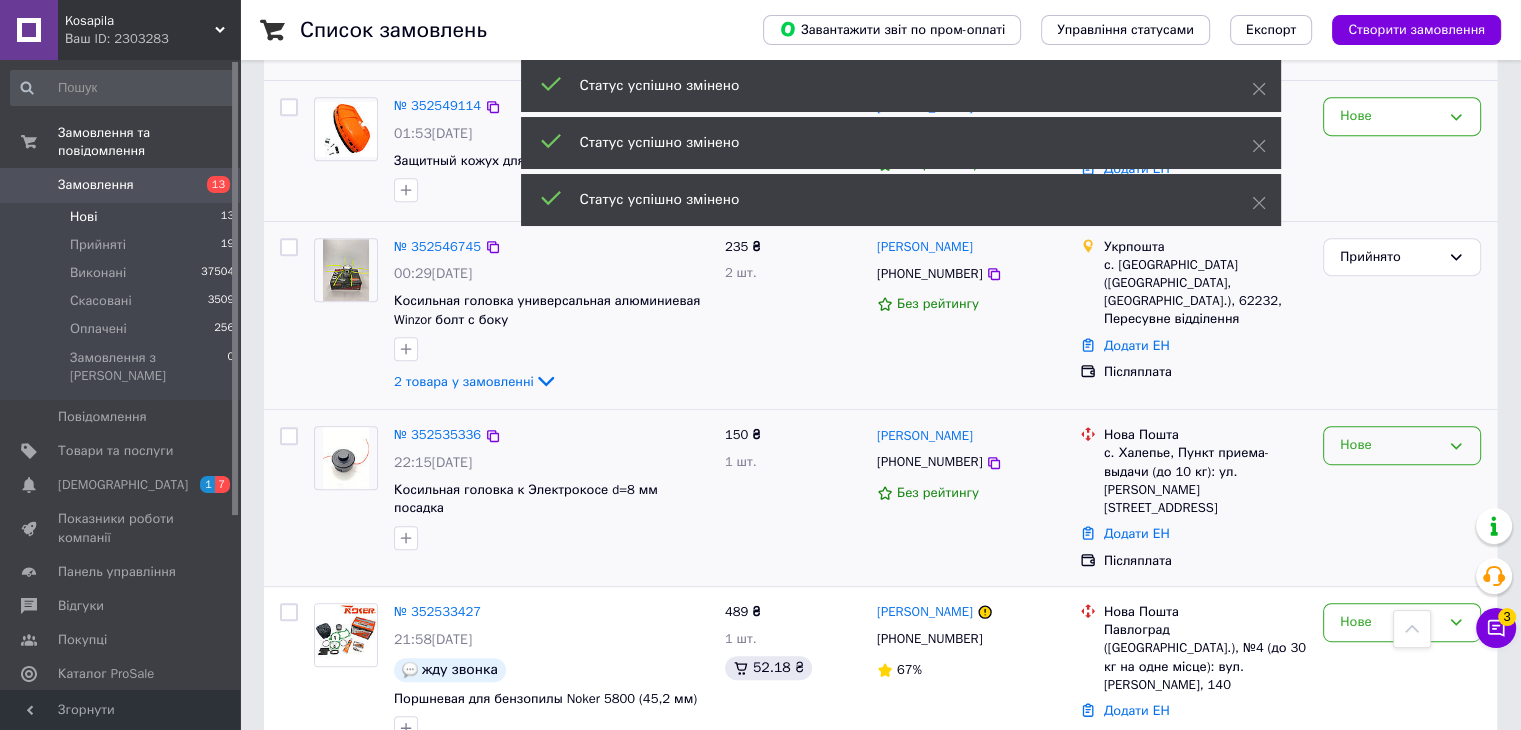 click on "Нове" at bounding box center [1390, 445] 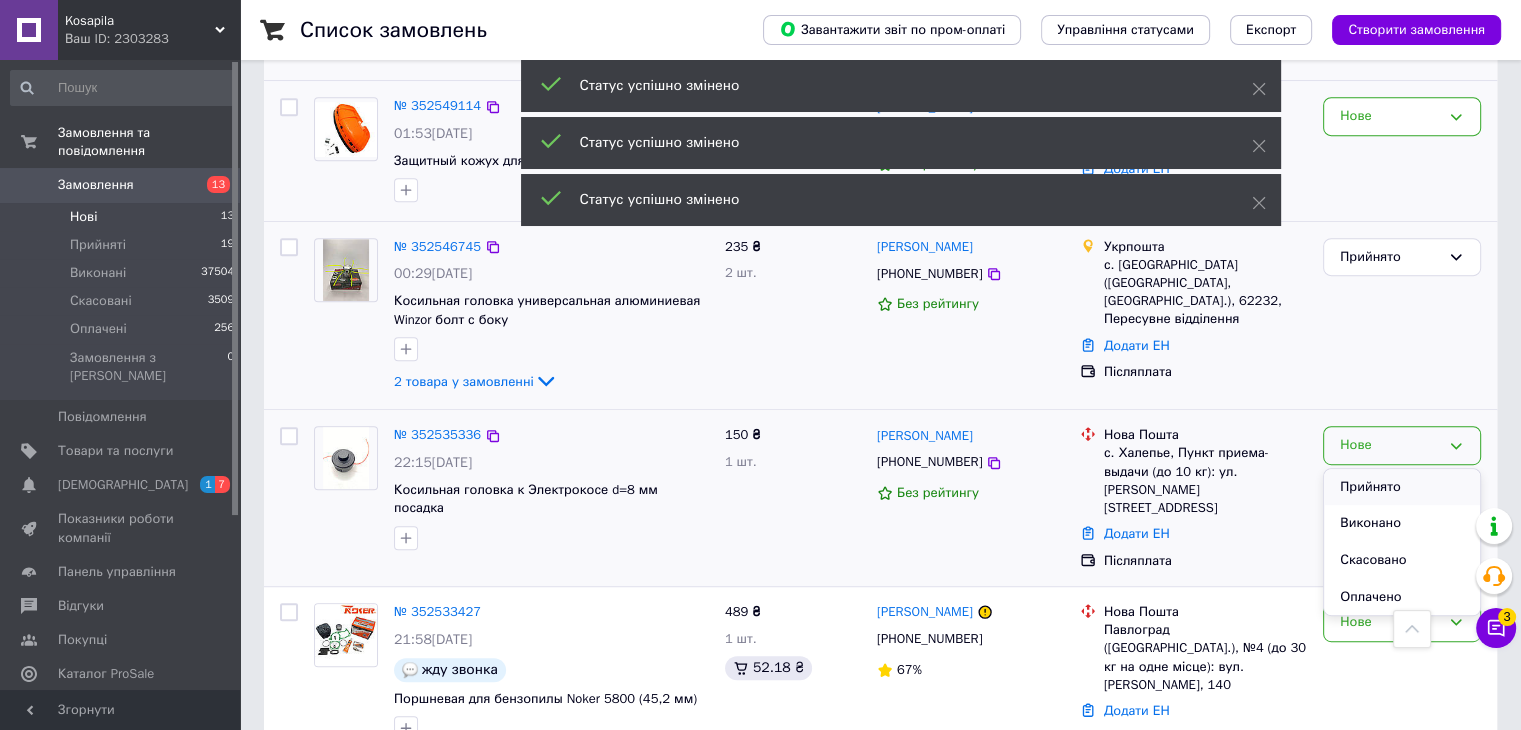 click on "Прийнято" at bounding box center [1402, 487] 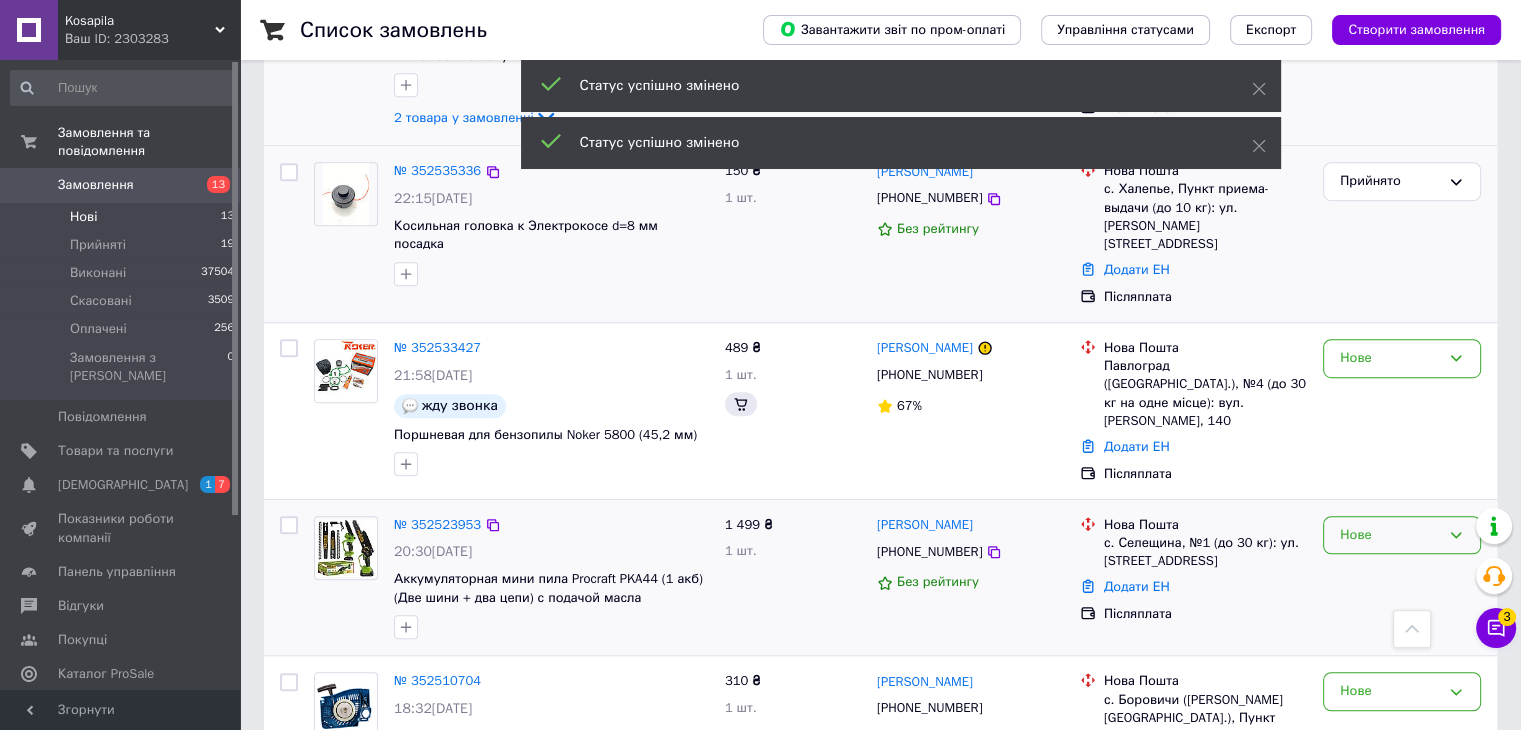 scroll, scrollTop: 1200, scrollLeft: 0, axis: vertical 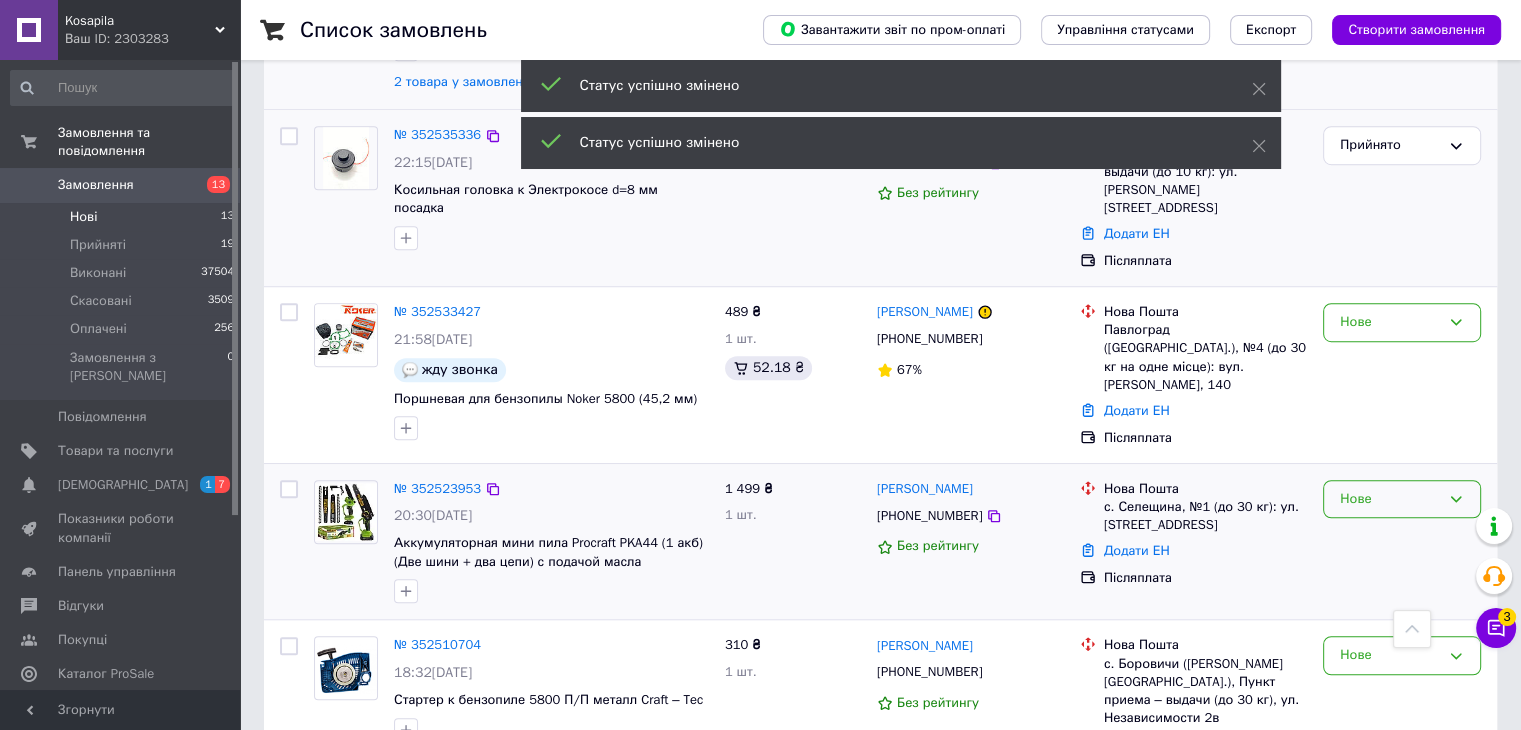 click on "Нове" at bounding box center [1390, 499] 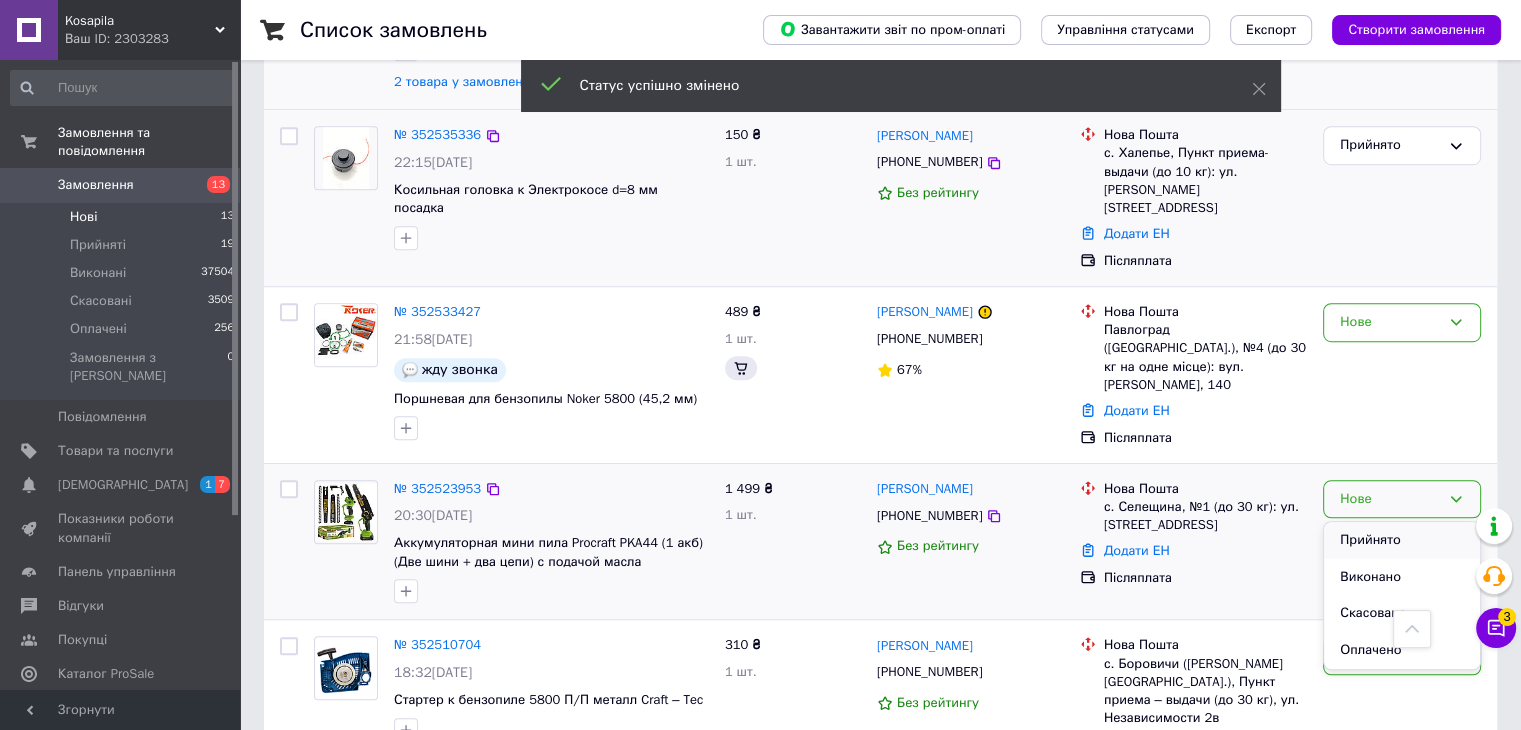 click on "Прийнято" at bounding box center [1402, 540] 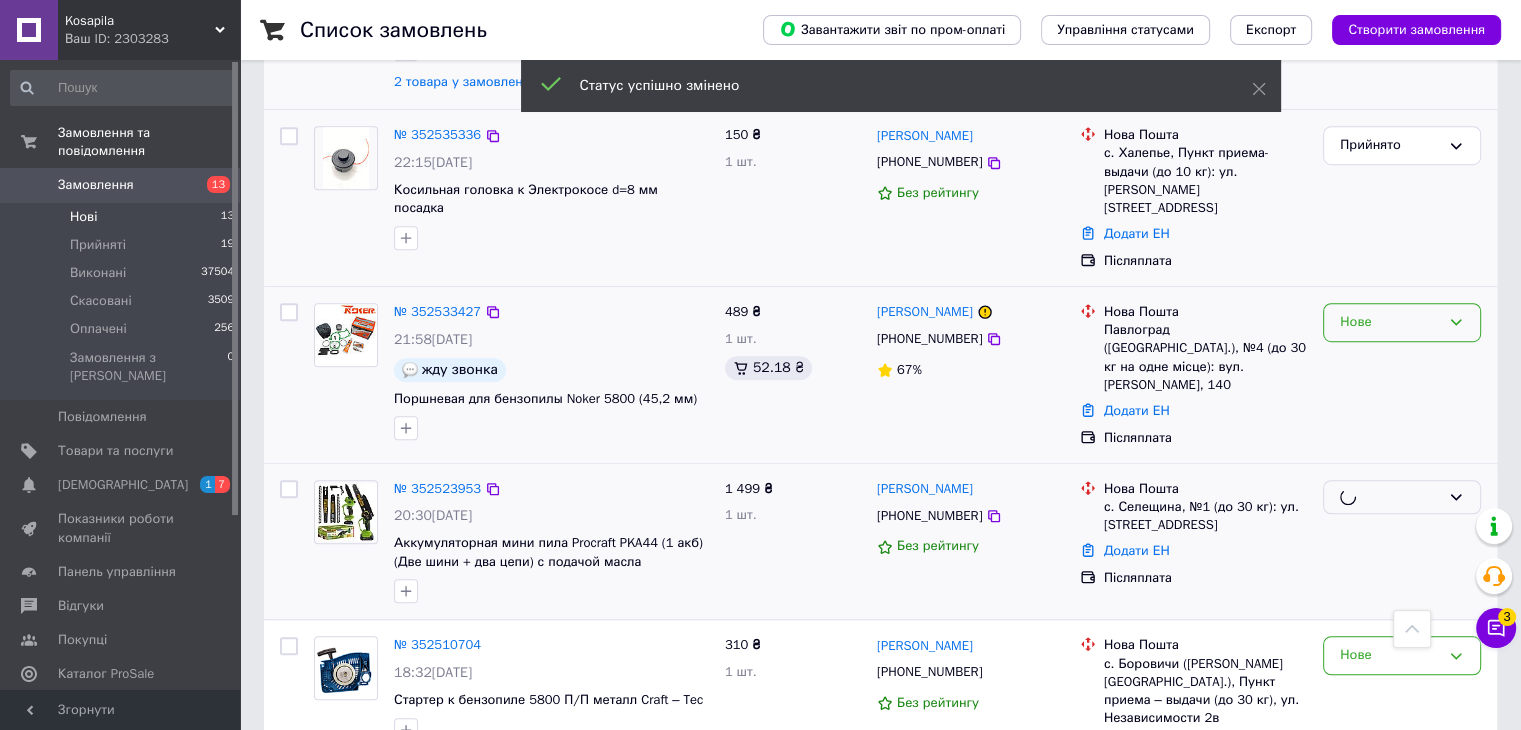 click on "Нове" at bounding box center [1390, 322] 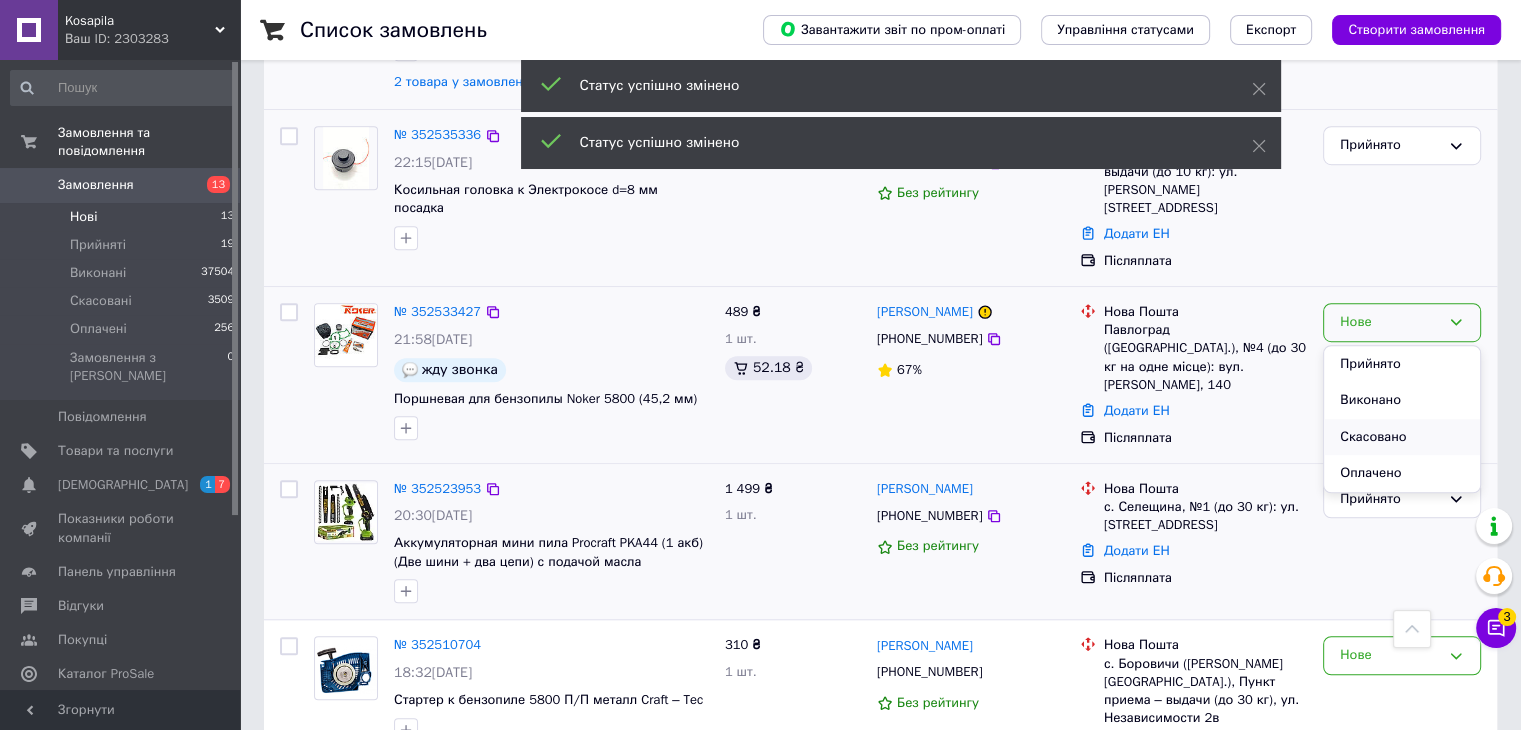 click on "Скасовано" at bounding box center (1402, 437) 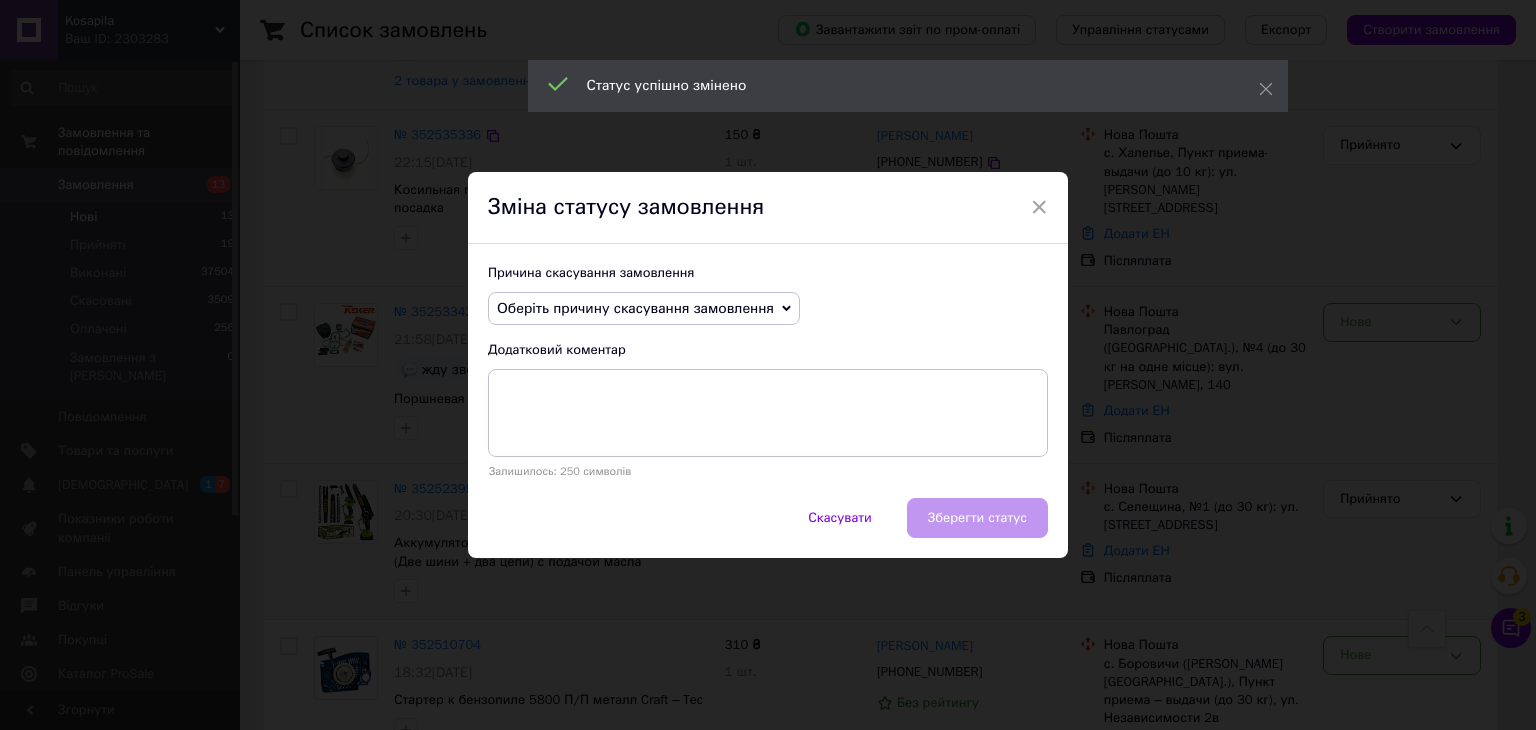 click on "Оберіть причину скасування замовлення" at bounding box center (635, 308) 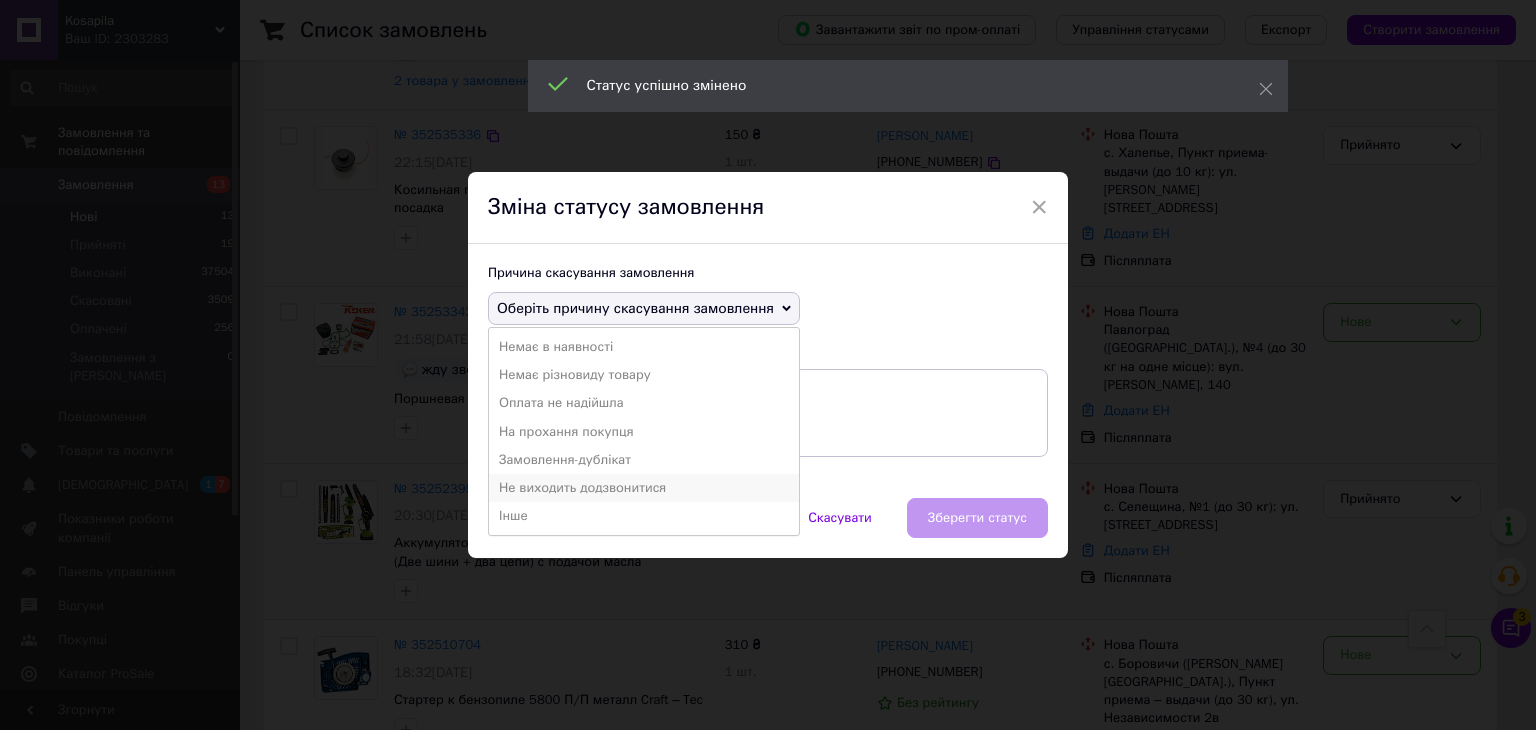 click on "Не виходить додзвонитися" at bounding box center [644, 488] 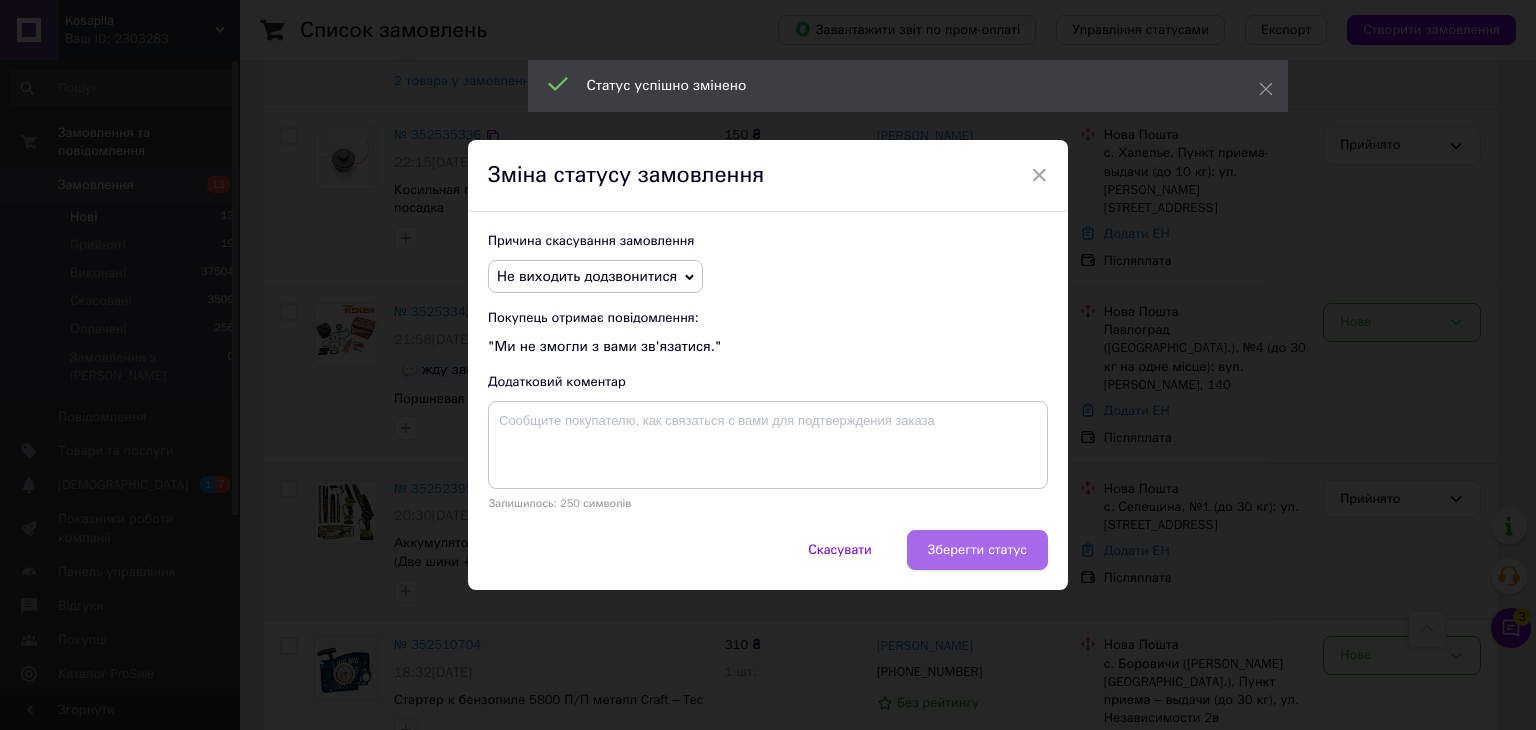 click on "Зберегти статус" at bounding box center [977, 550] 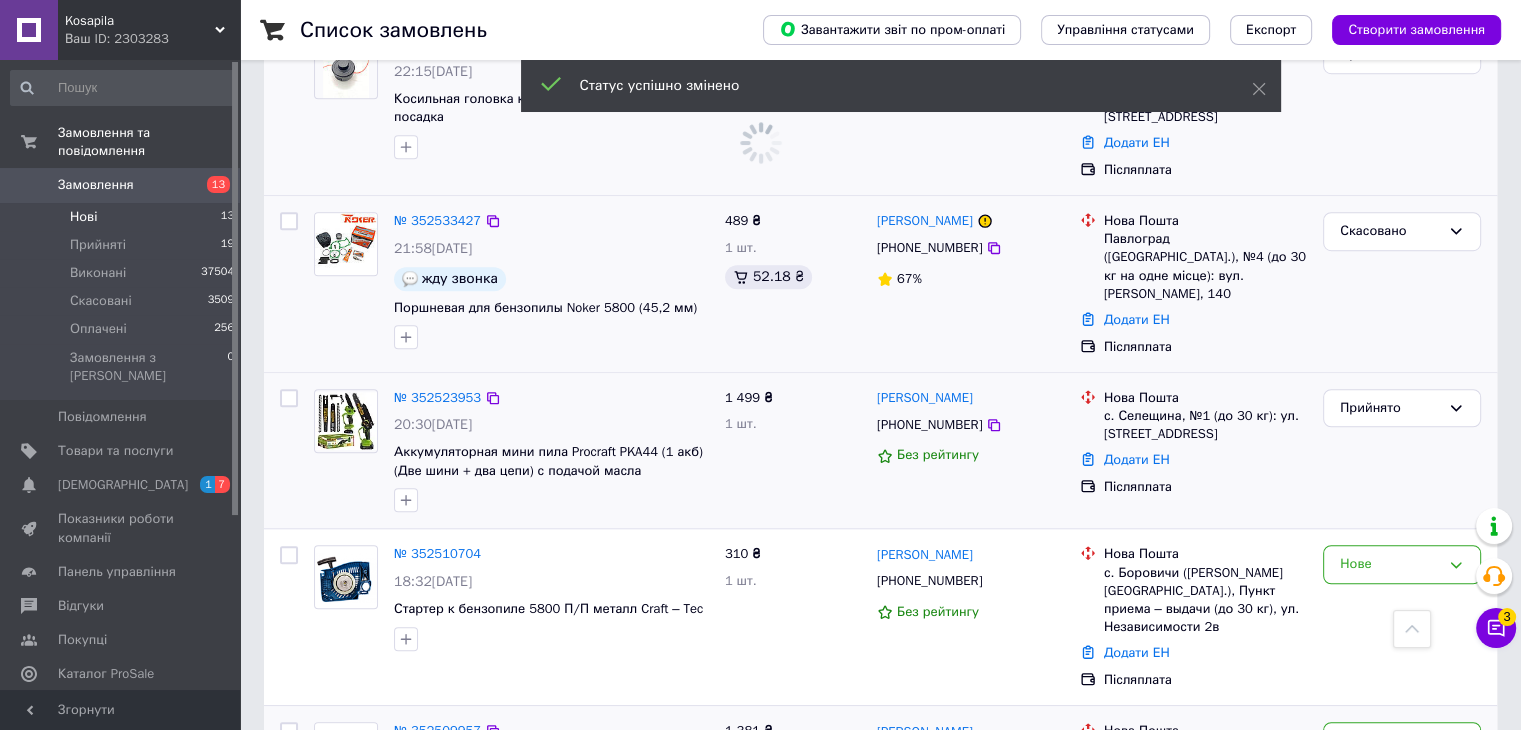 scroll, scrollTop: 1400, scrollLeft: 0, axis: vertical 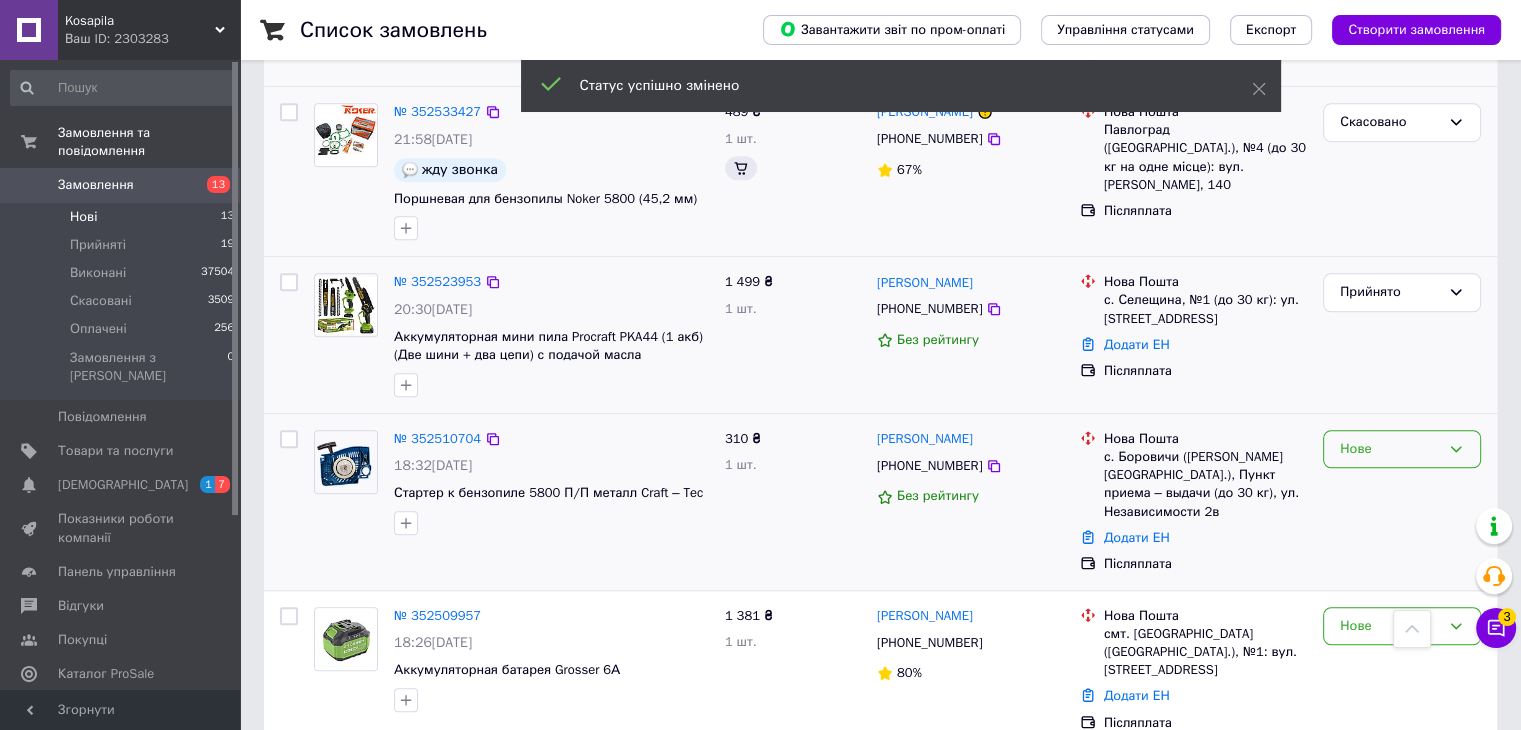 click on "Нове" at bounding box center [1390, 449] 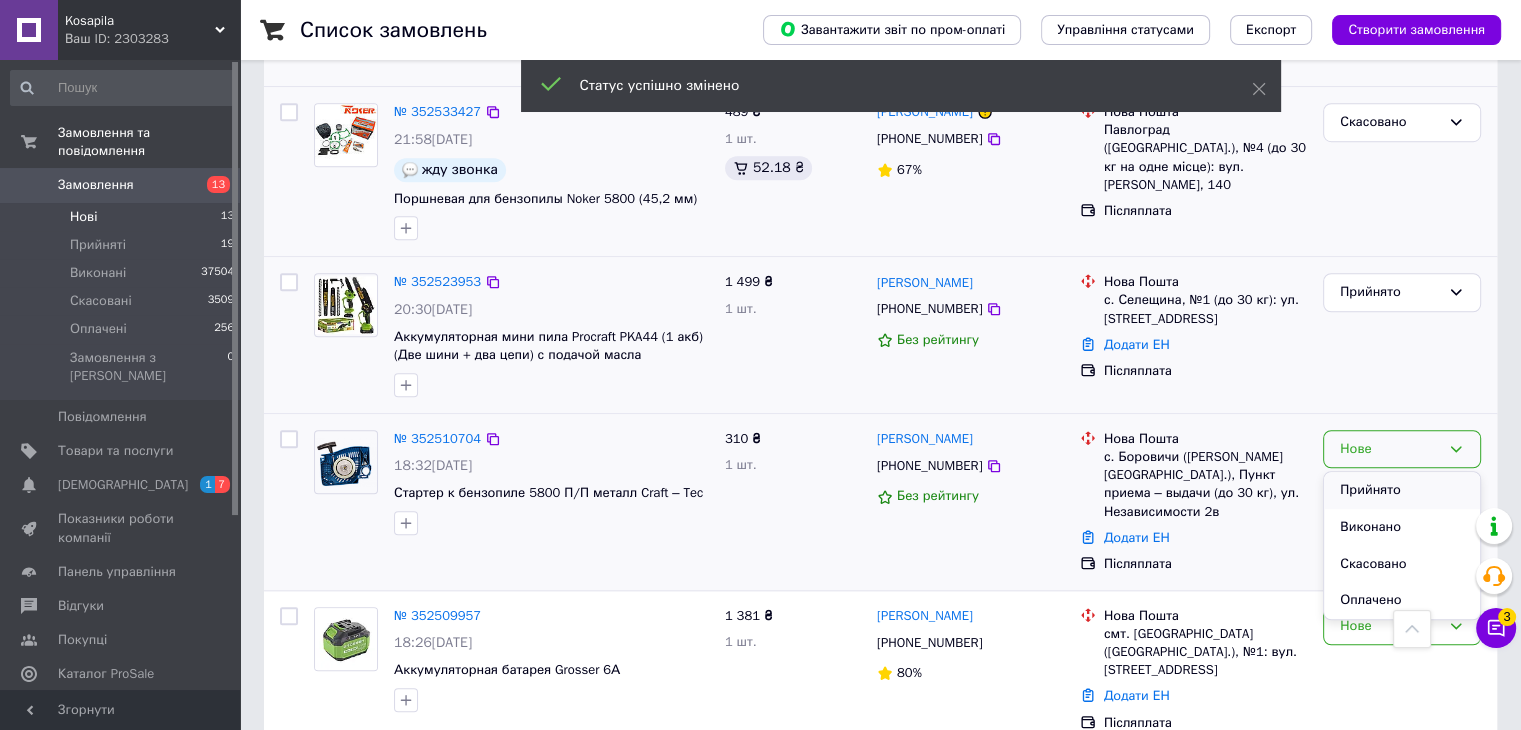 click on "Прийнято" at bounding box center [1402, 490] 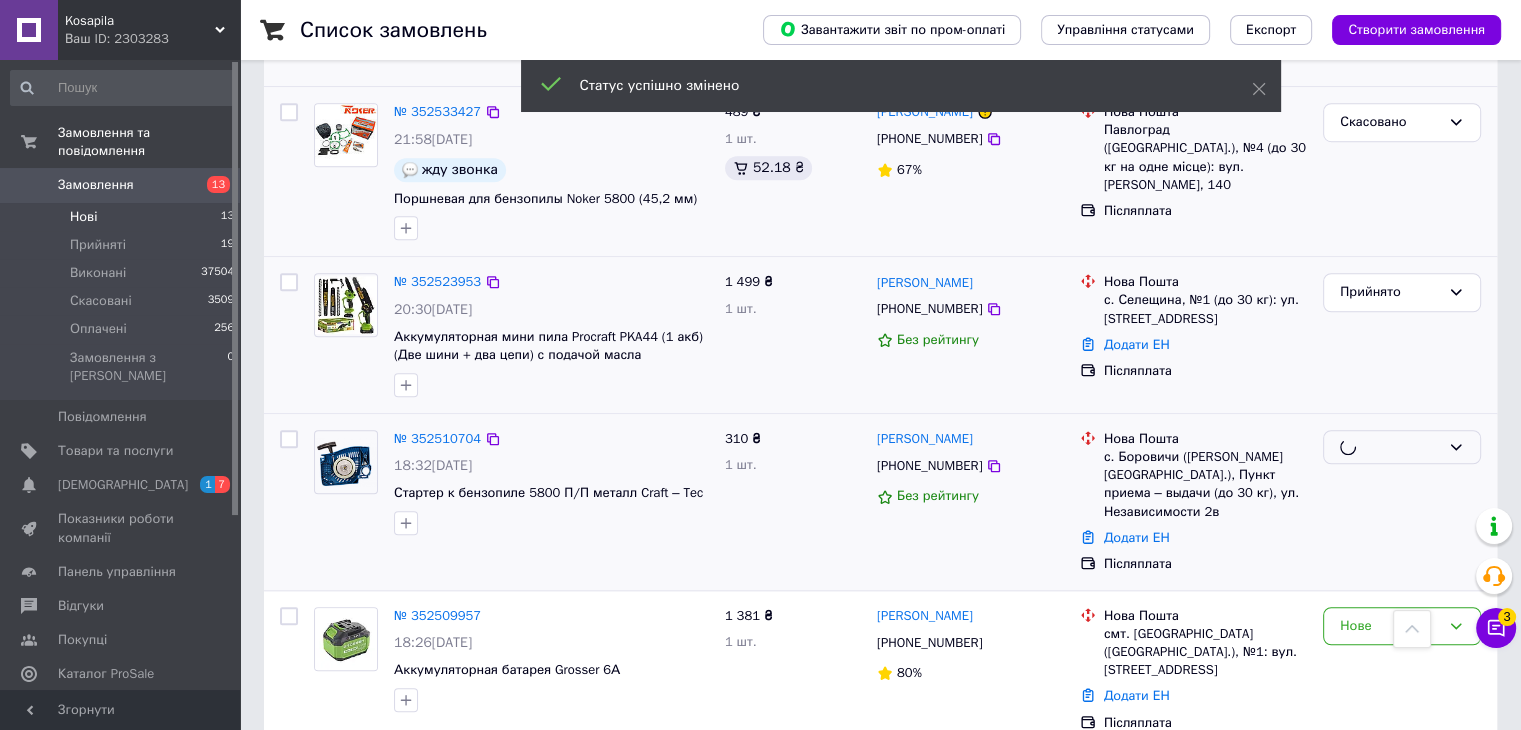 scroll, scrollTop: 1500, scrollLeft: 0, axis: vertical 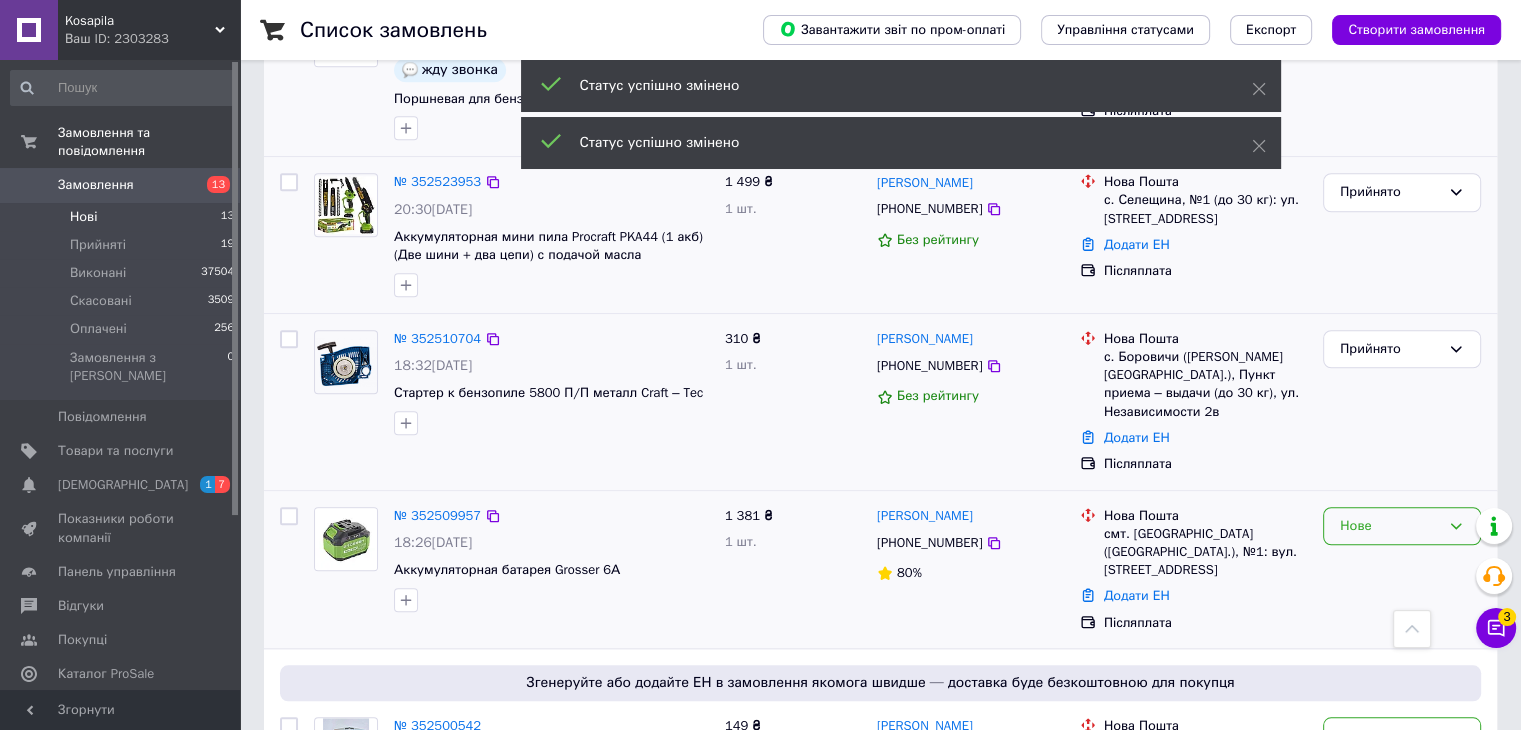 click on "Нове" at bounding box center (1402, 526) 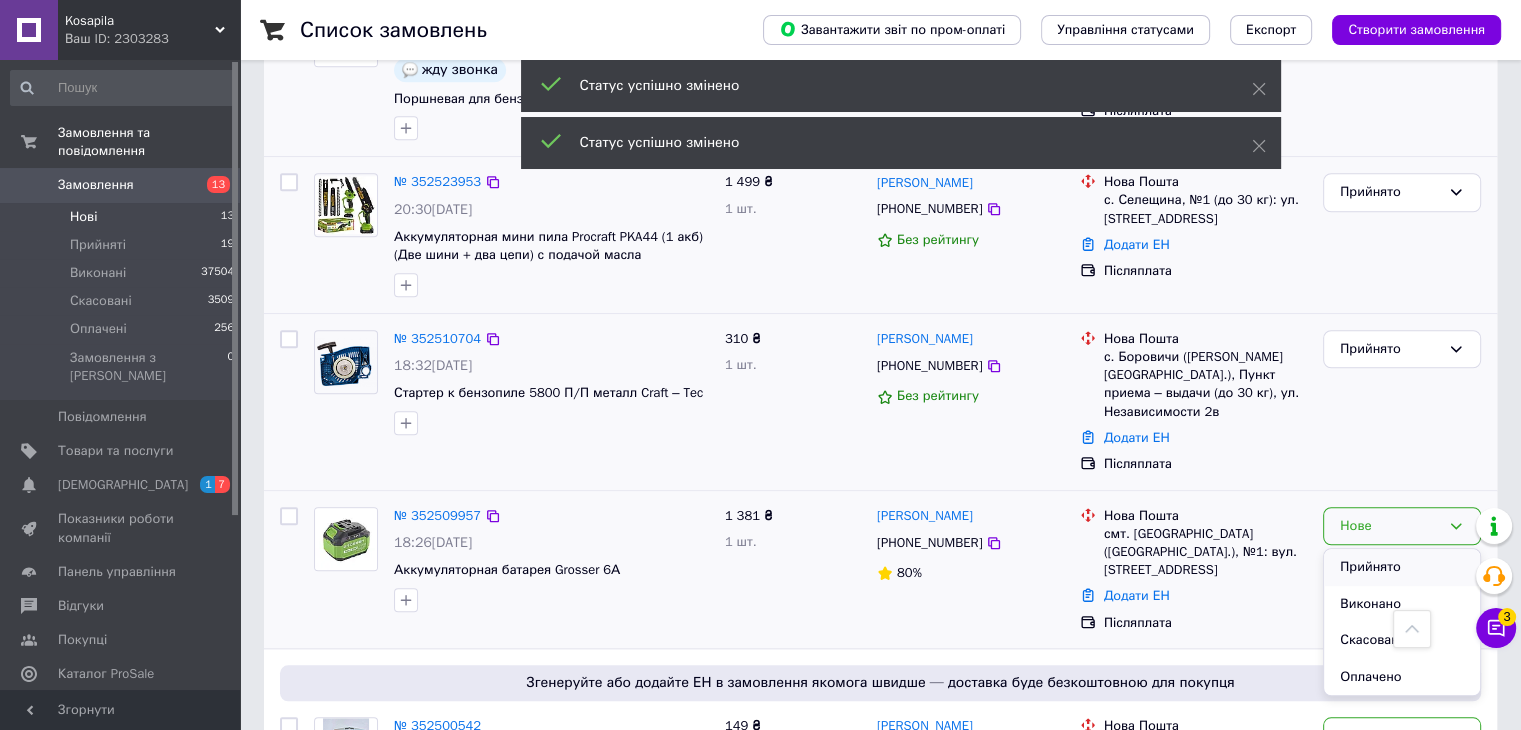 click on "Прийнято" at bounding box center [1402, 567] 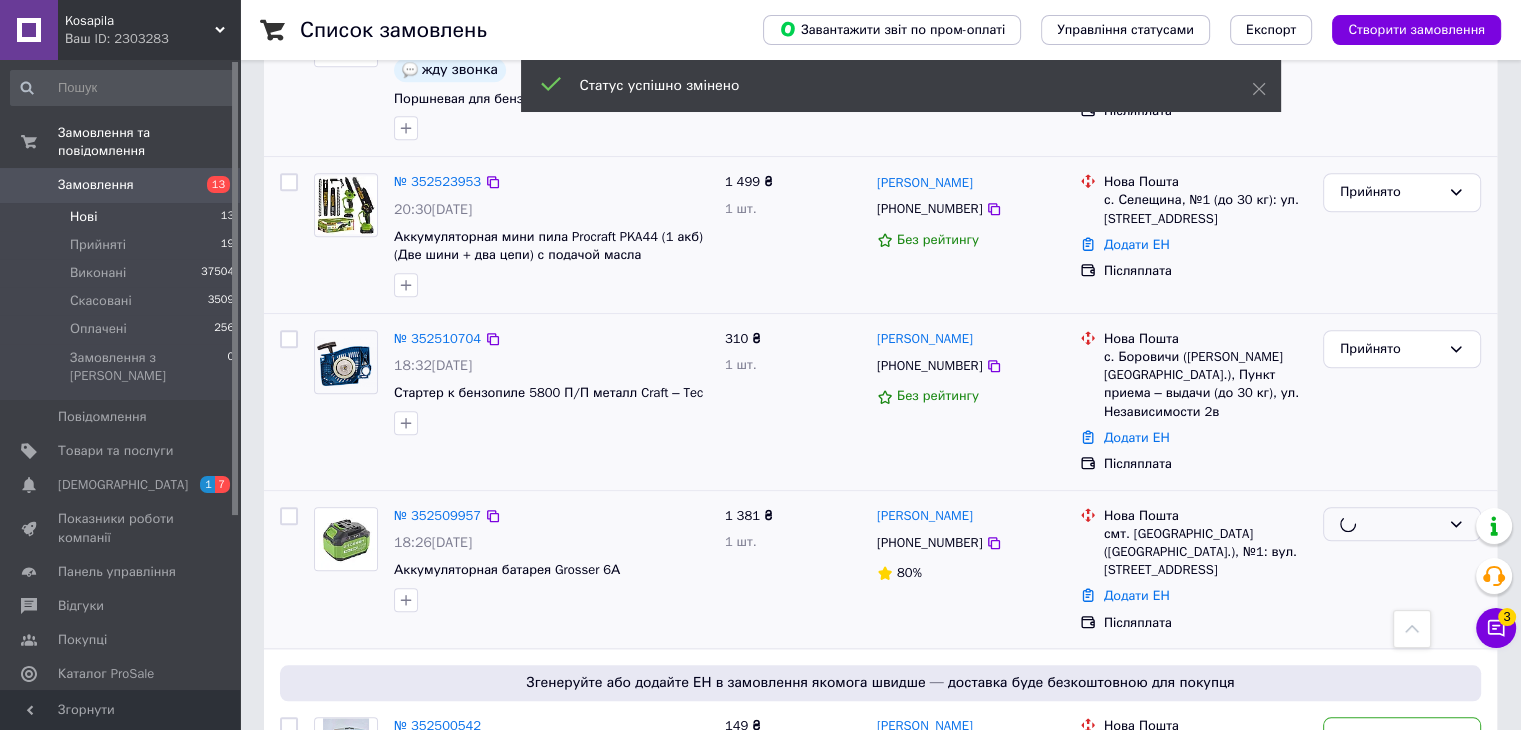 scroll, scrollTop: 1600, scrollLeft: 0, axis: vertical 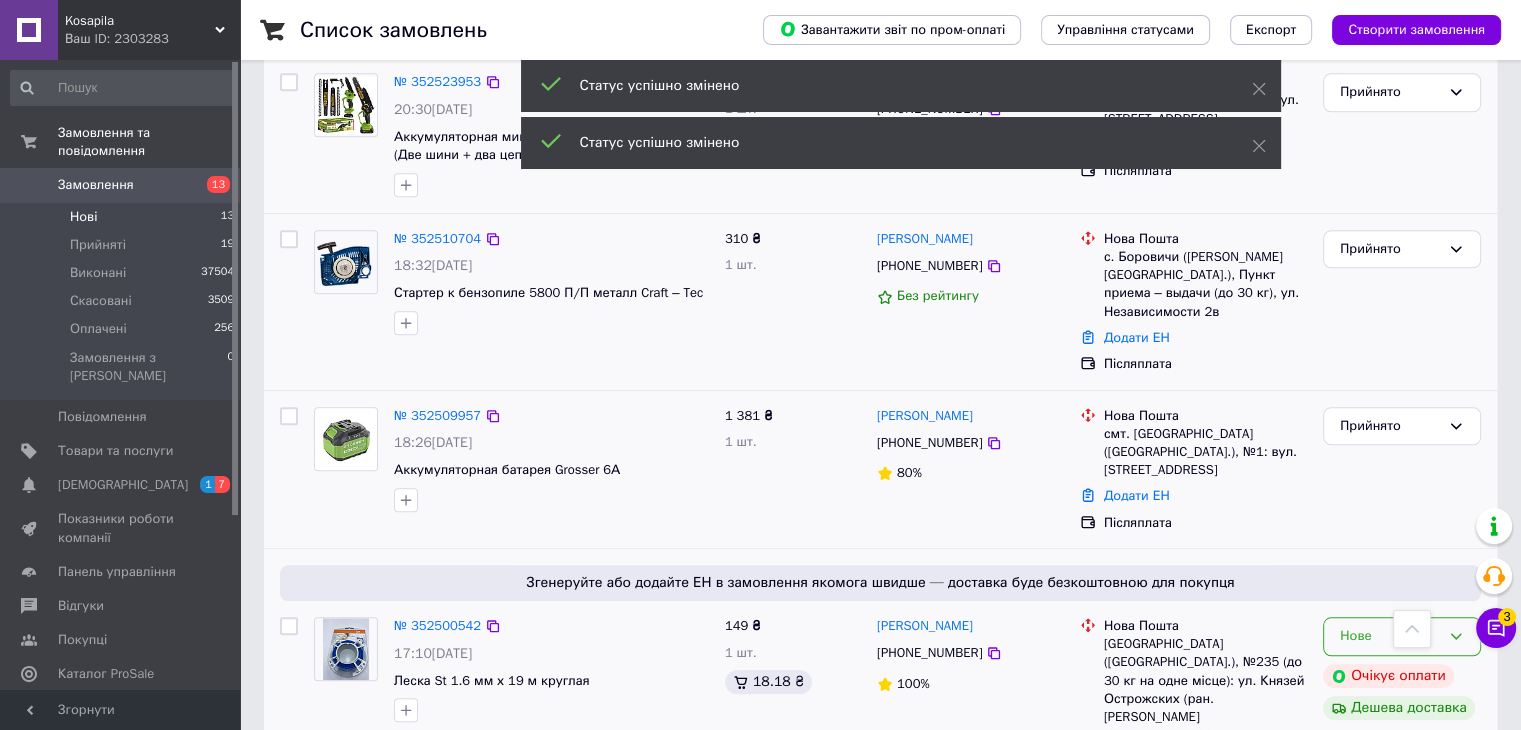click on "Нове" at bounding box center [1390, 636] 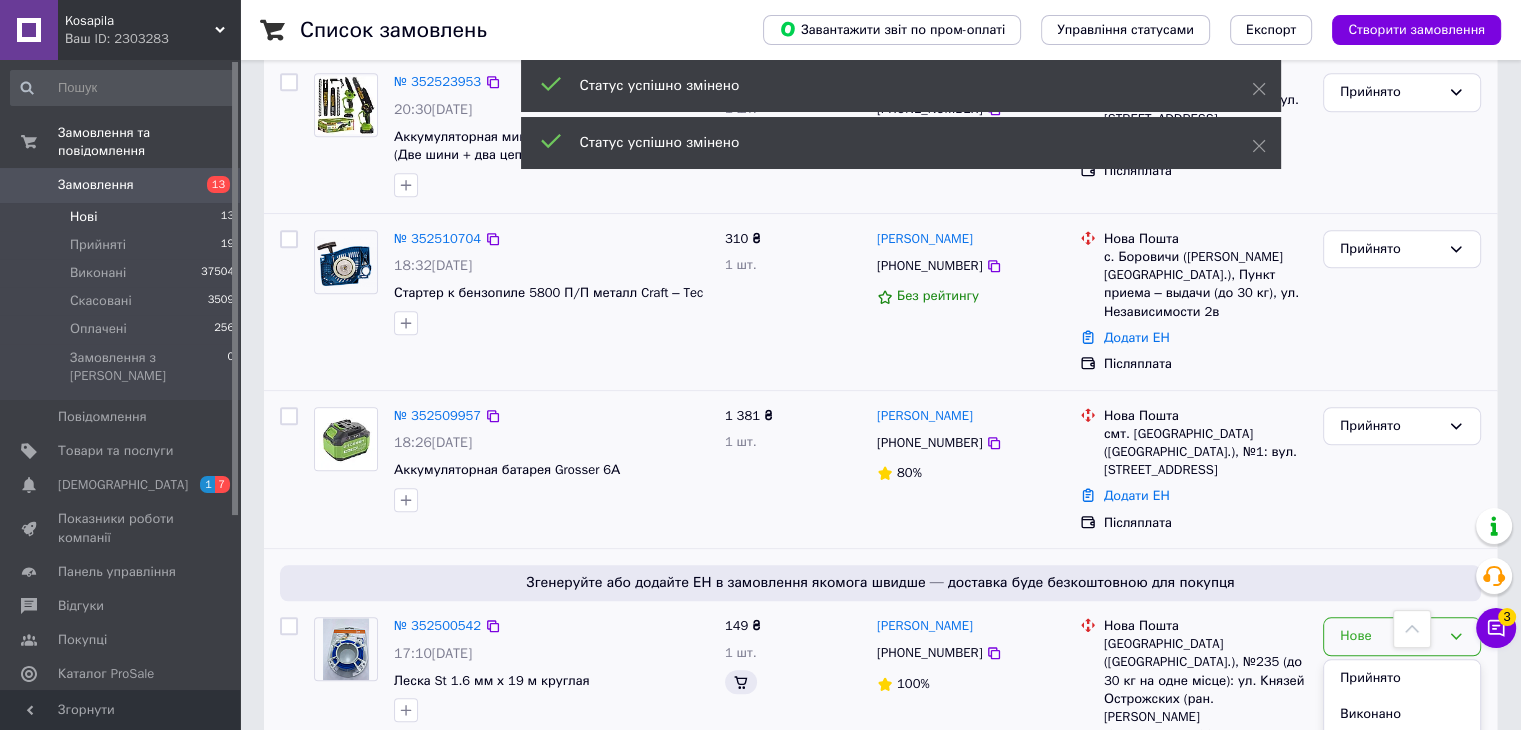 click on "Скасовано" at bounding box center [1402, 751] 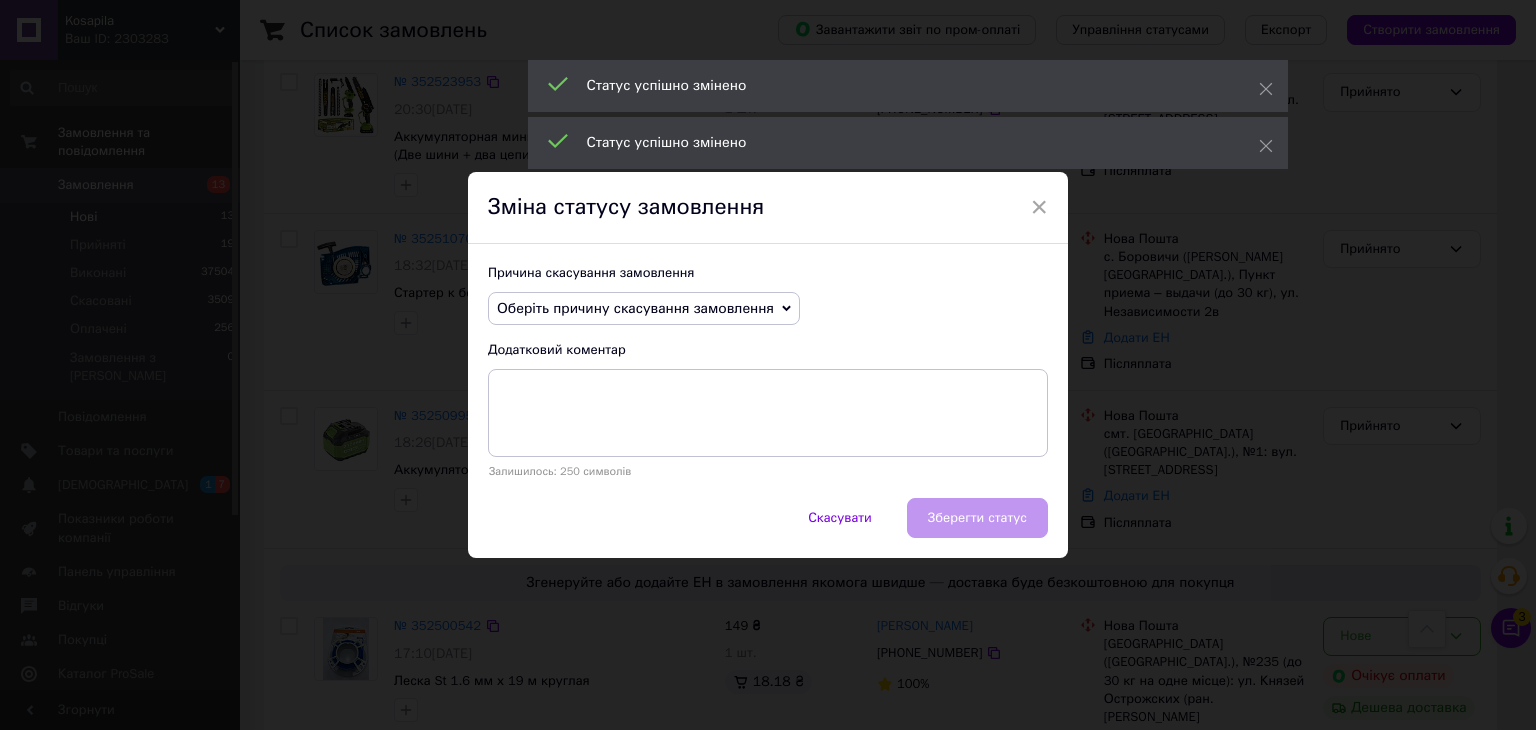 click on "Оберіть причину скасування замовлення" at bounding box center (635, 308) 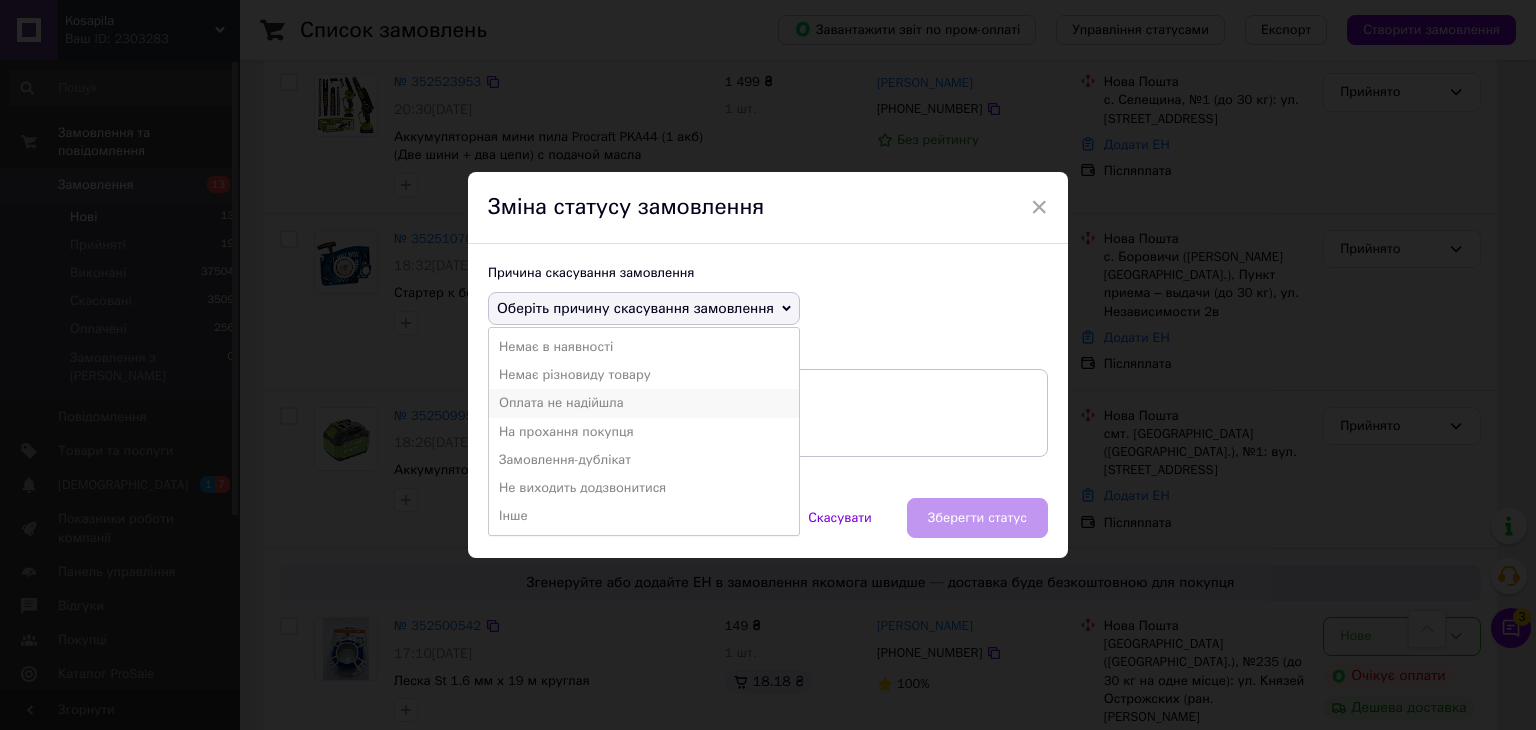 click on "Оплата не надійшла" at bounding box center [644, 403] 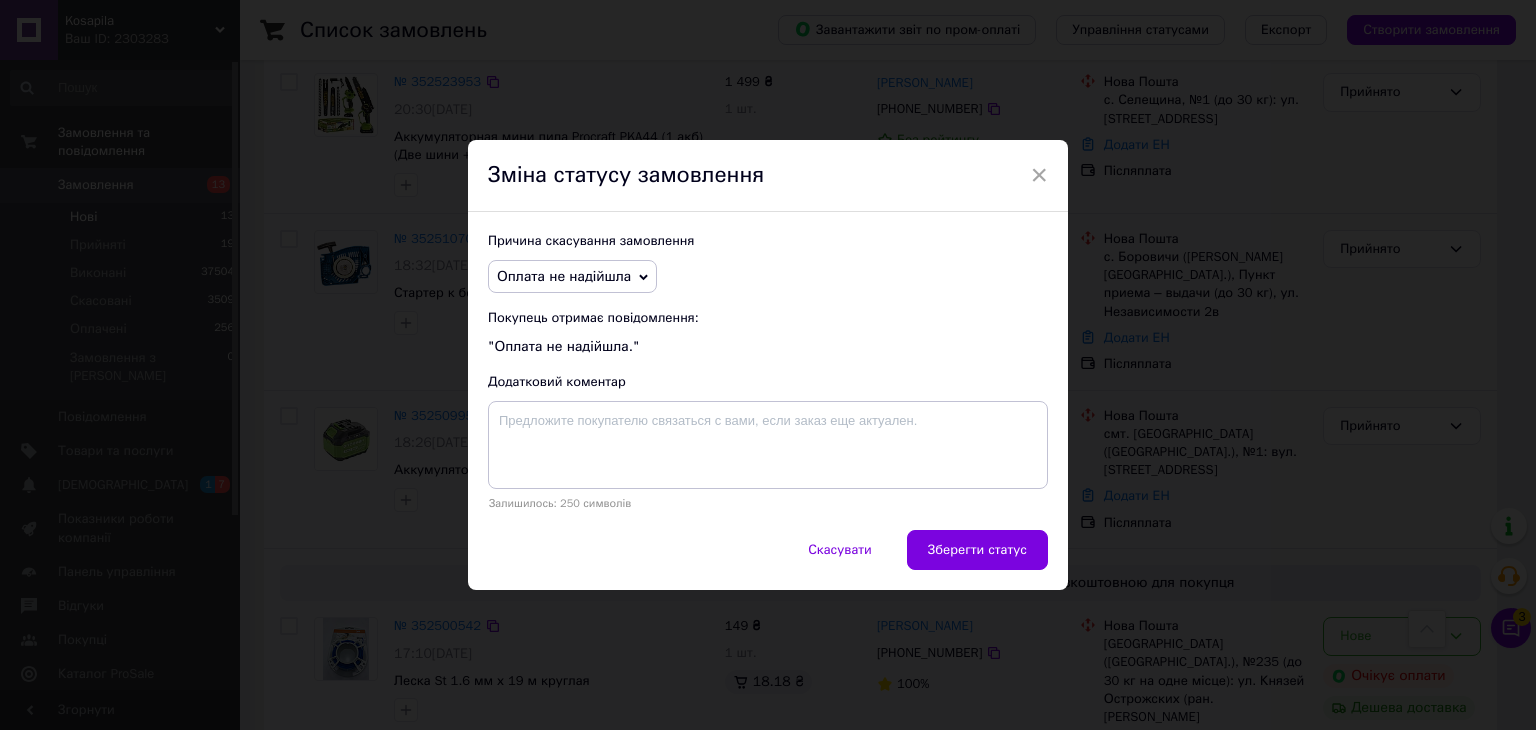 click on "Скасувати   Зберегти статус" at bounding box center (768, 560) 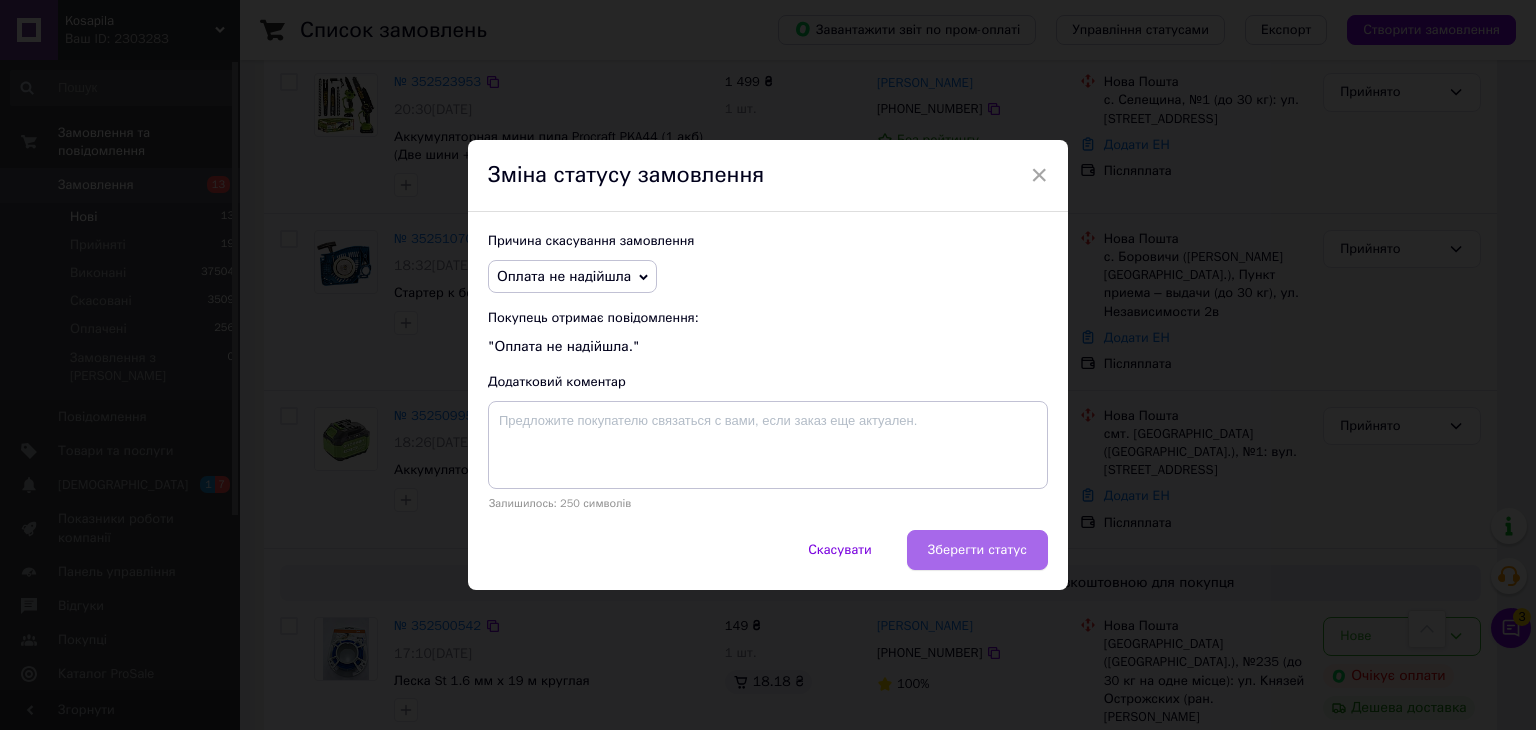 click on "Зберегти статус" at bounding box center (977, 550) 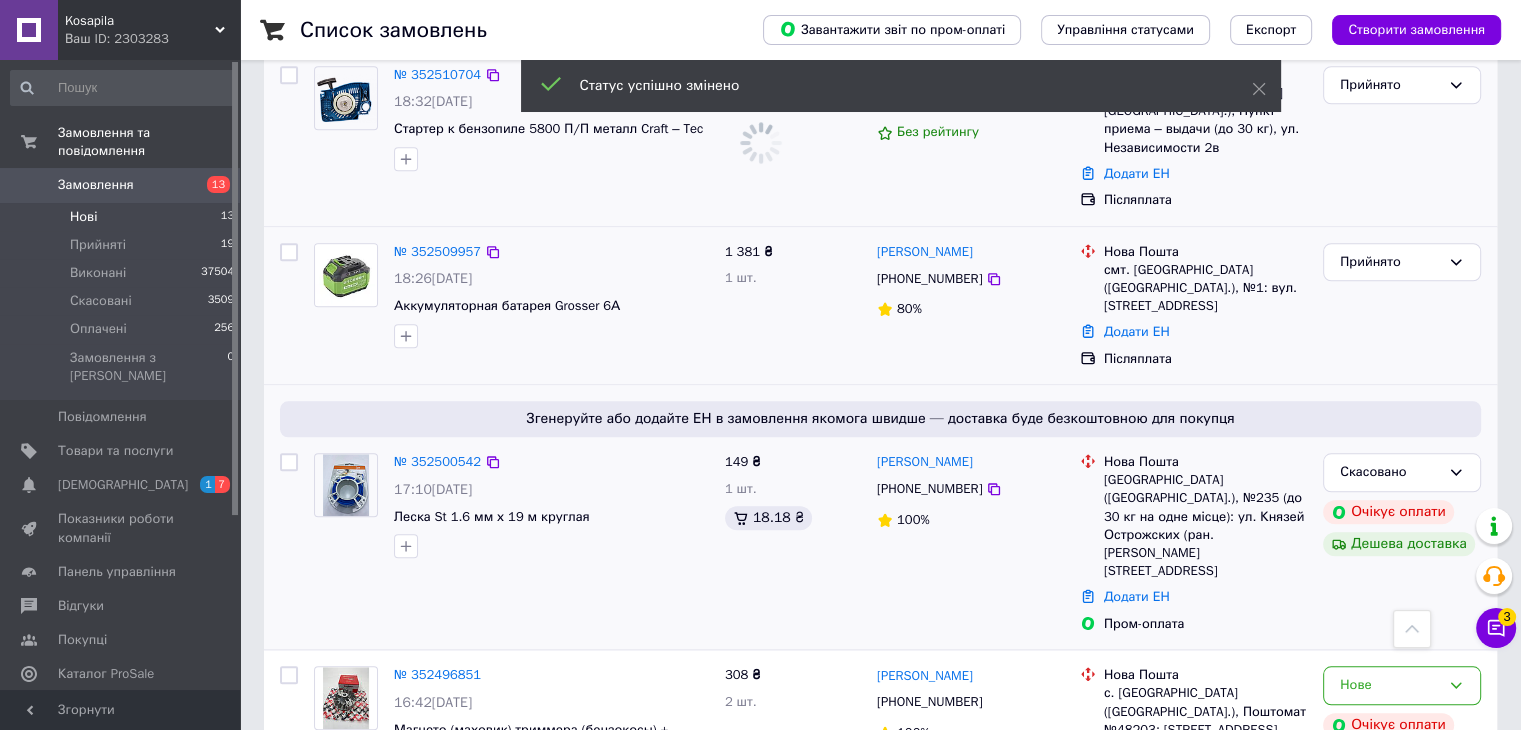 scroll, scrollTop: 427, scrollLeft: 0, axis: vertical 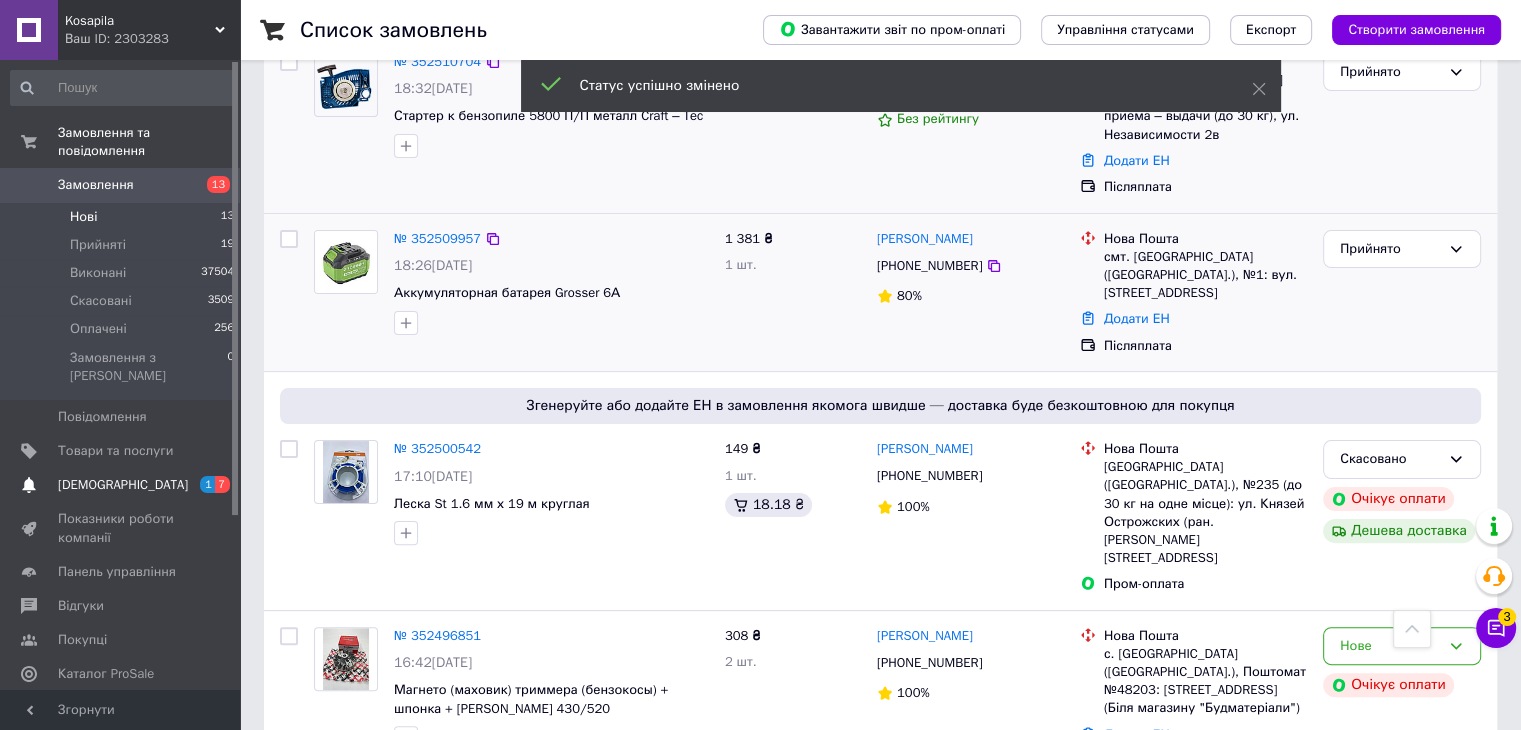 click on "[DEMOGRAPHIC_DATA]" at bounding box center (121, 485) 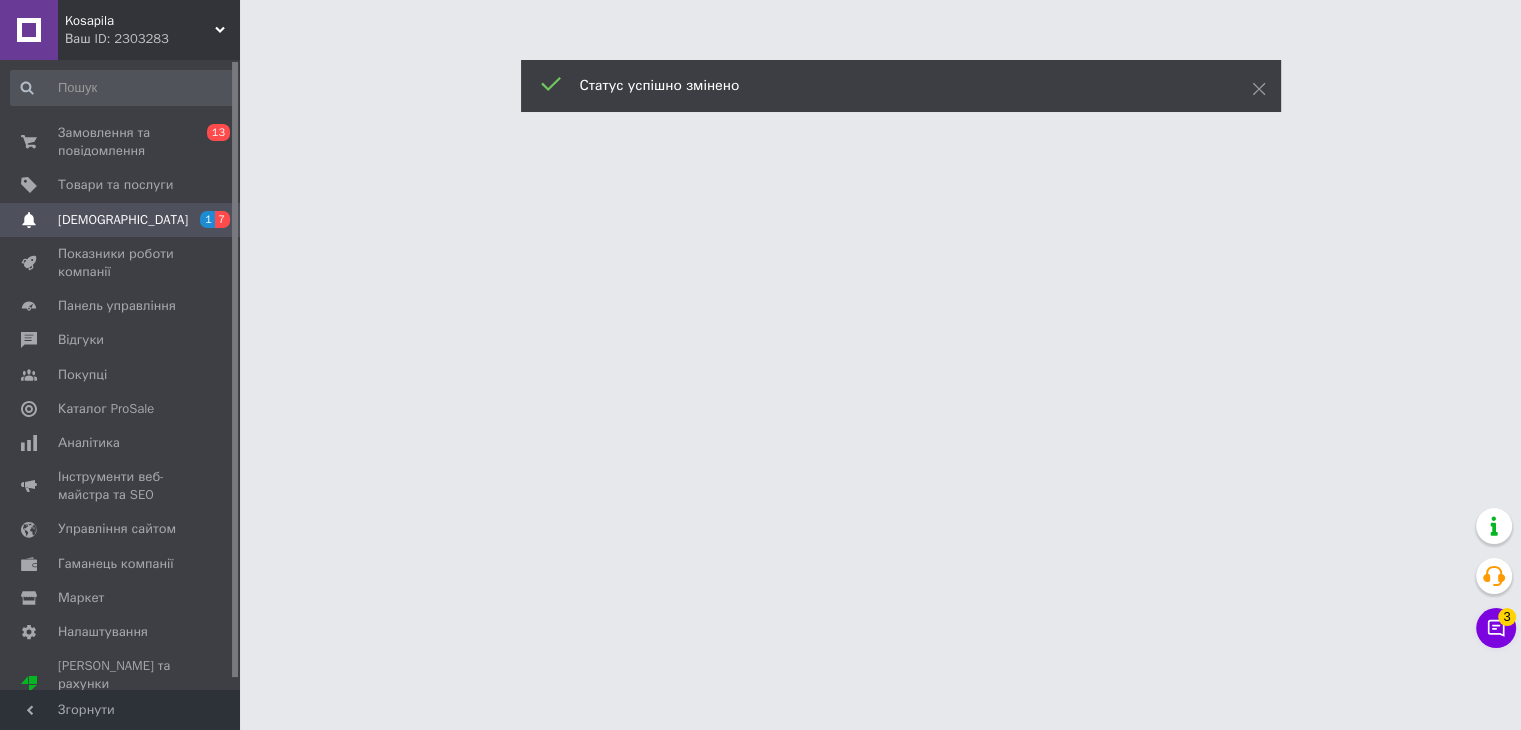 scroll, scrollTop: 0, scrollLeft: 0, axis: both 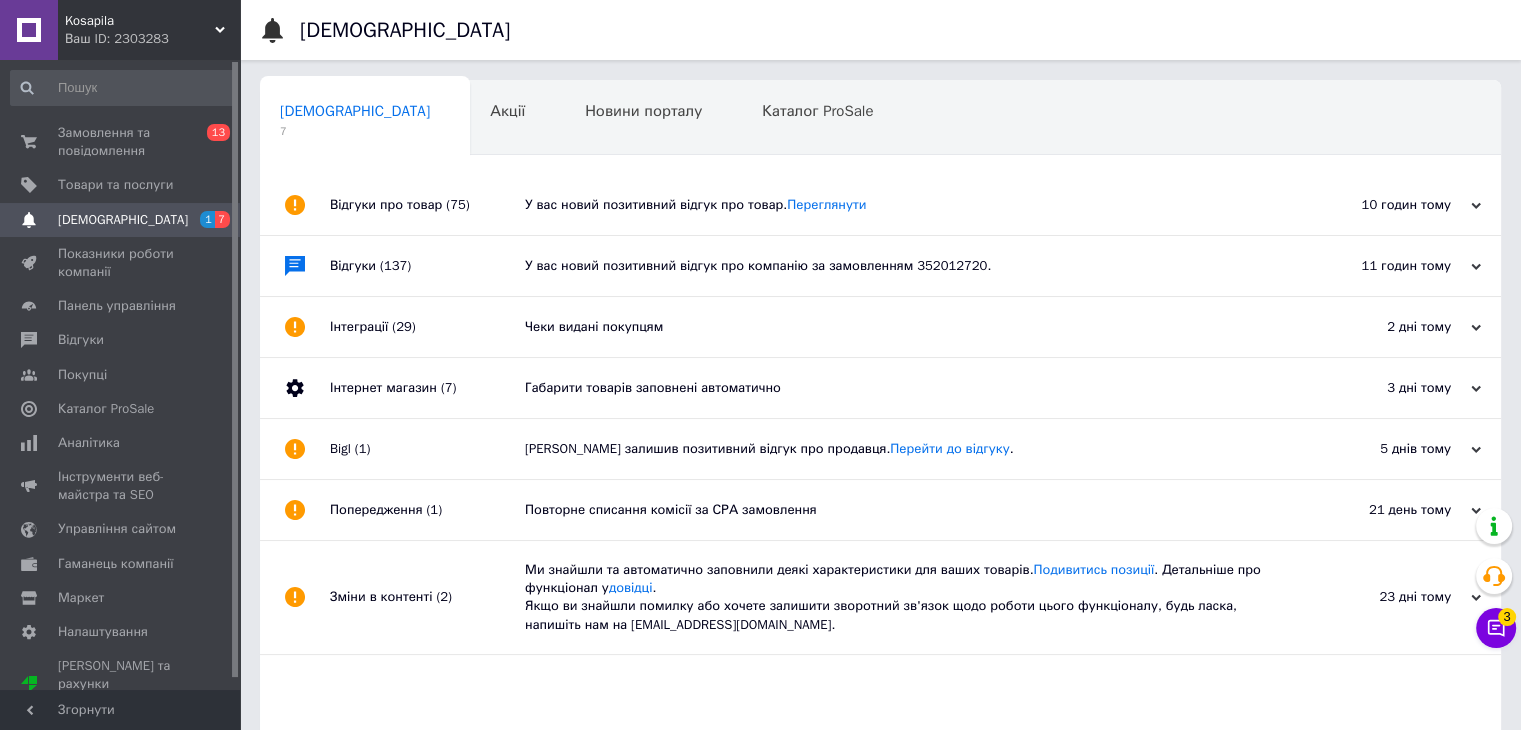 click on "(75)" at bounding box center [457, 204] 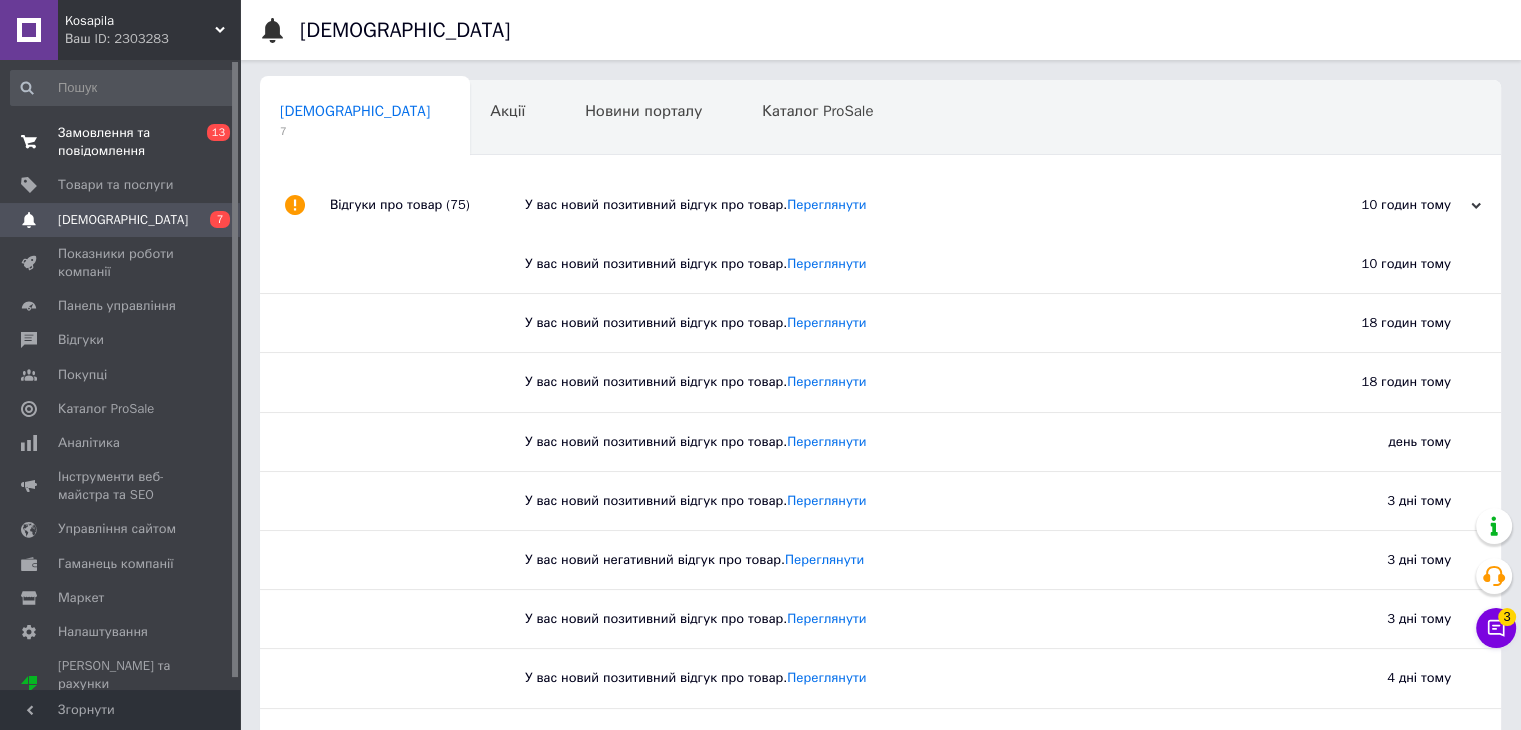 click on "Замовлення та повідомлення" at bounding box center (121, 142) 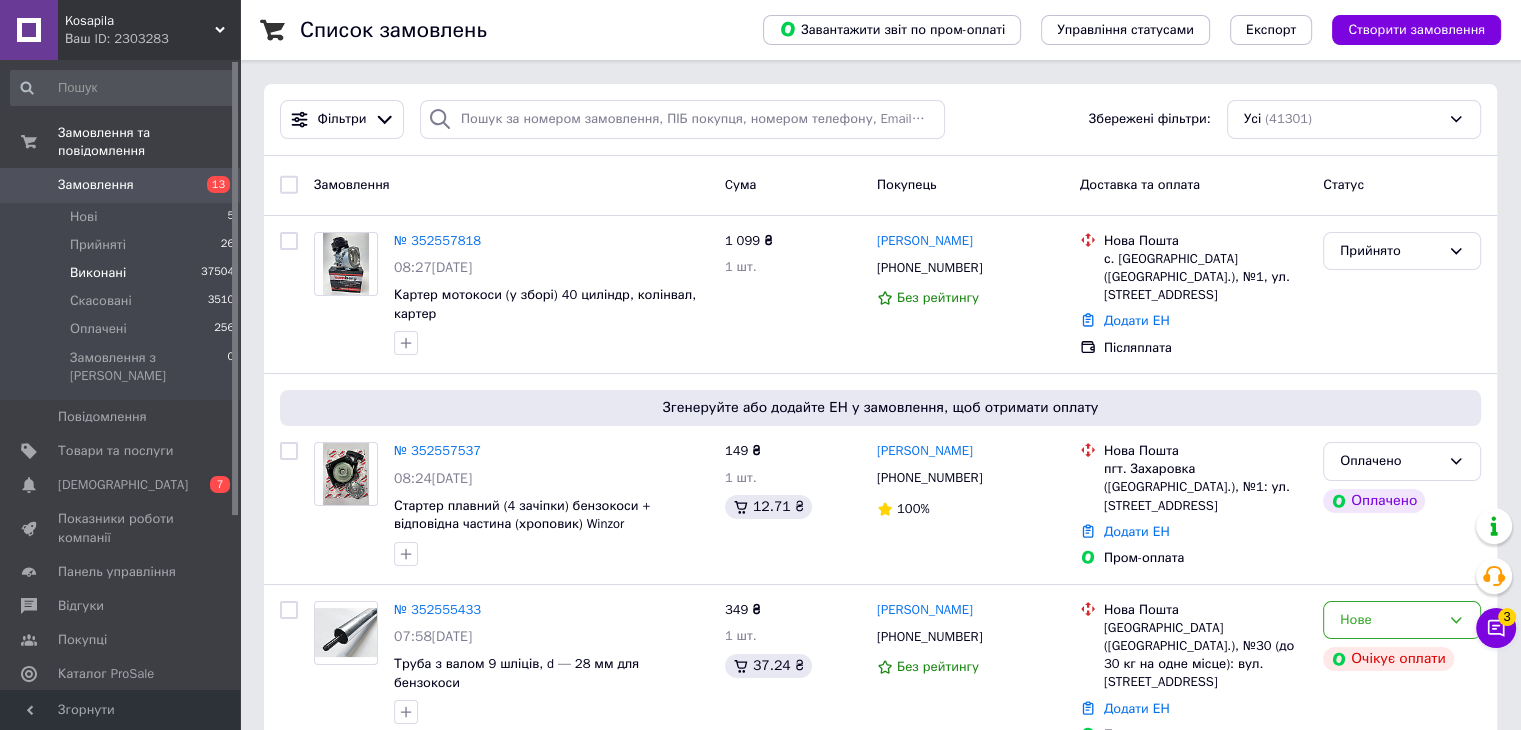 click on "Виконані 37504" at bounding box center [123, 273] 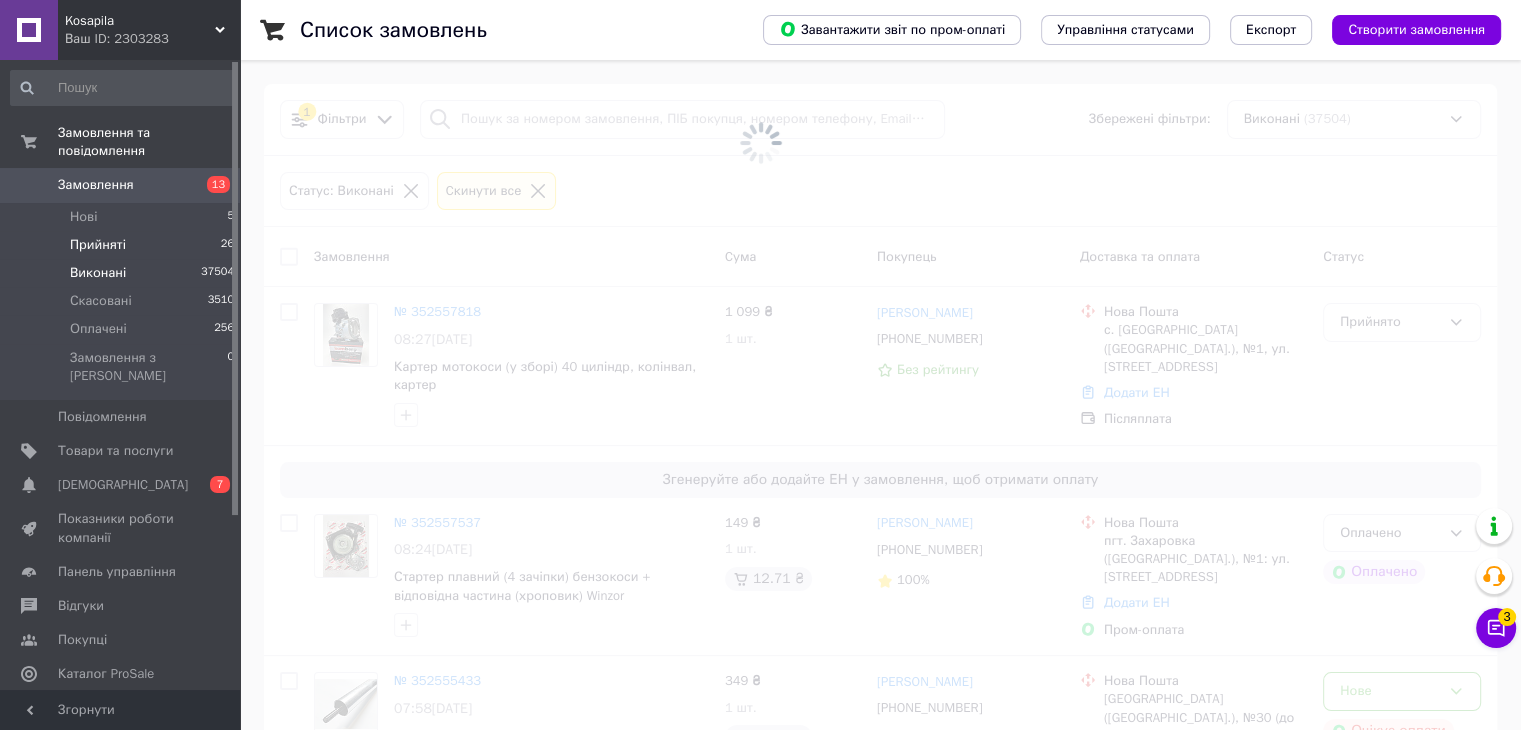click on "Прийняті 26" at bounding box center [123, 245] 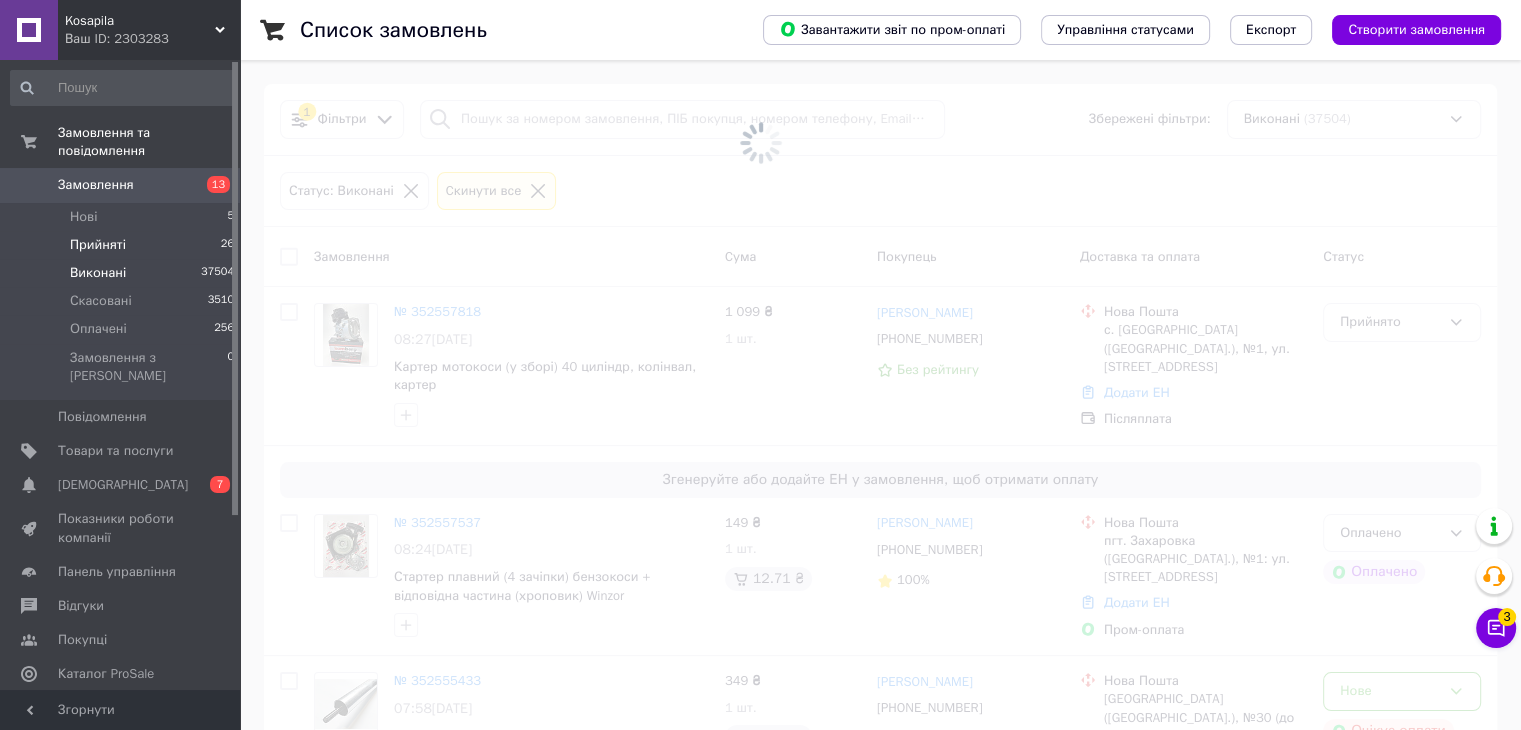 click on "Прийняті 26" at bounding box center [123, 245] 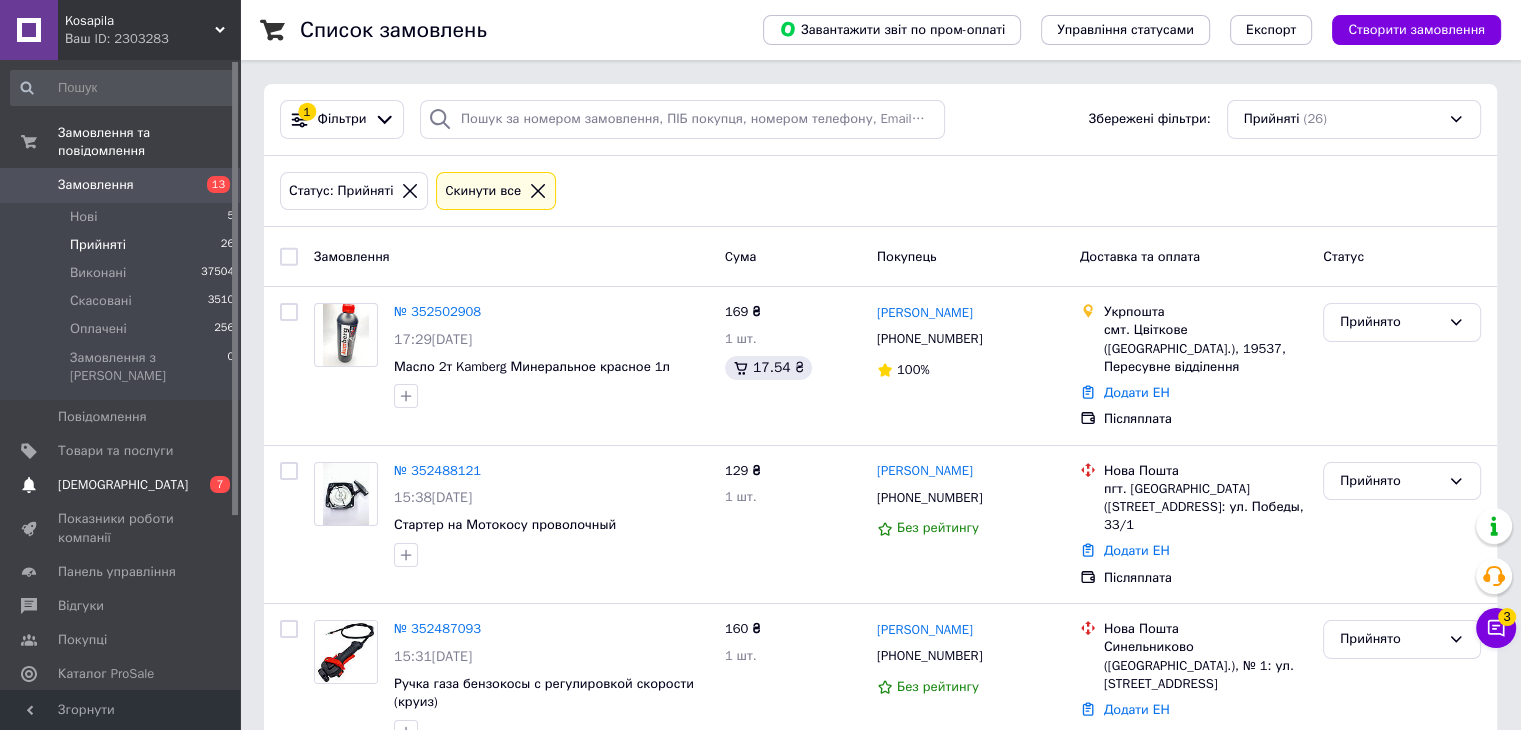 click on "0 7" at bounding box center (212, 485) 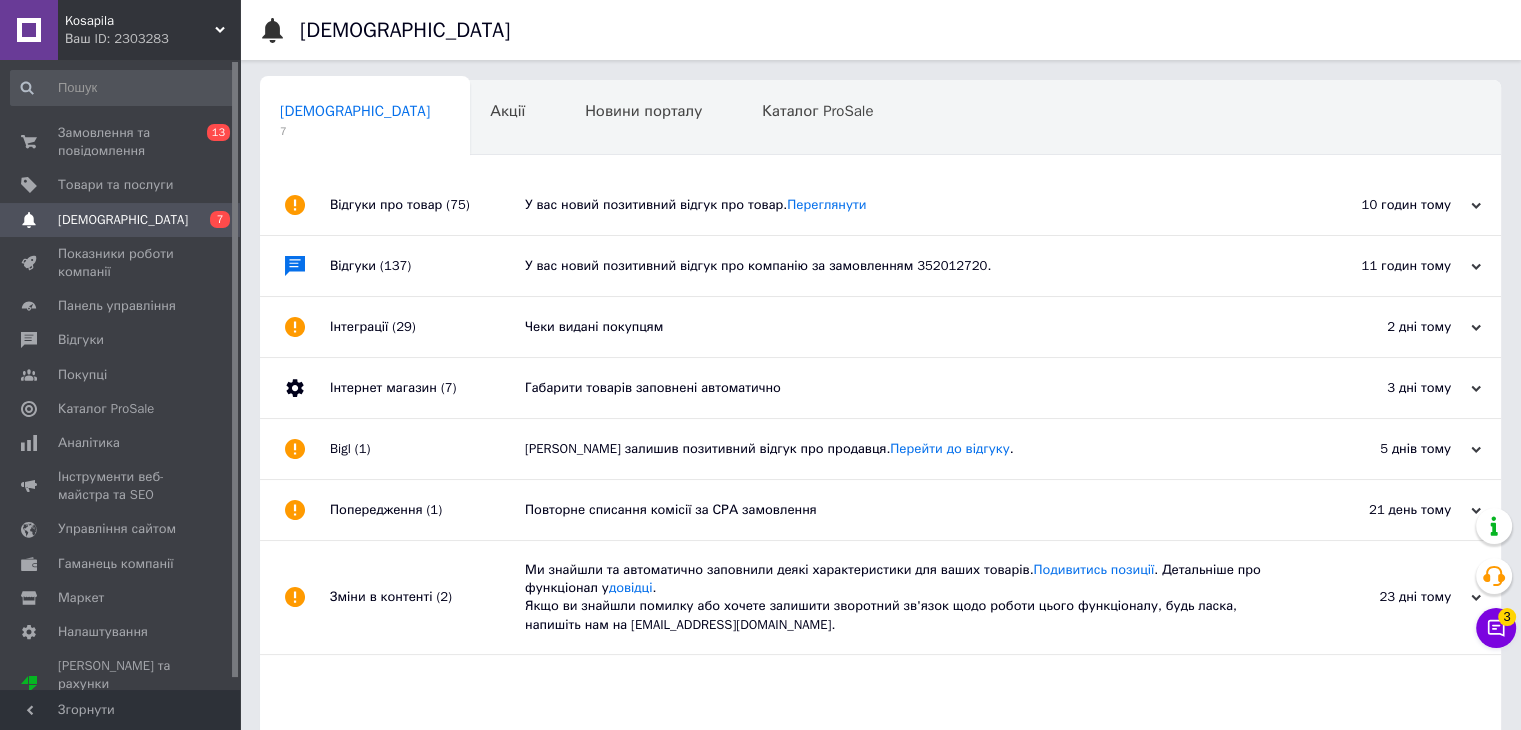 click on "У вас новий позитивний відгук про товар.  Переглянути" at bounding box center (903, 205) 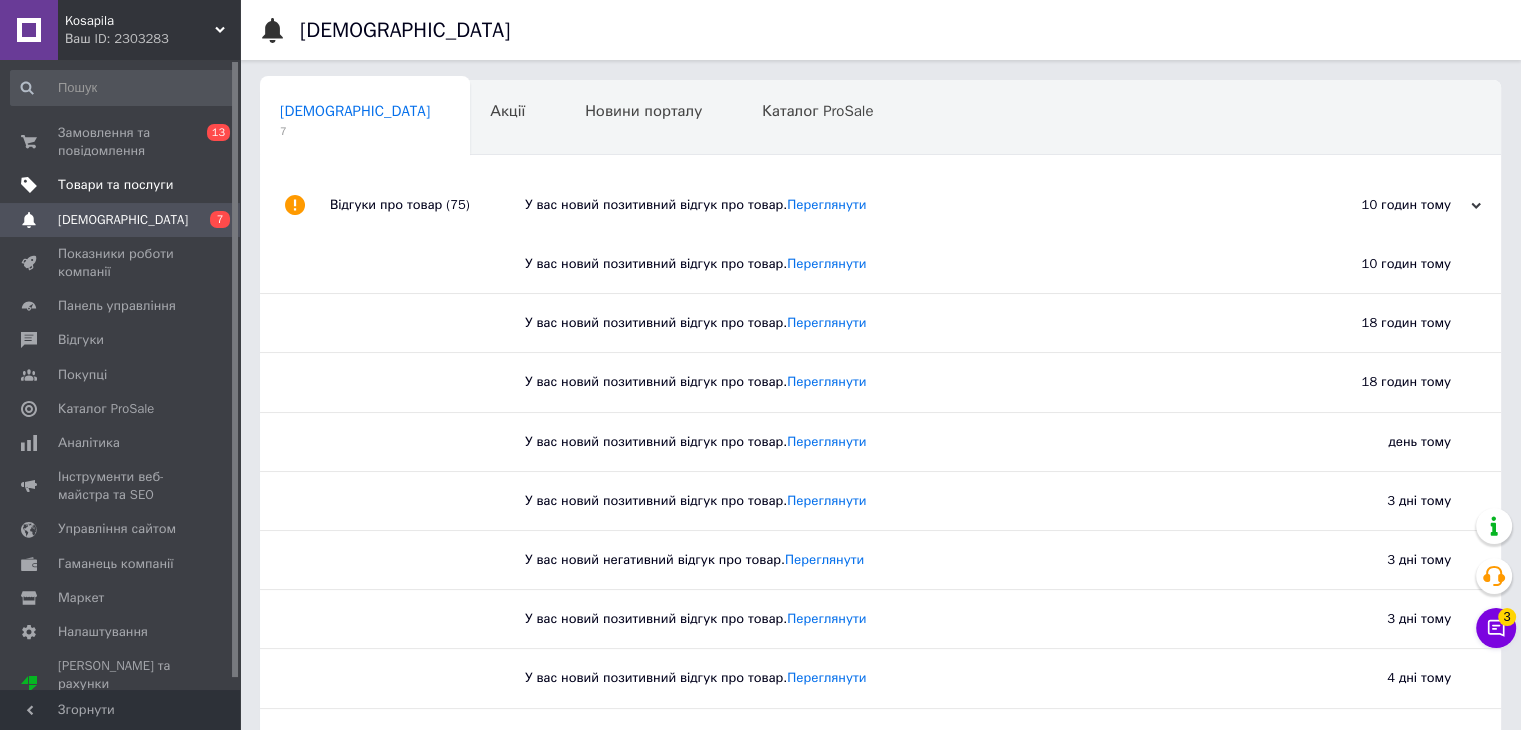 click on "Товари та послуги" at bounding box center [115, 185] 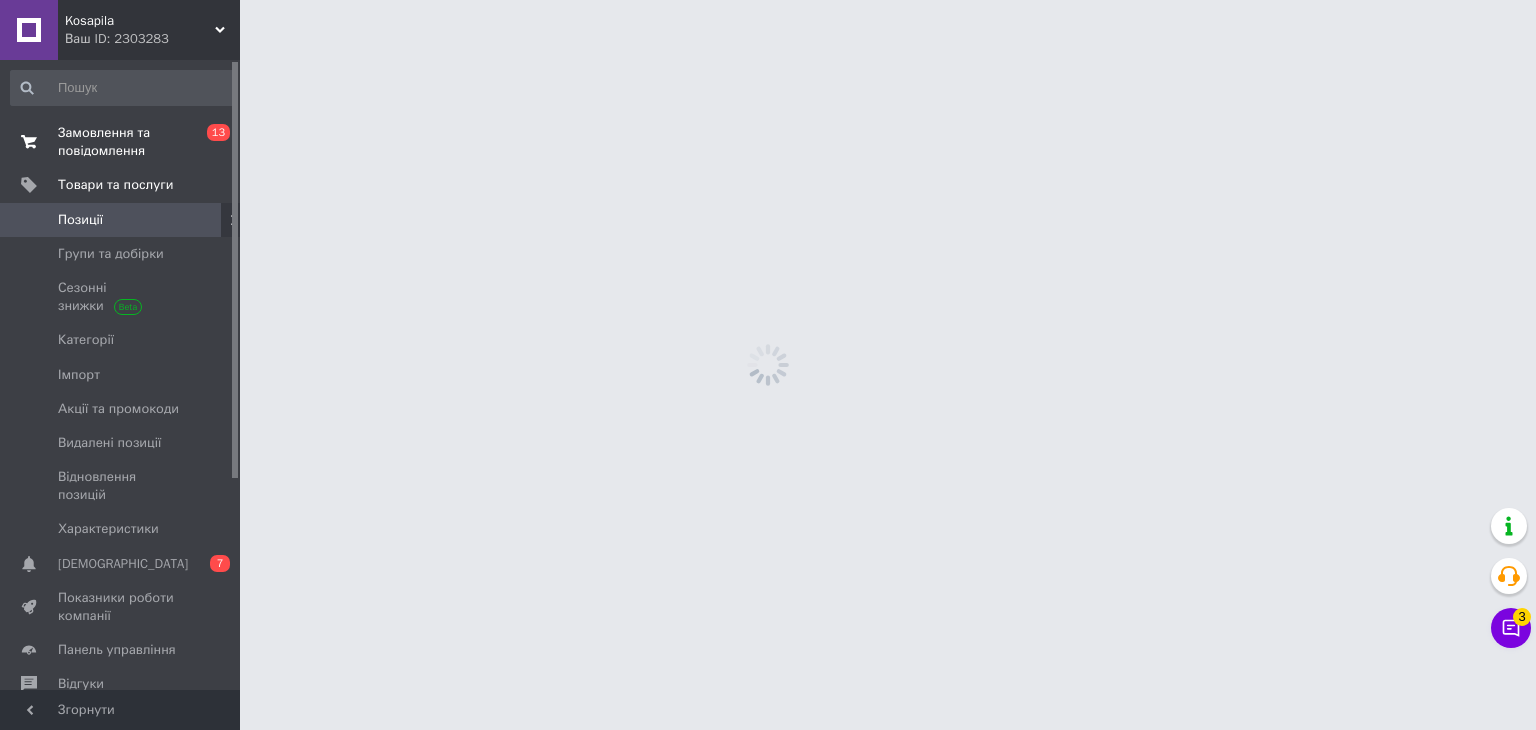 click on "Замовлення та повідомлення" at bounding box center (121, 142) 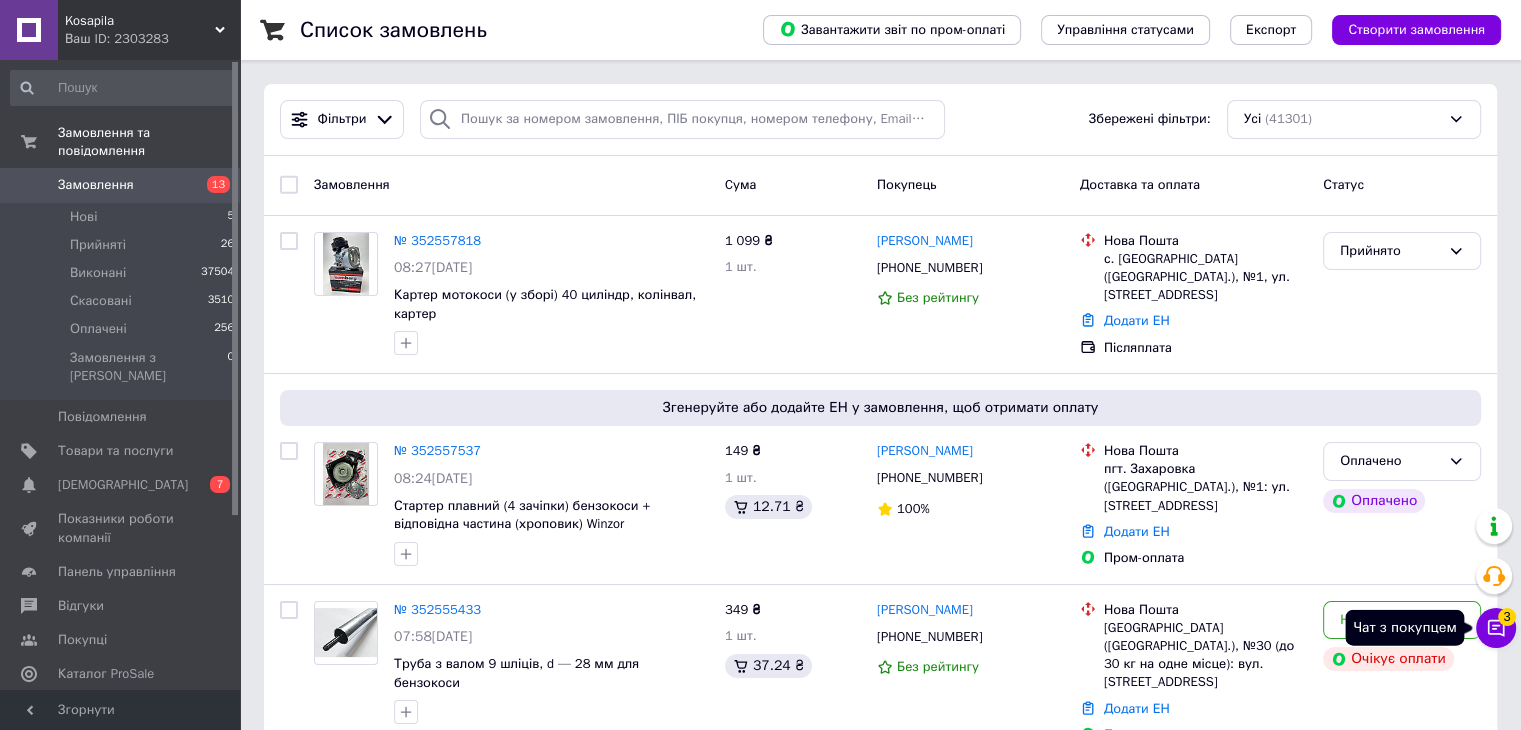click on "3" at bounding box center [1507, 617] 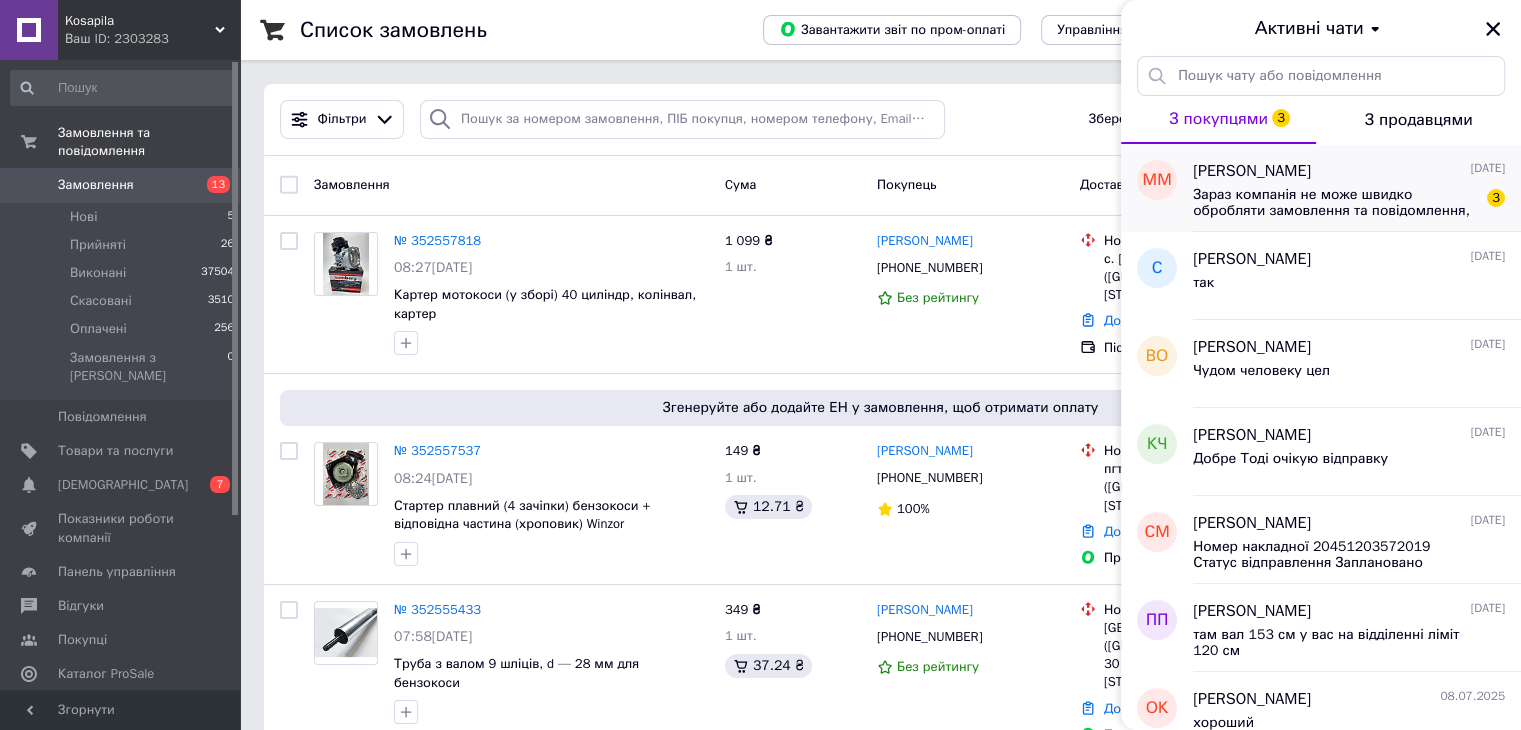 click on "Зараз компанія не може швидко обробляти замовлення та повідомлення,
оскільки за її графіком роботи сьогодні вихідний. Ваша заявка буде оброблена в найближчий робочий день. 3" at bounding box center (1349, 201) 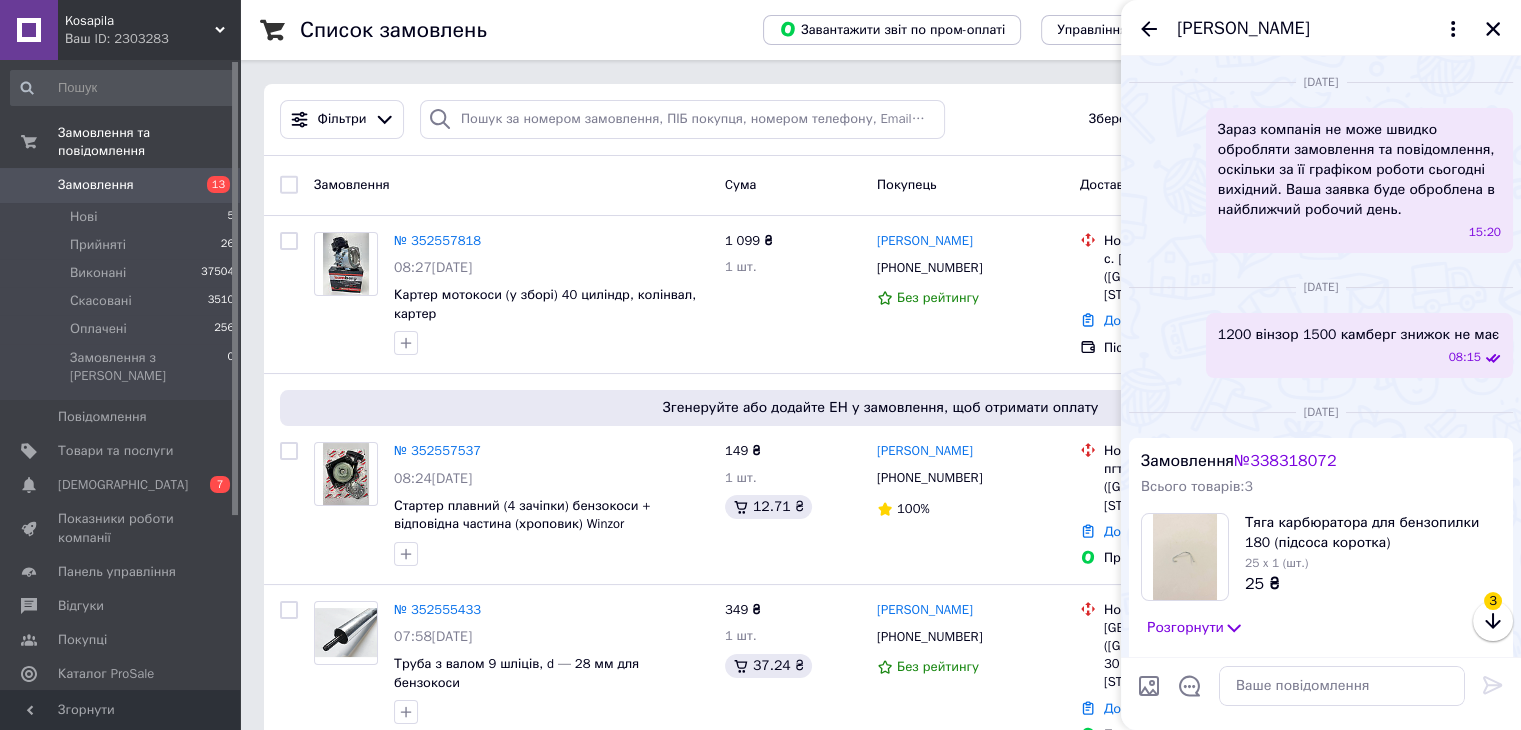 scroll, scrollTop: 2536, scrollLeft: 0, axis: vertical 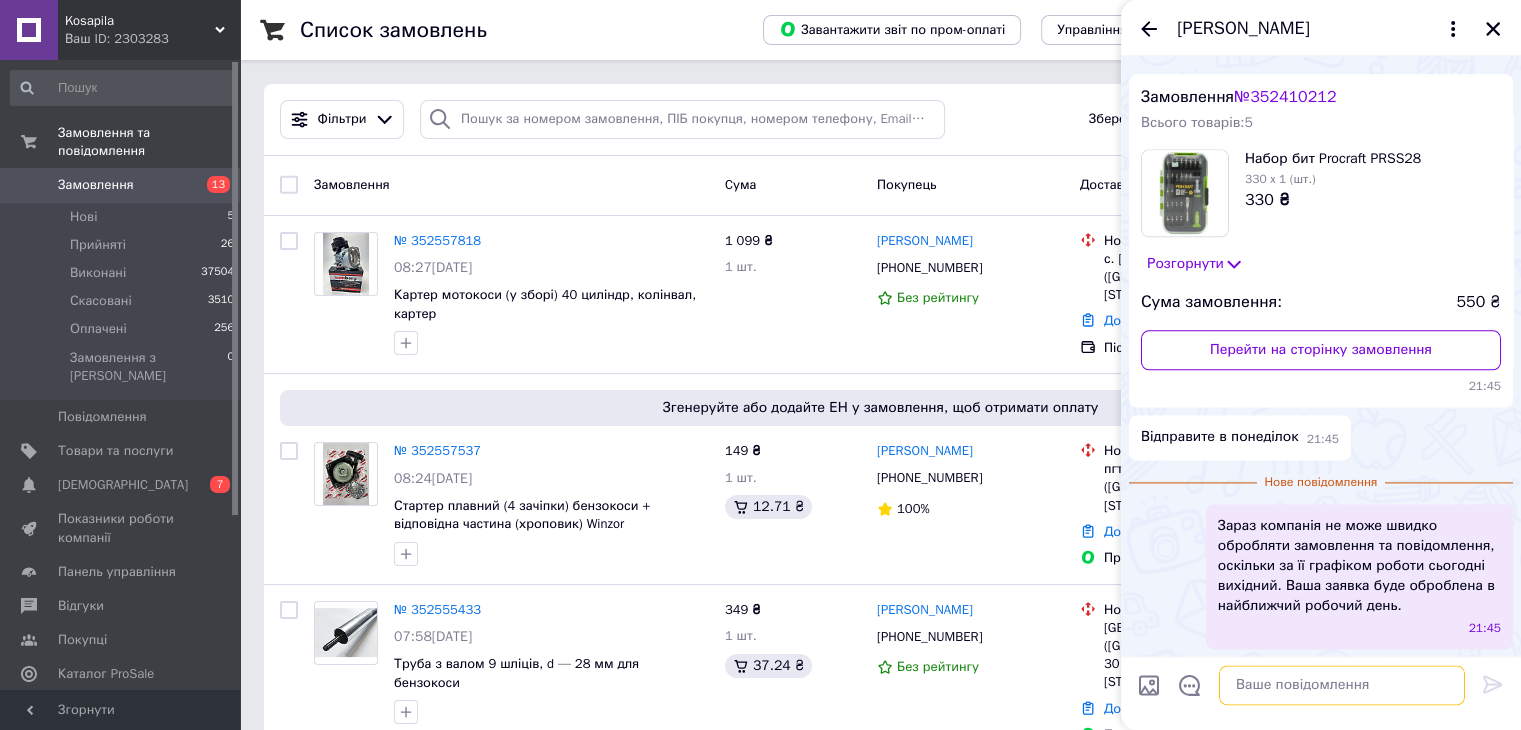 click at bounding box center [1342, 686] 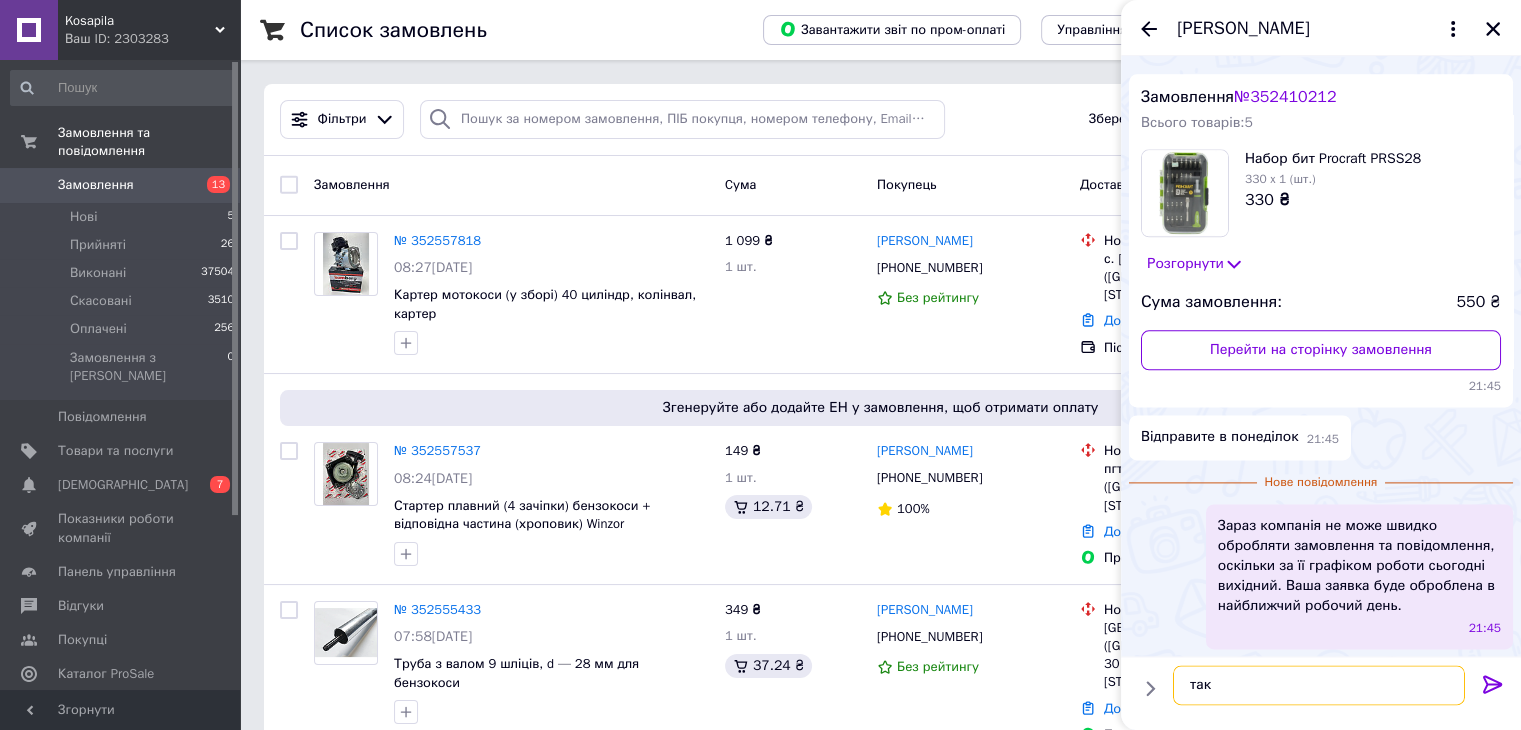 type on "так" 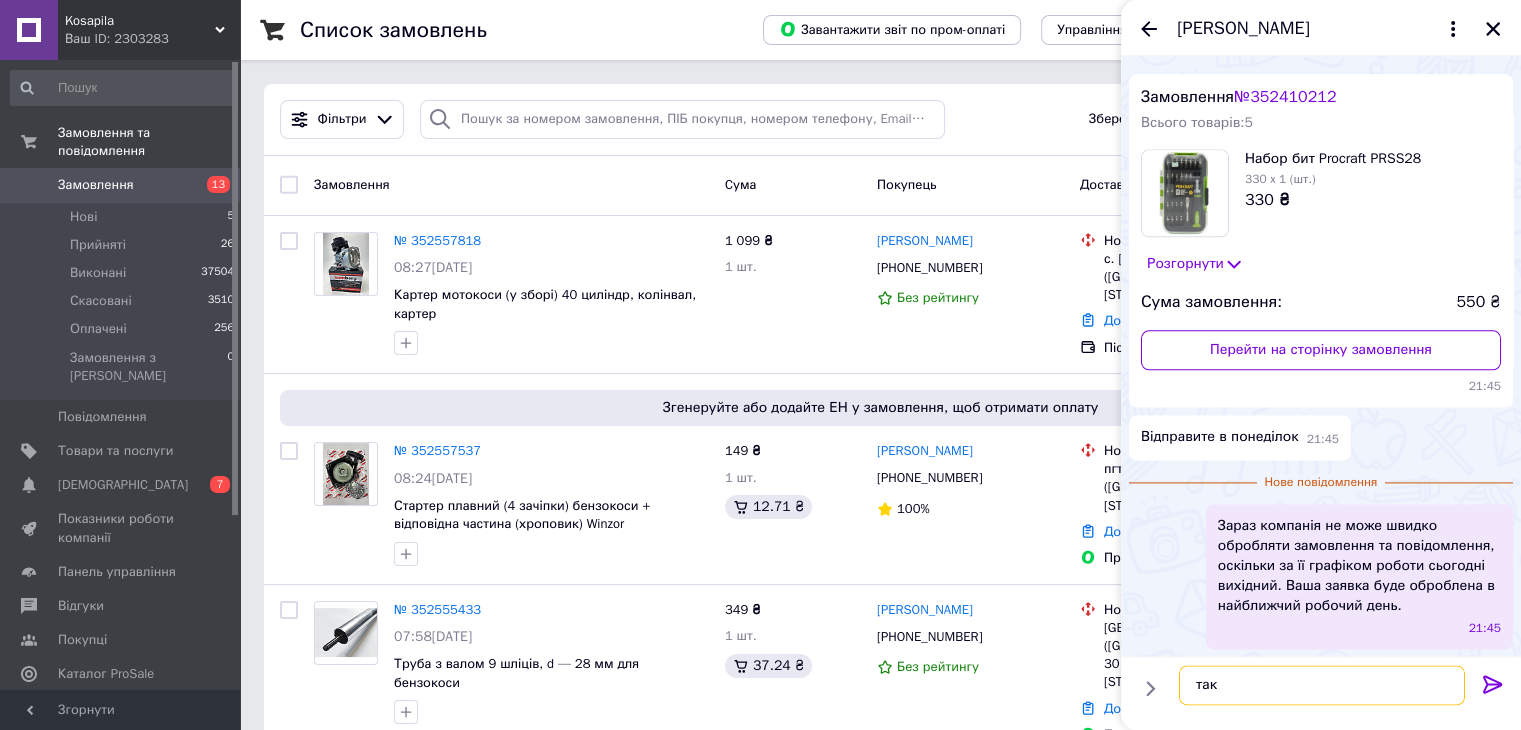 type 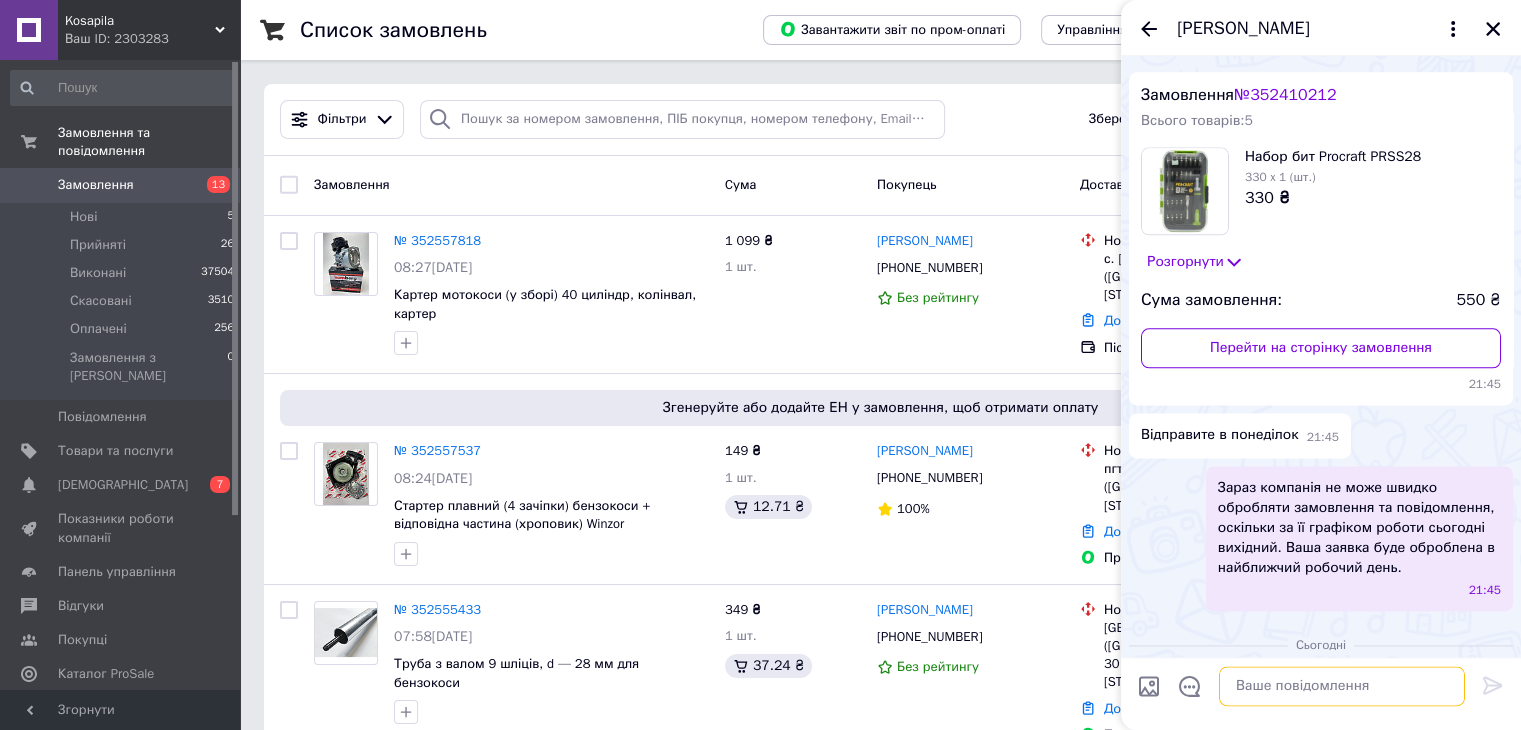 scroll, scrollTop: 2604, scrollLeft: 0, axis: vertical 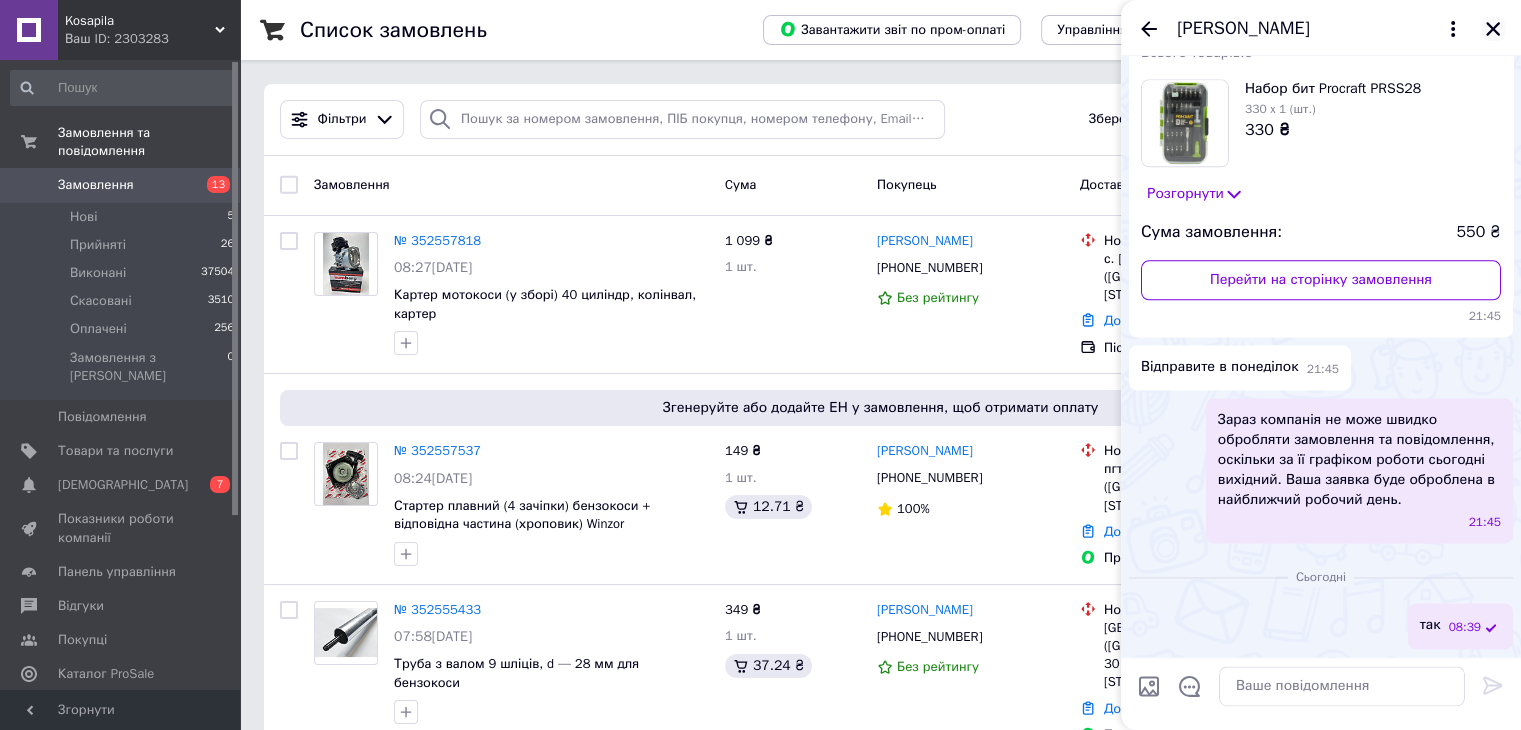 click 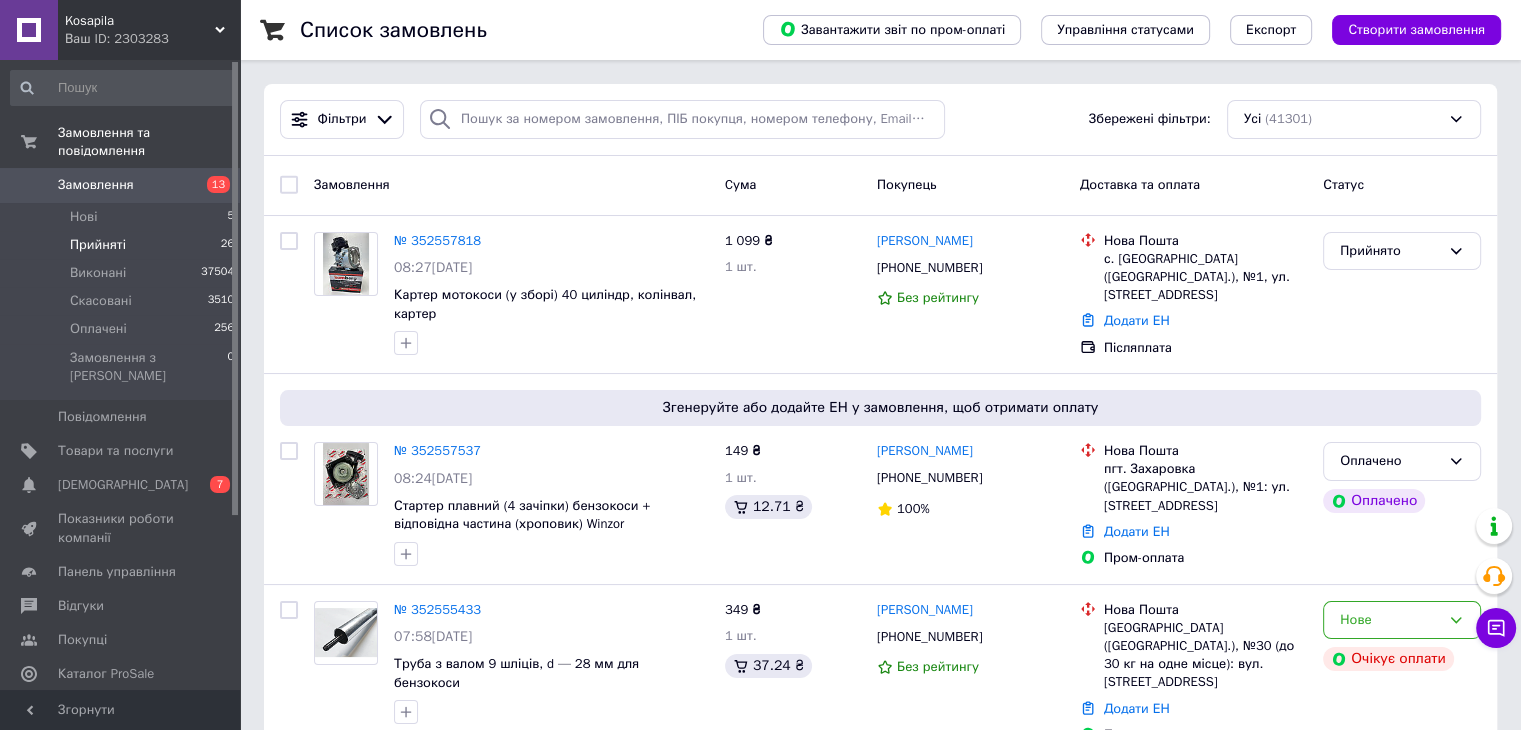 click on "Прийняті 26" at bounding box center [123, 245] 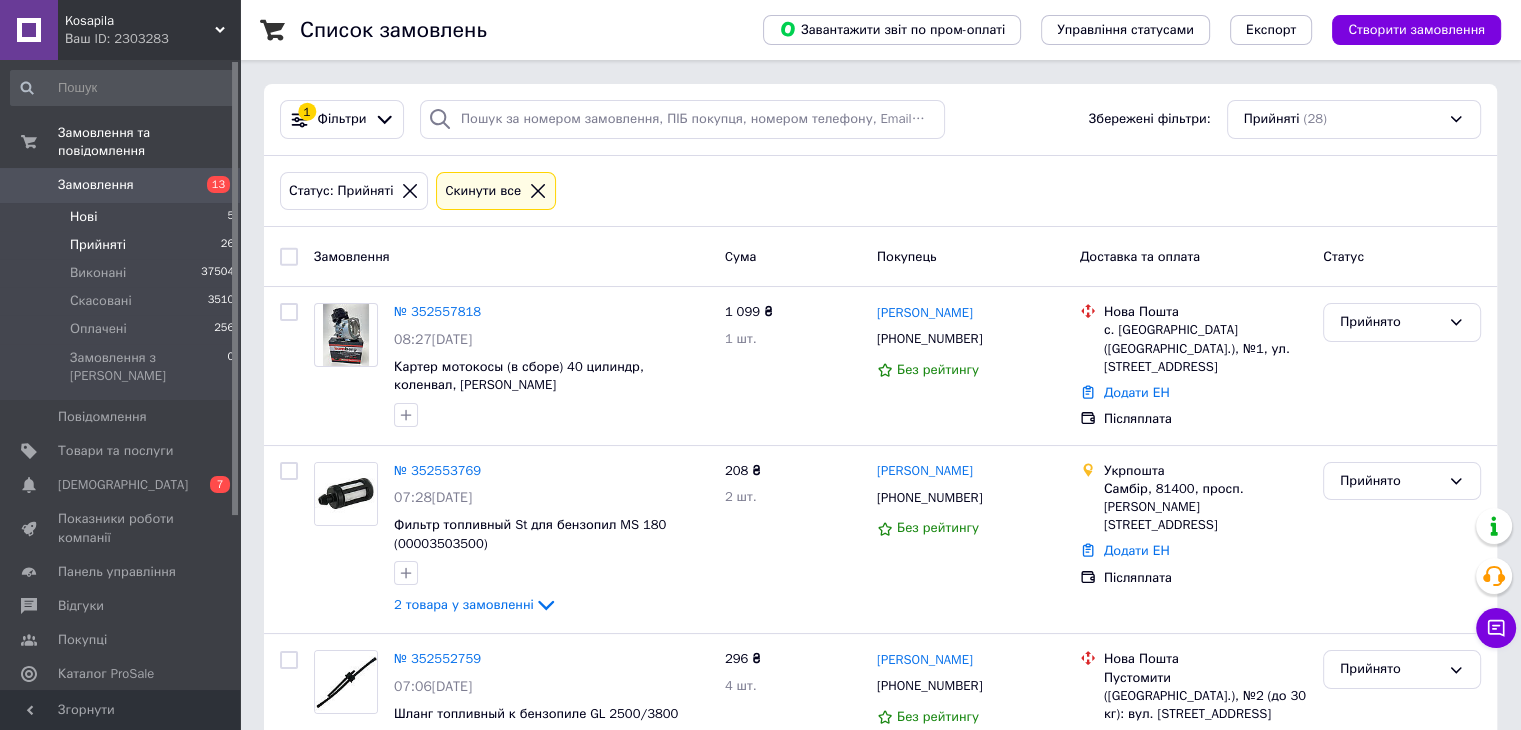 click on "Нові 5" at bounding box center [123, 217] 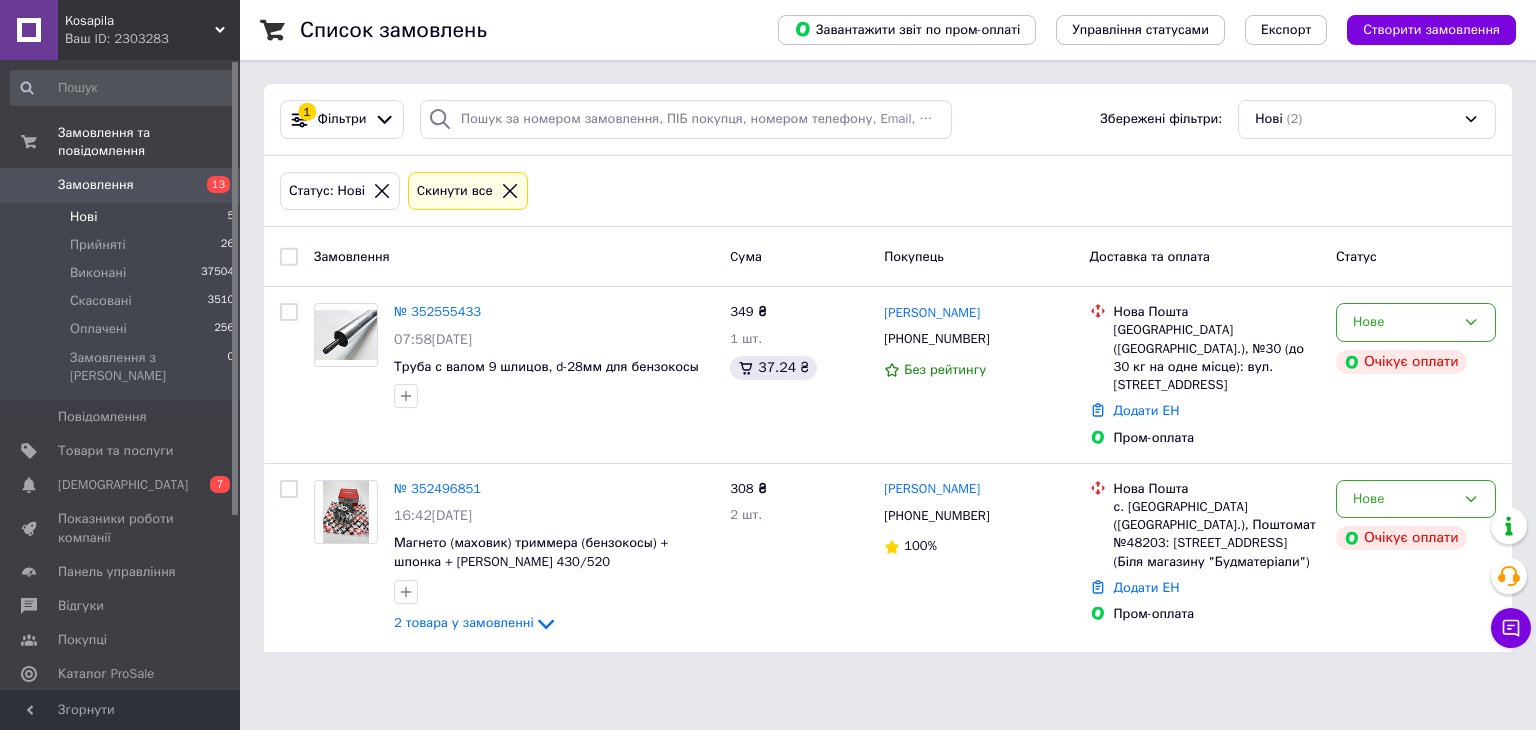 click on "Нові 5" at bounding box center (123, 217) 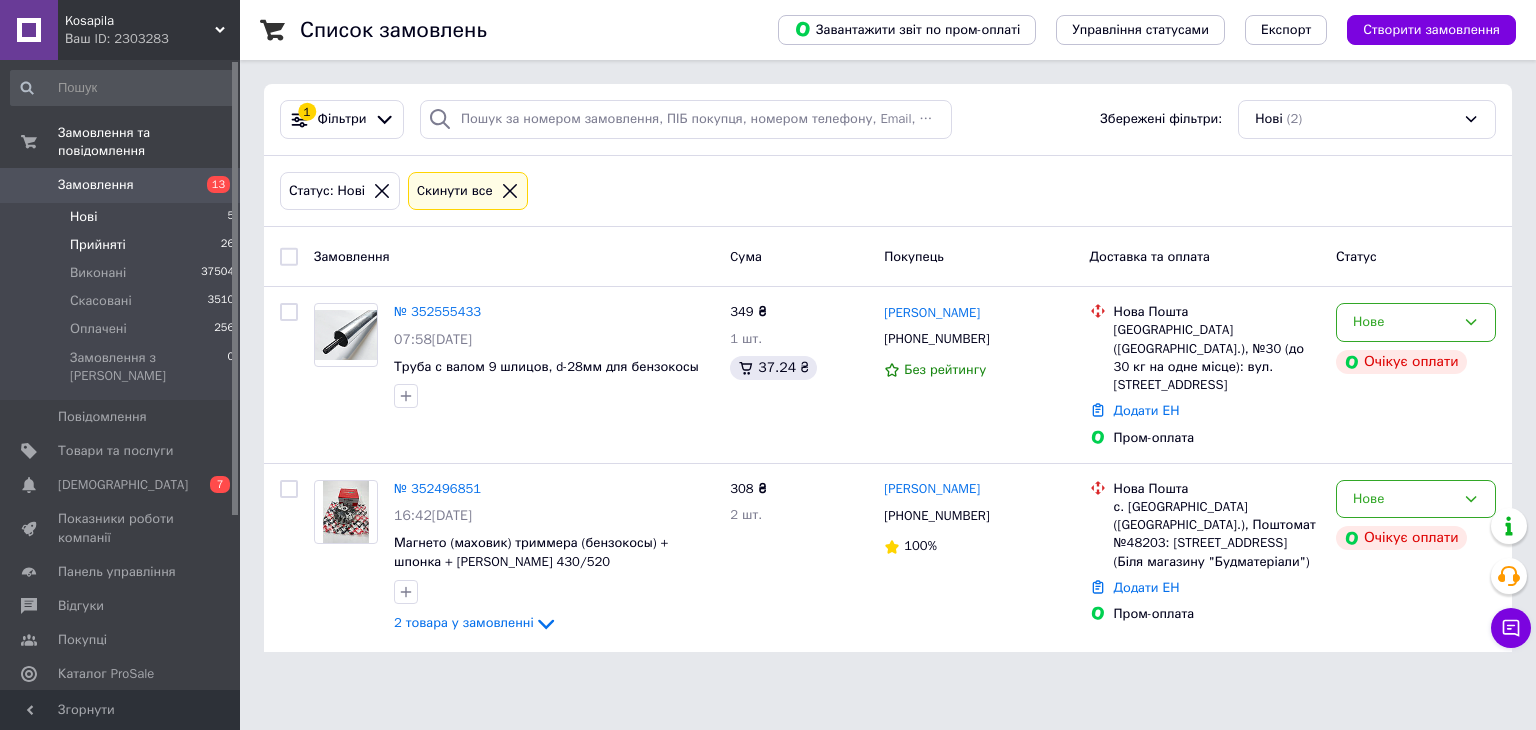 click on "Прийняті 26" at bounding box center [123, 245] 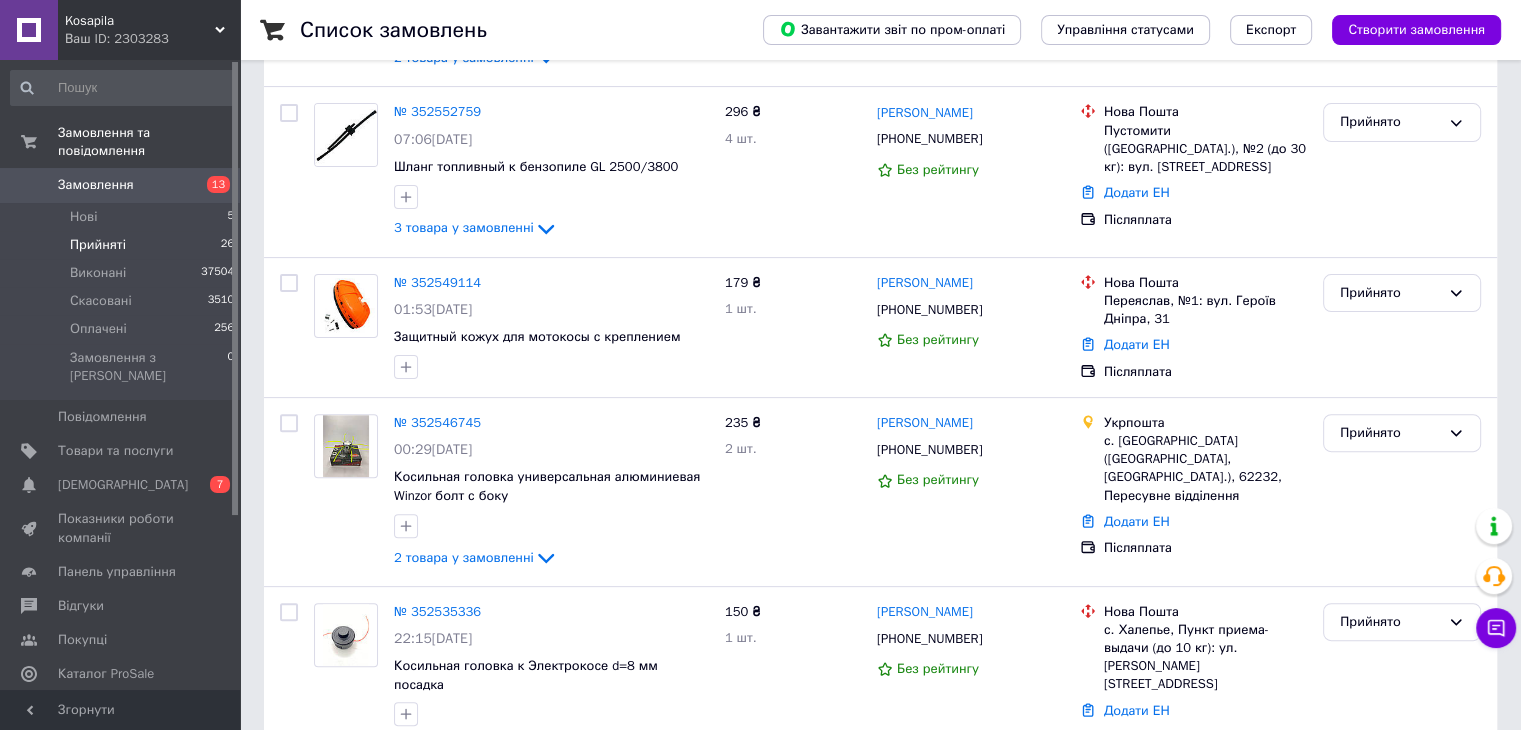 scroll, scrollTop: 0, scrollLeft: 0, axis: both 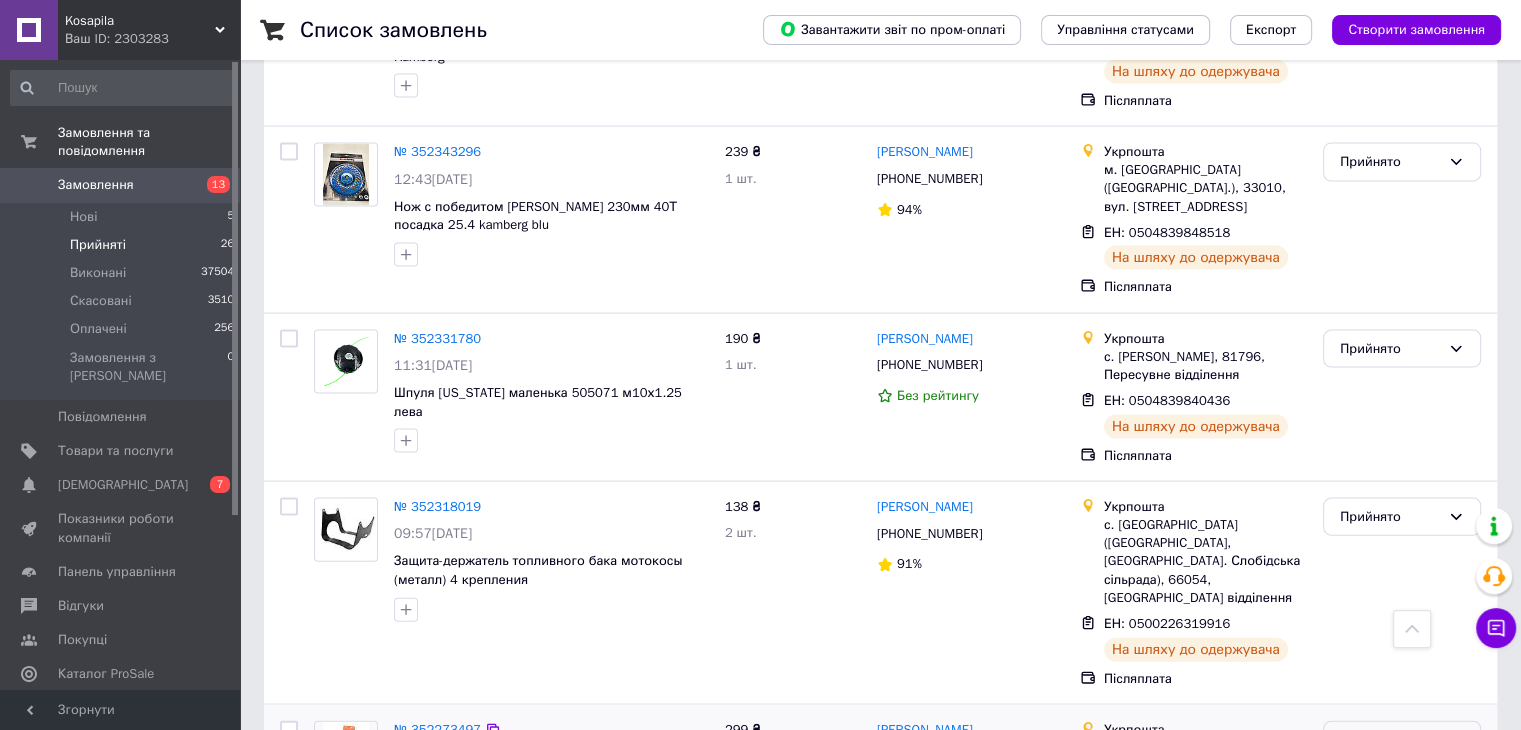 click on "Прийнято" at bounding box center (1390, 740) 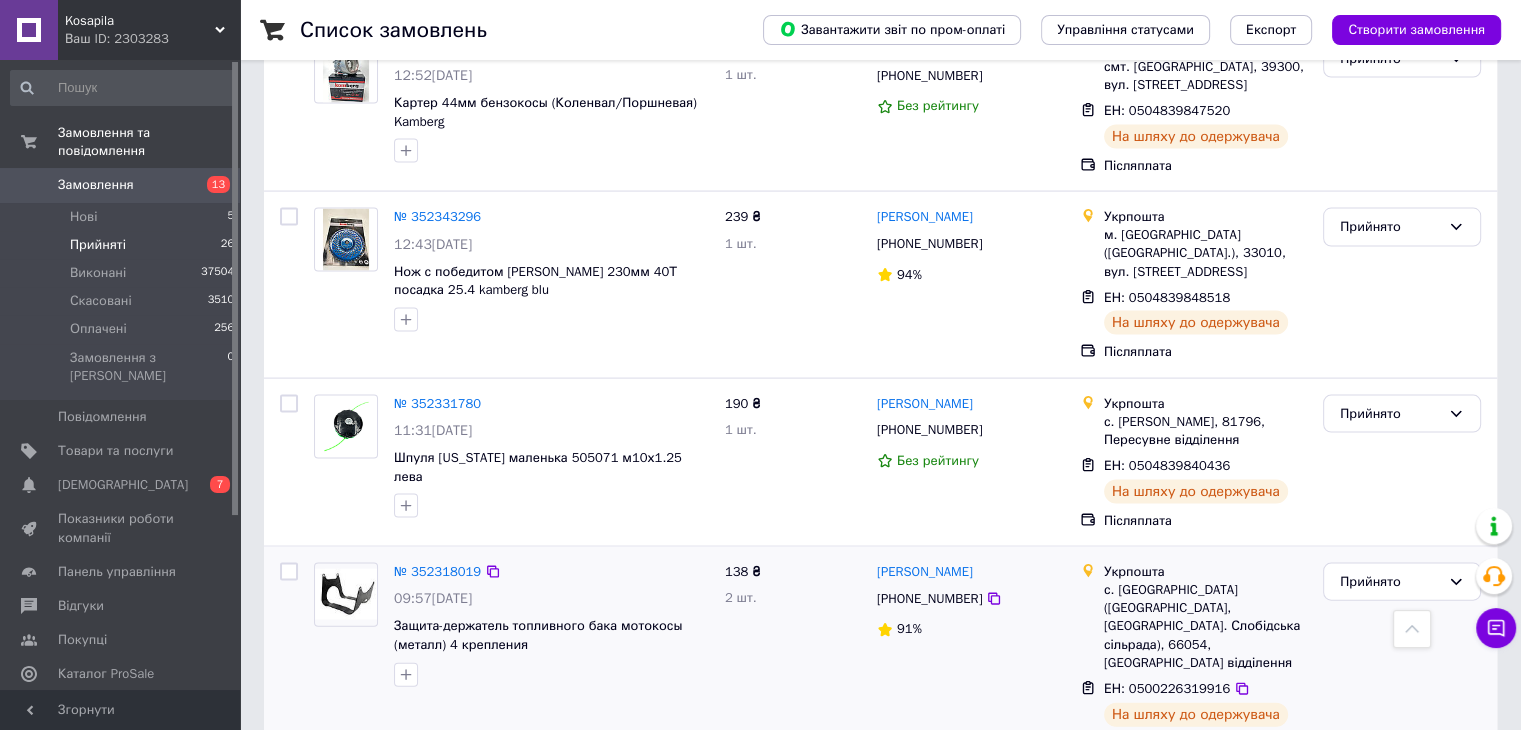 scroll, scrollTop: 4120, scrollLeft: 0, axis: vertical 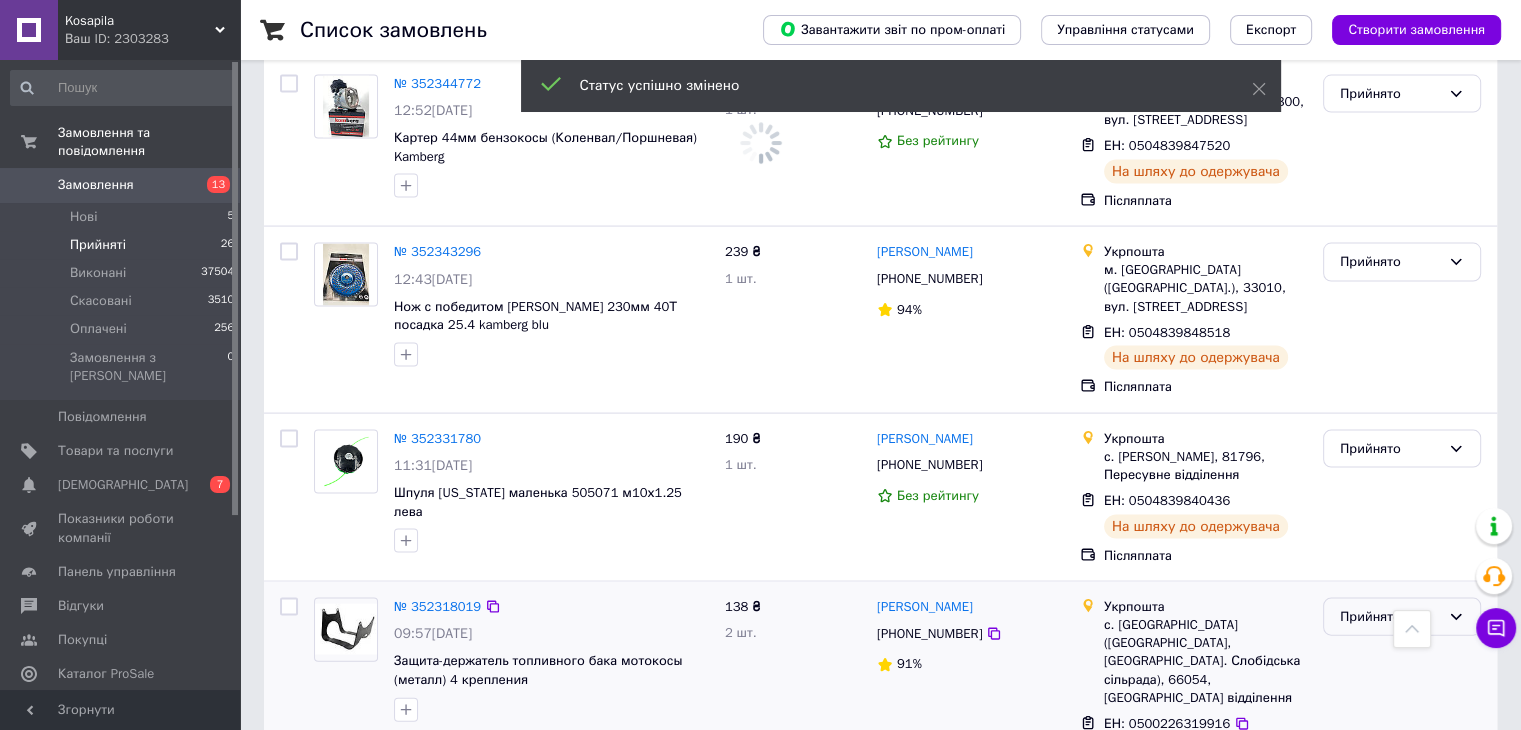 click on "Прийнято" at bounding box center [1390, 617] 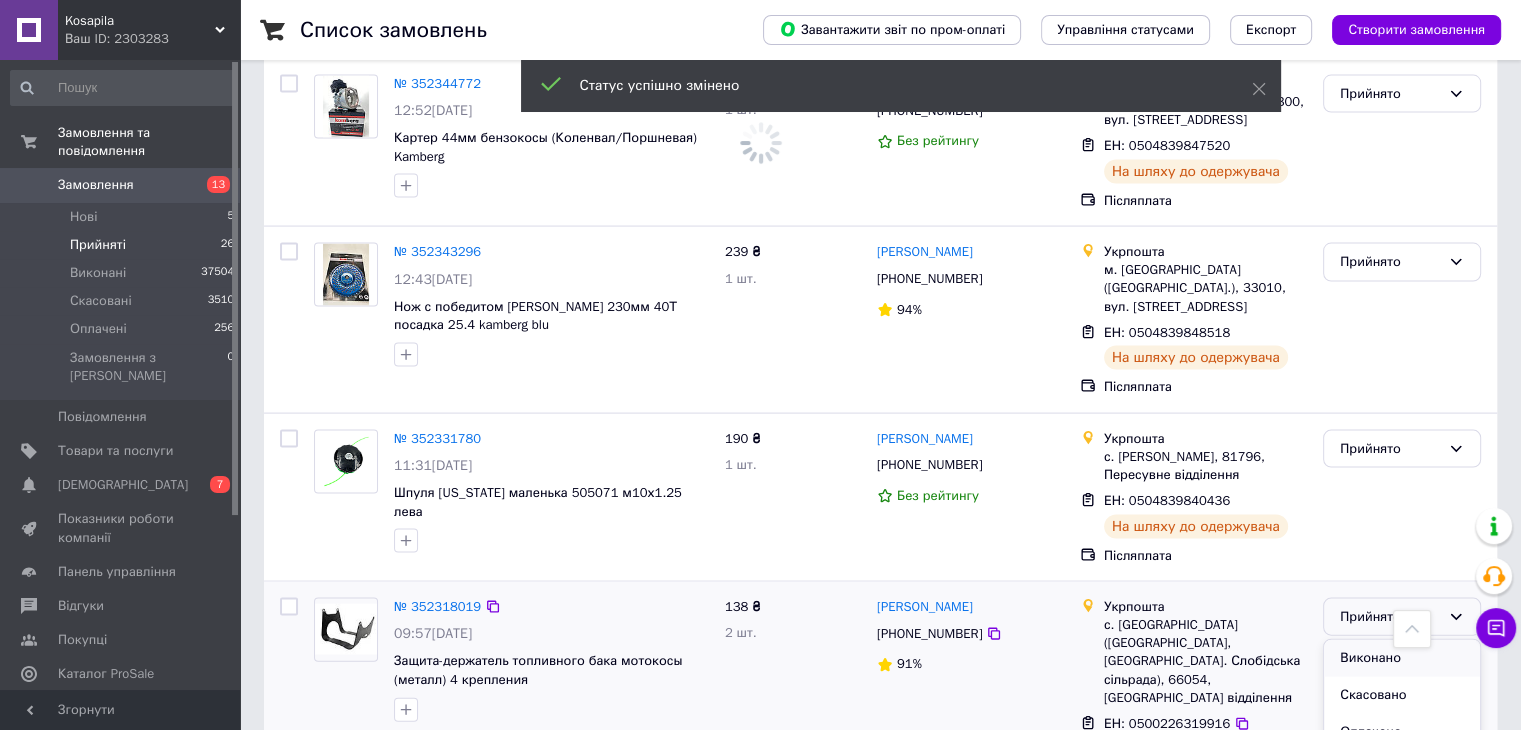 click on "Виконано" at bounding box center (1402, 658) 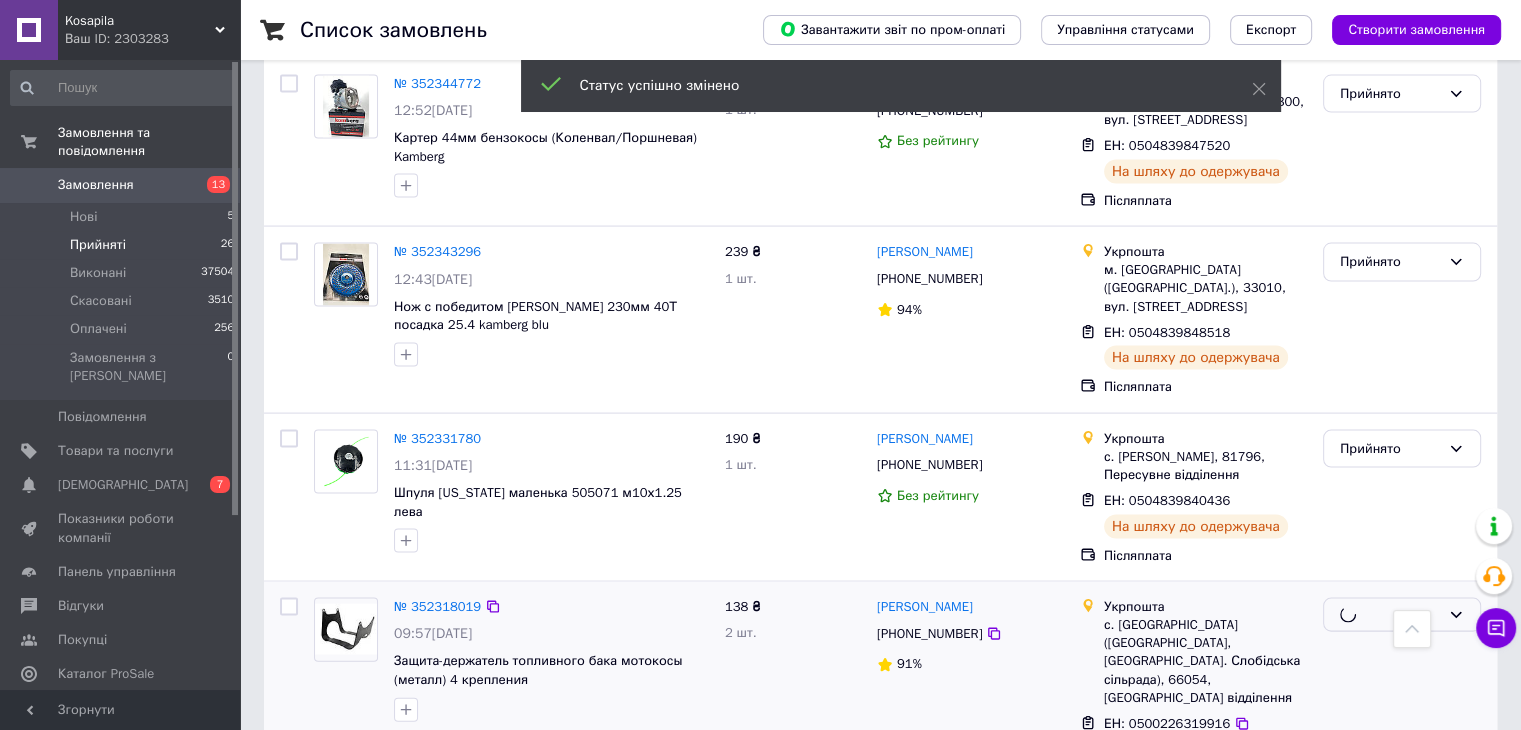 scroll, scrollTop: 4020, scrollLeft: 0, axis: vertical 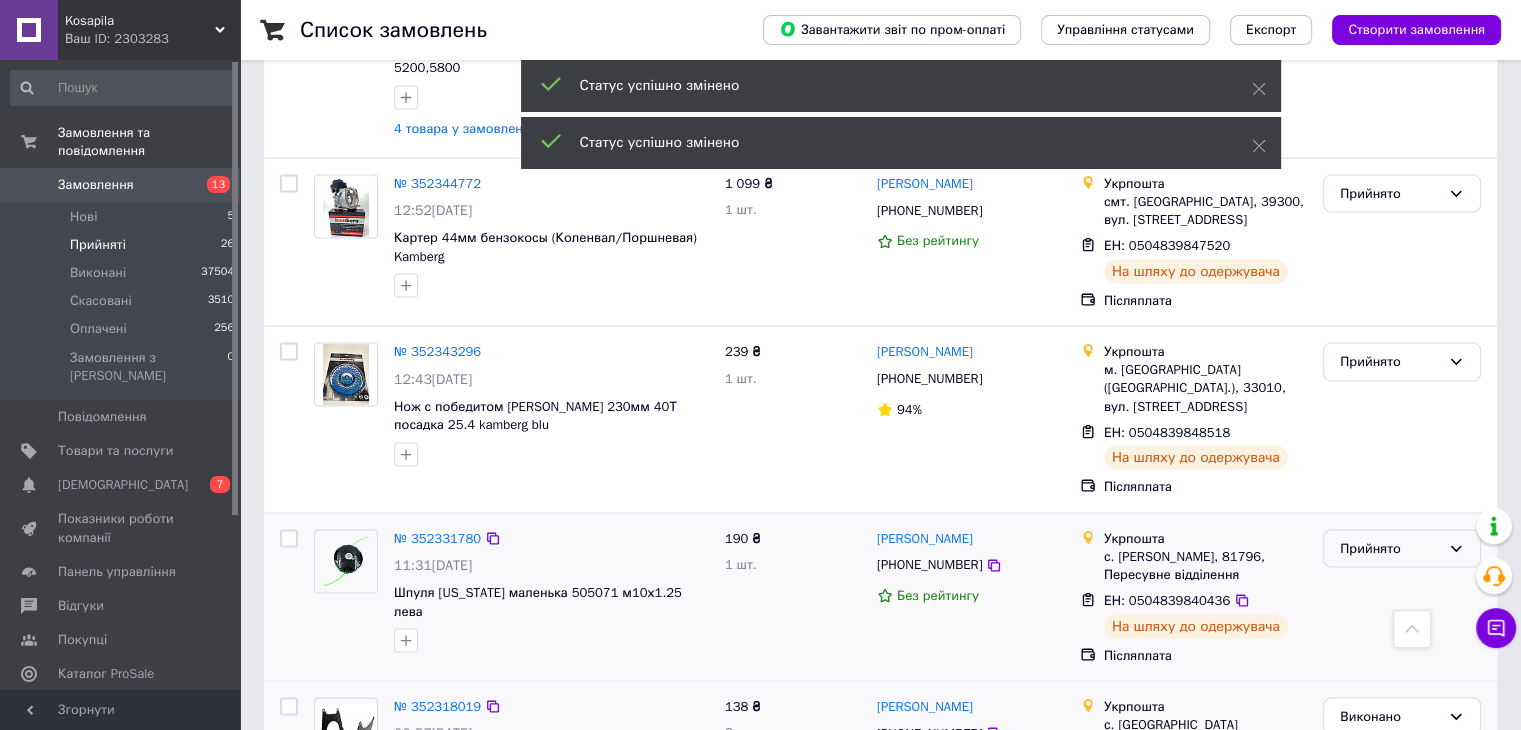 click on "Прийнято" at bounding box center (1390, 549) 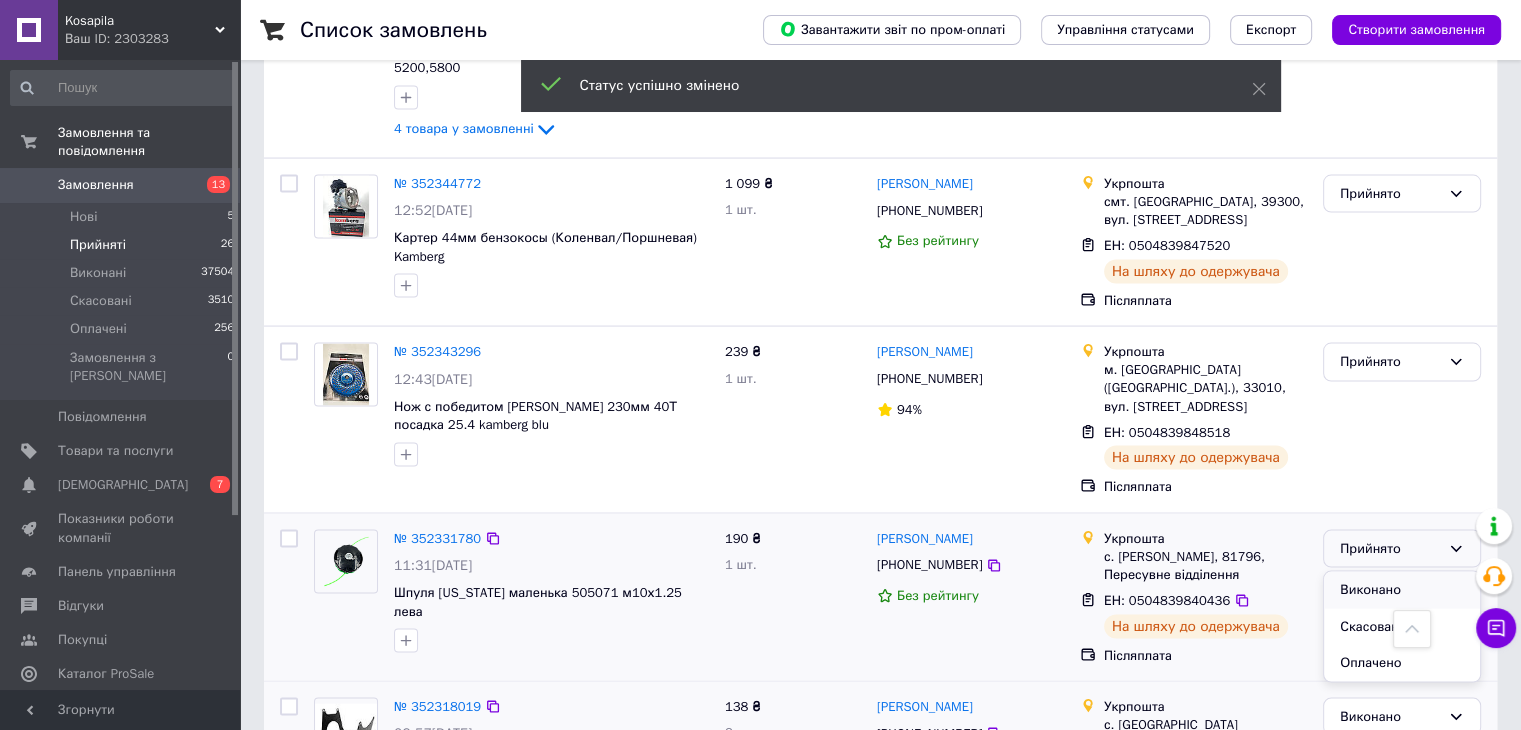 click on "Виконано" at bounding box center [1402, 590] 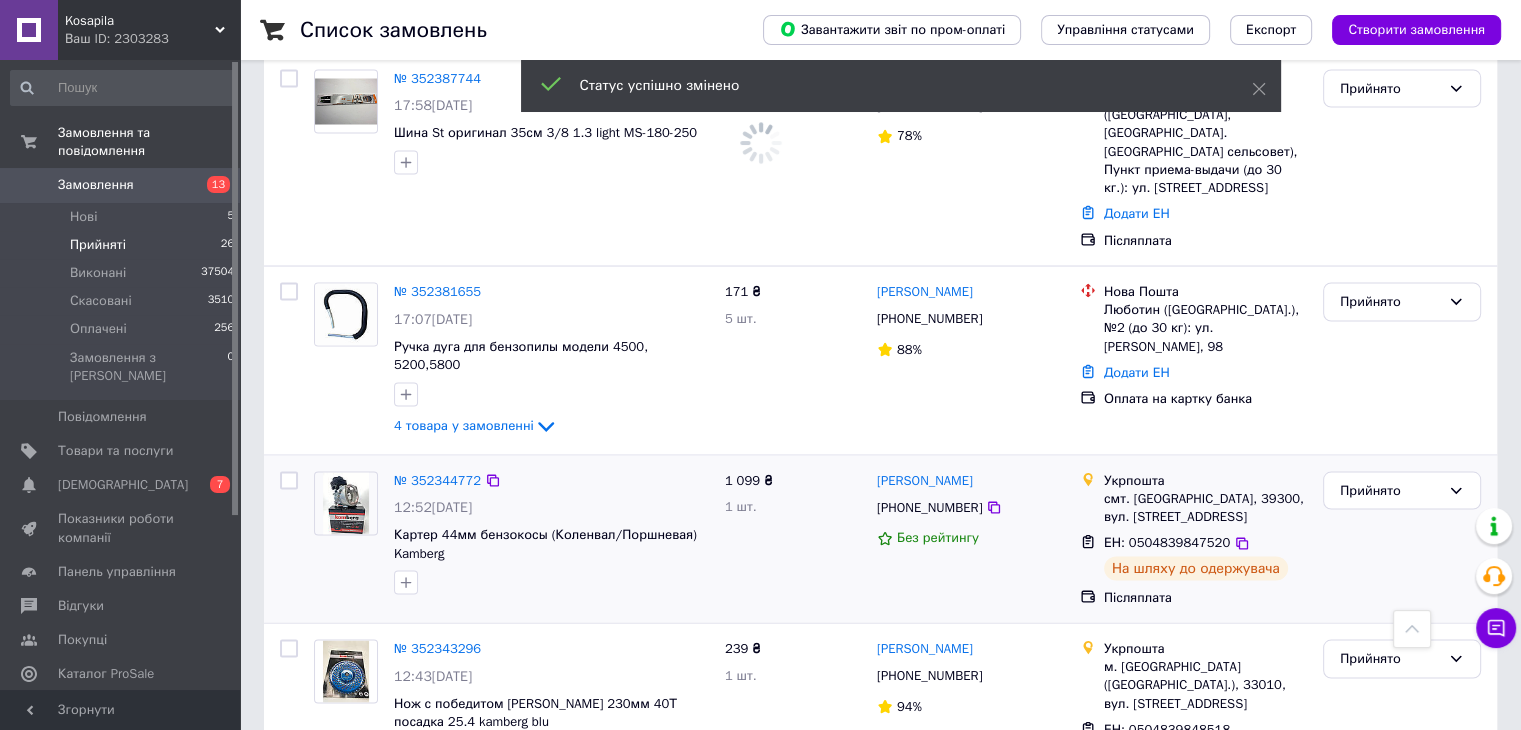 scroll, scrollTop: 3720, scrollLeft: 0, axis: vertical 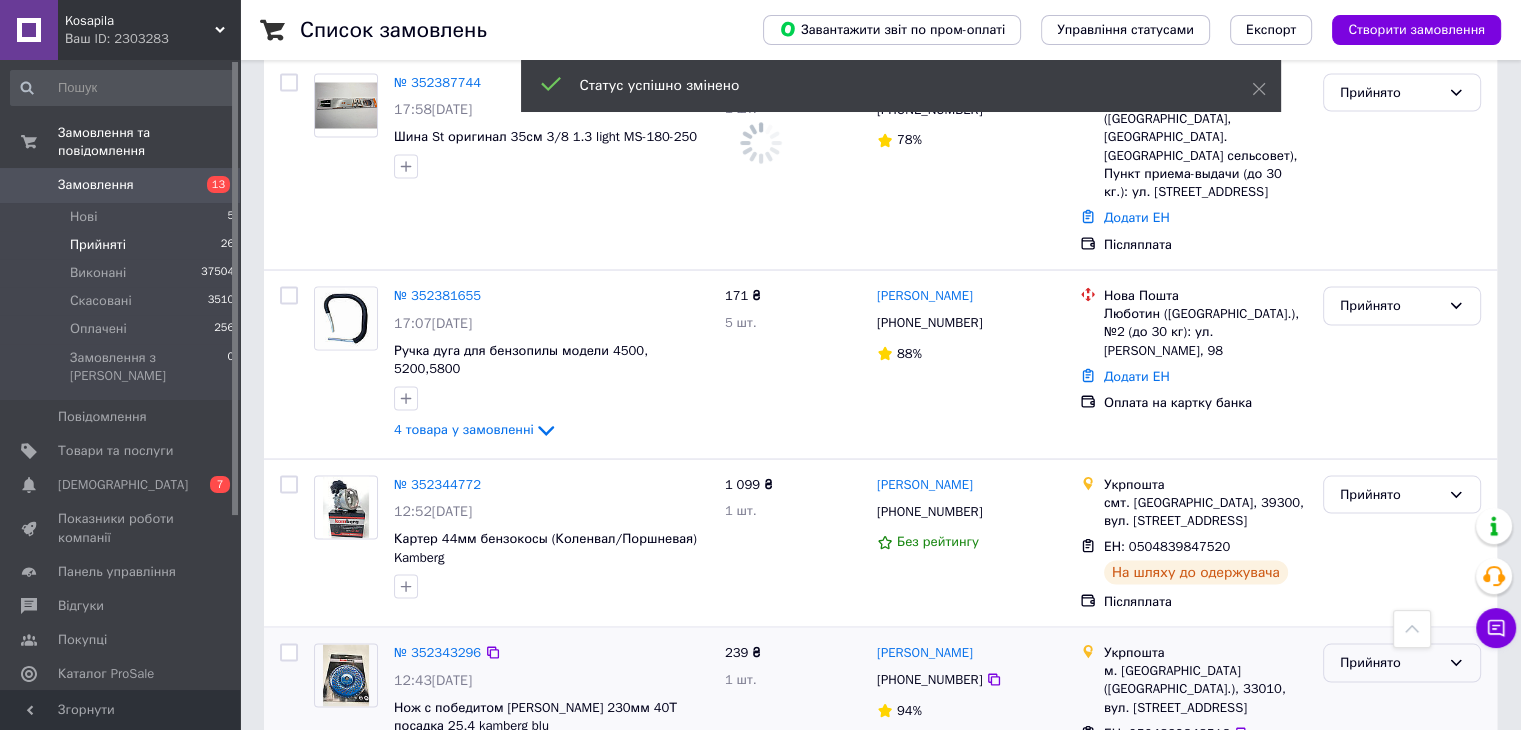 click on "Прийнято" at bounding box center [1390, 662] 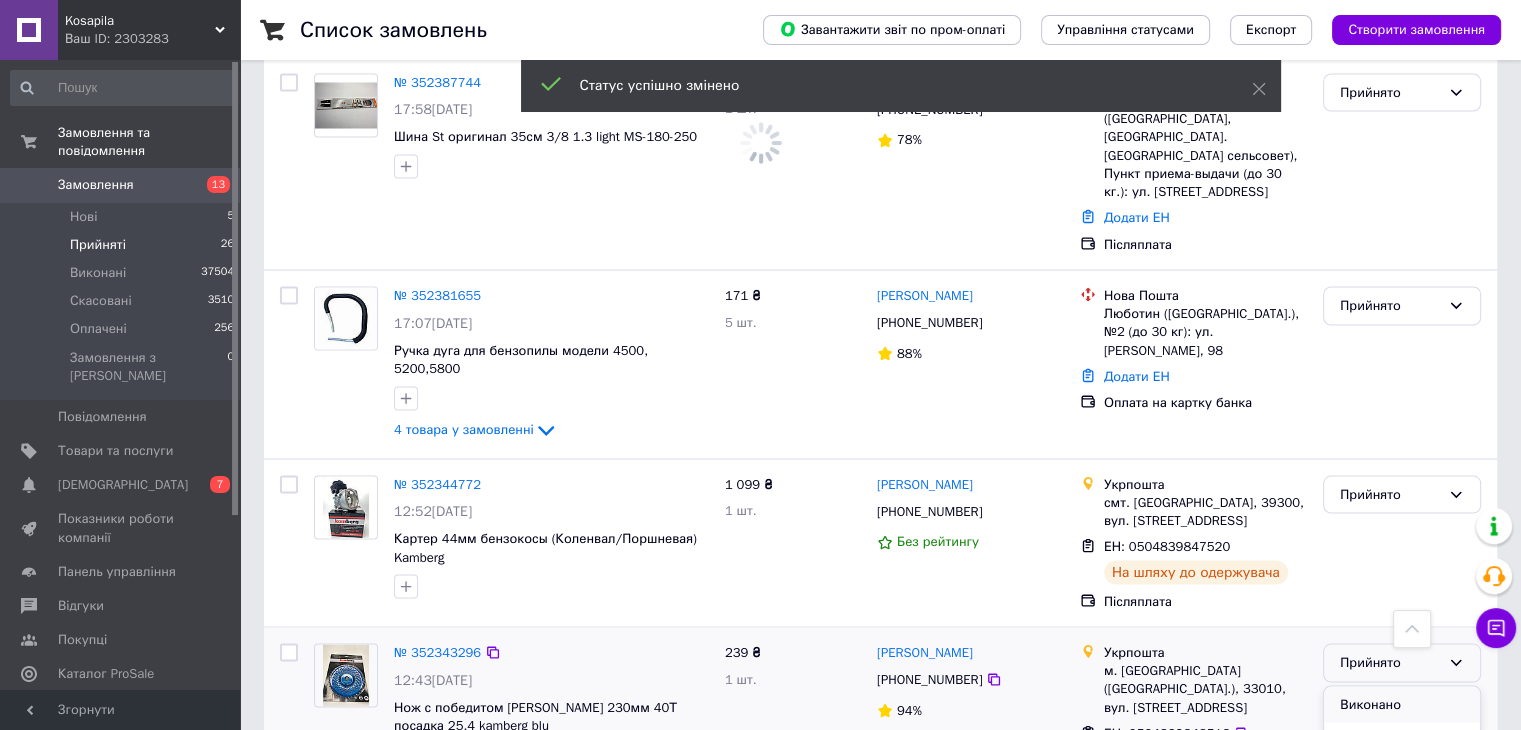 click on "Виконано" at bounding box center (1402, 704) 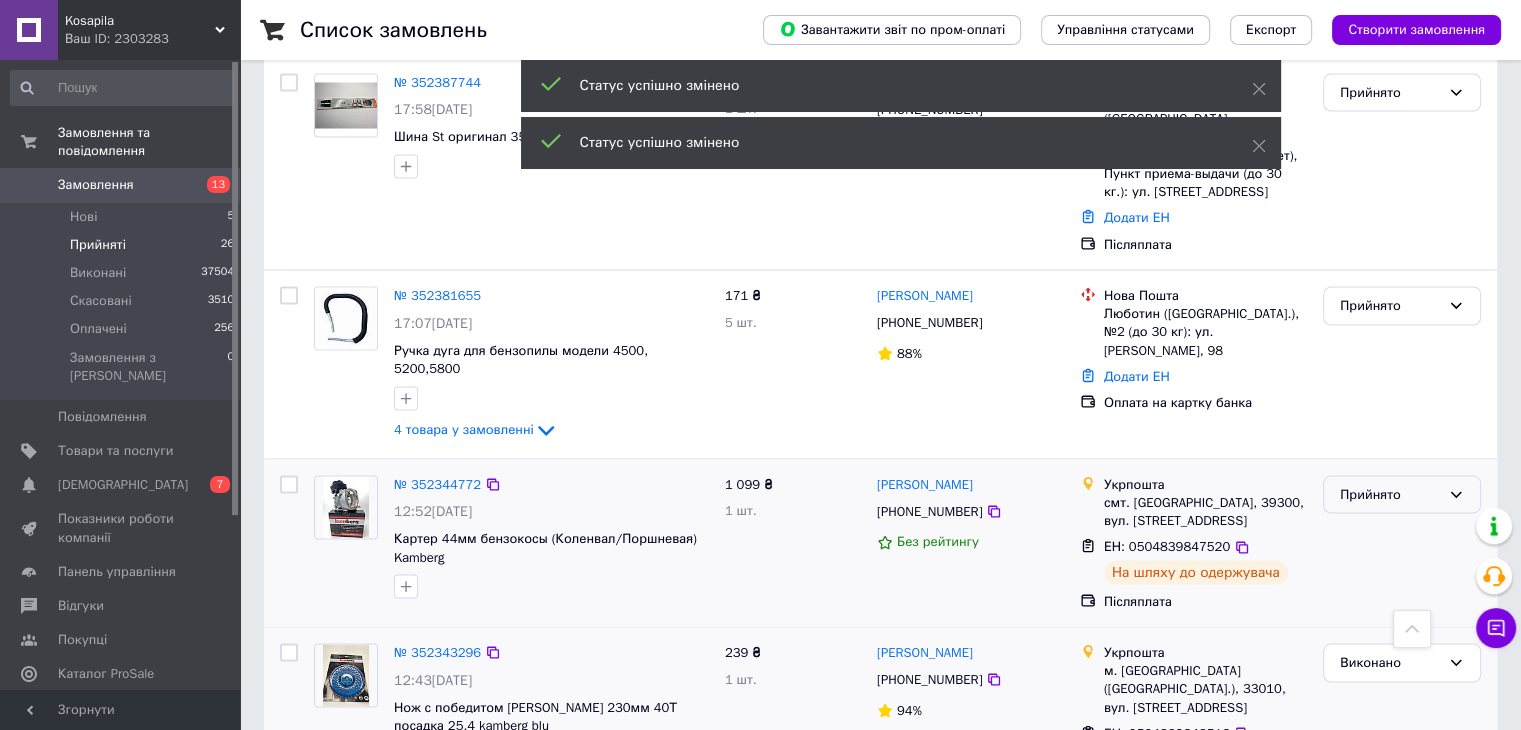 click on "Прийнято" at bounding box center (1390, 494) 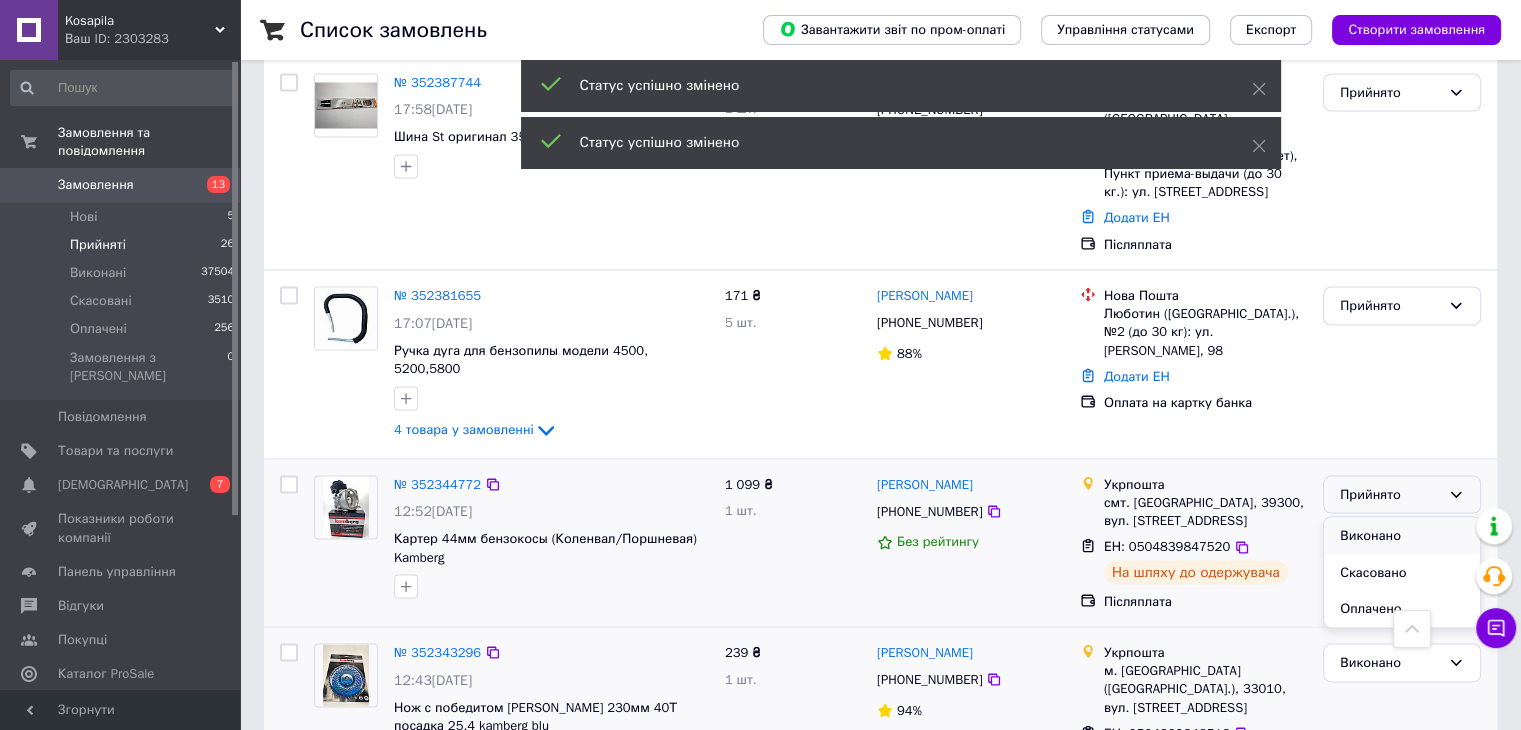 click on "Виконано" at bounding box center (1402, 535) 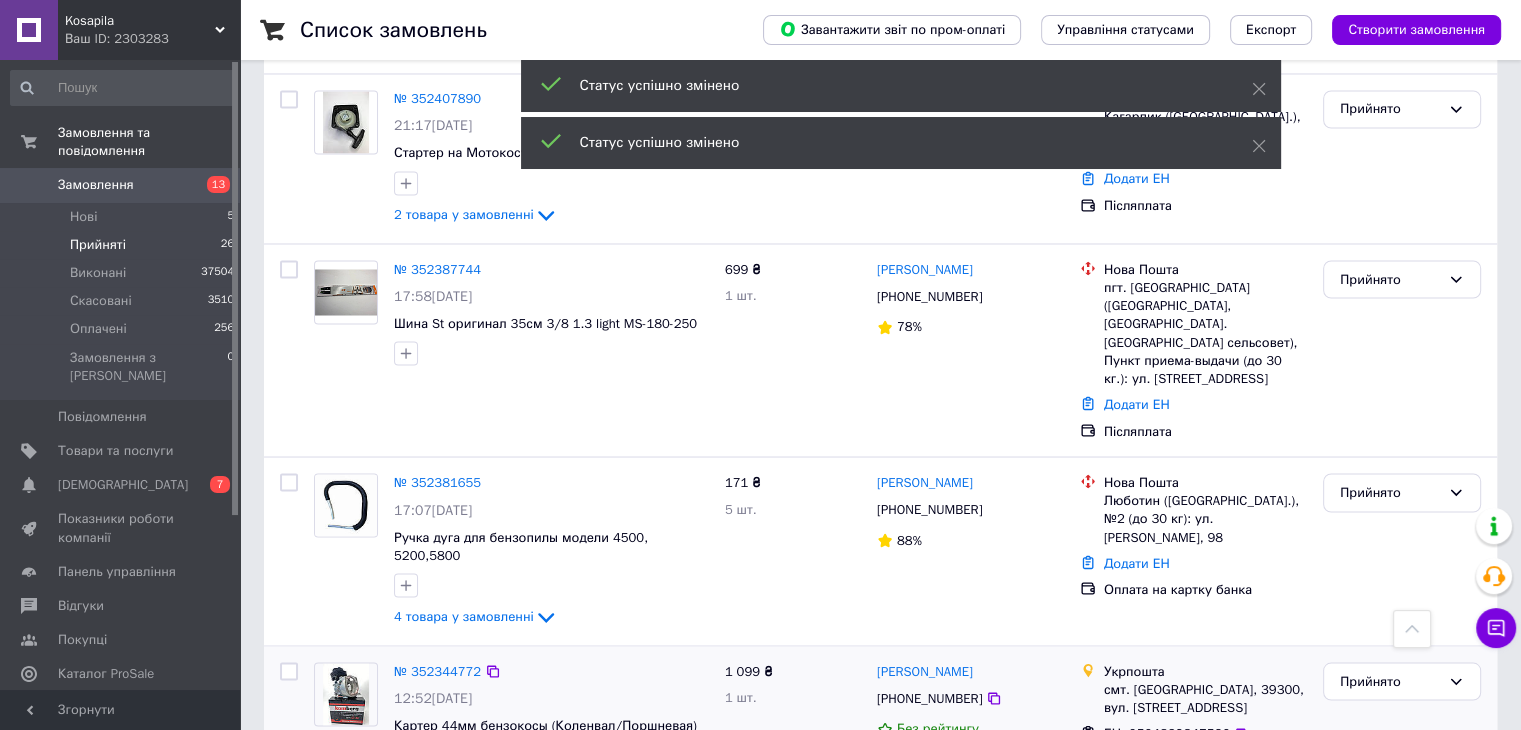 scroll, scrollTop: 3520, scrollLeft: 0, axis: vertical 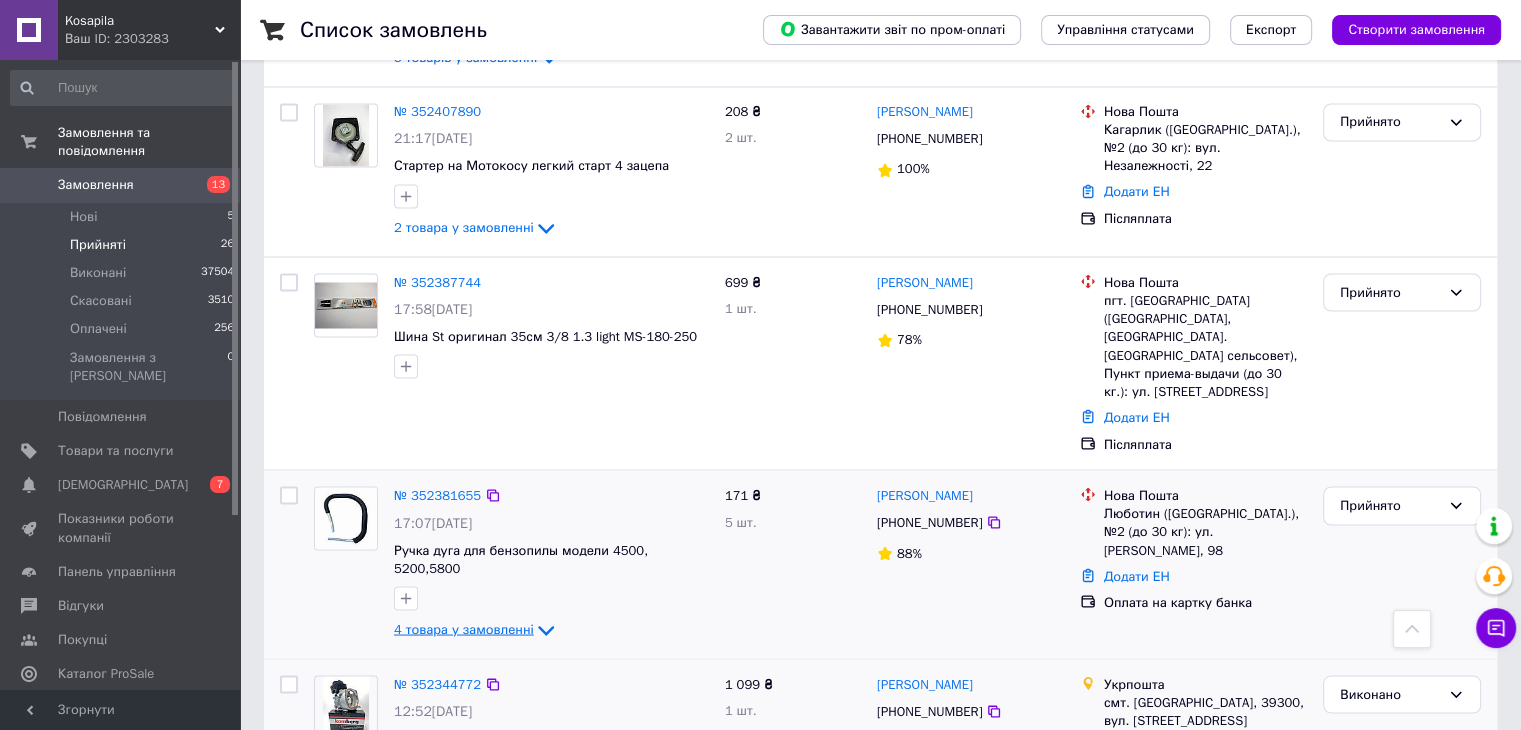 click on "4 товара у замовленні" at bounding box center [464, 628] 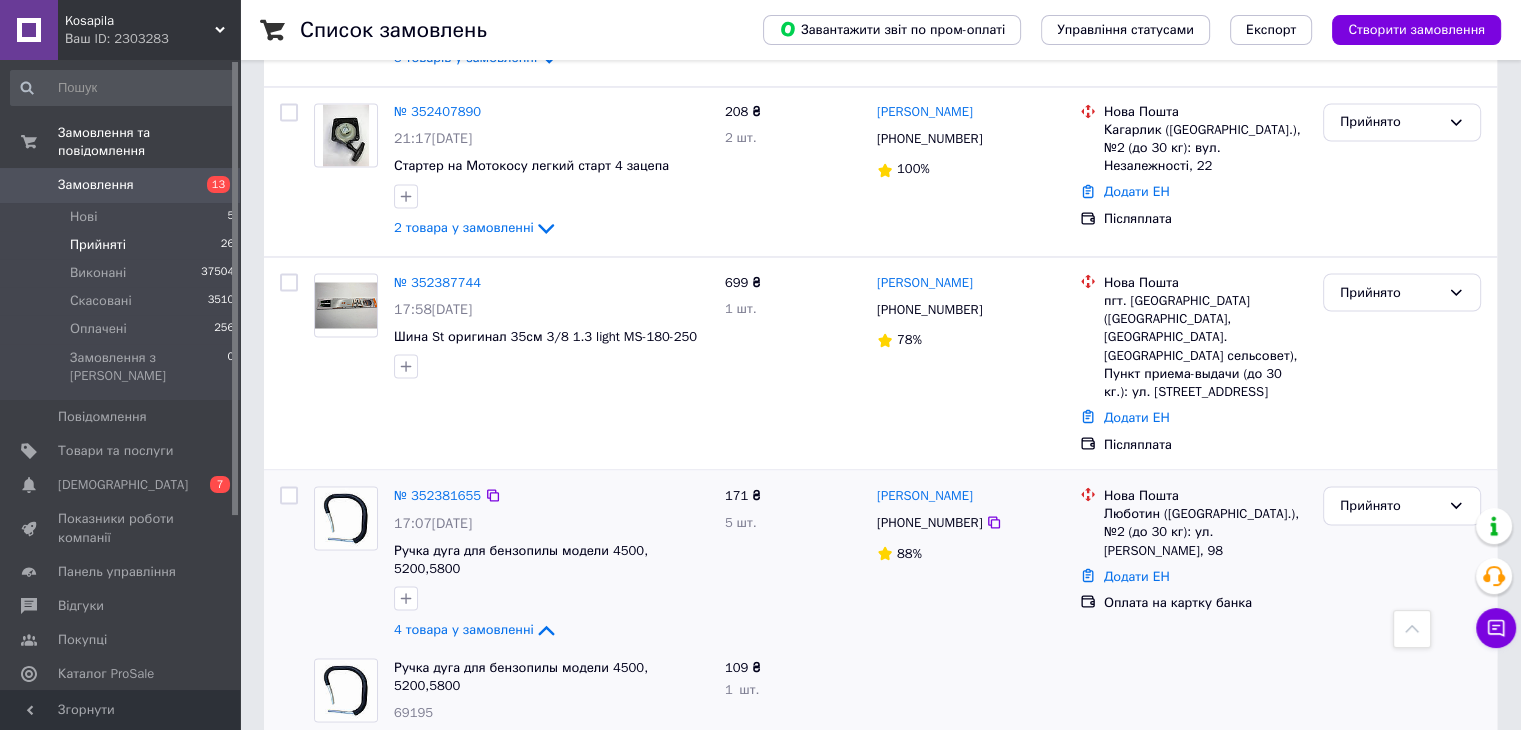 click at bounding box center (551, 598) 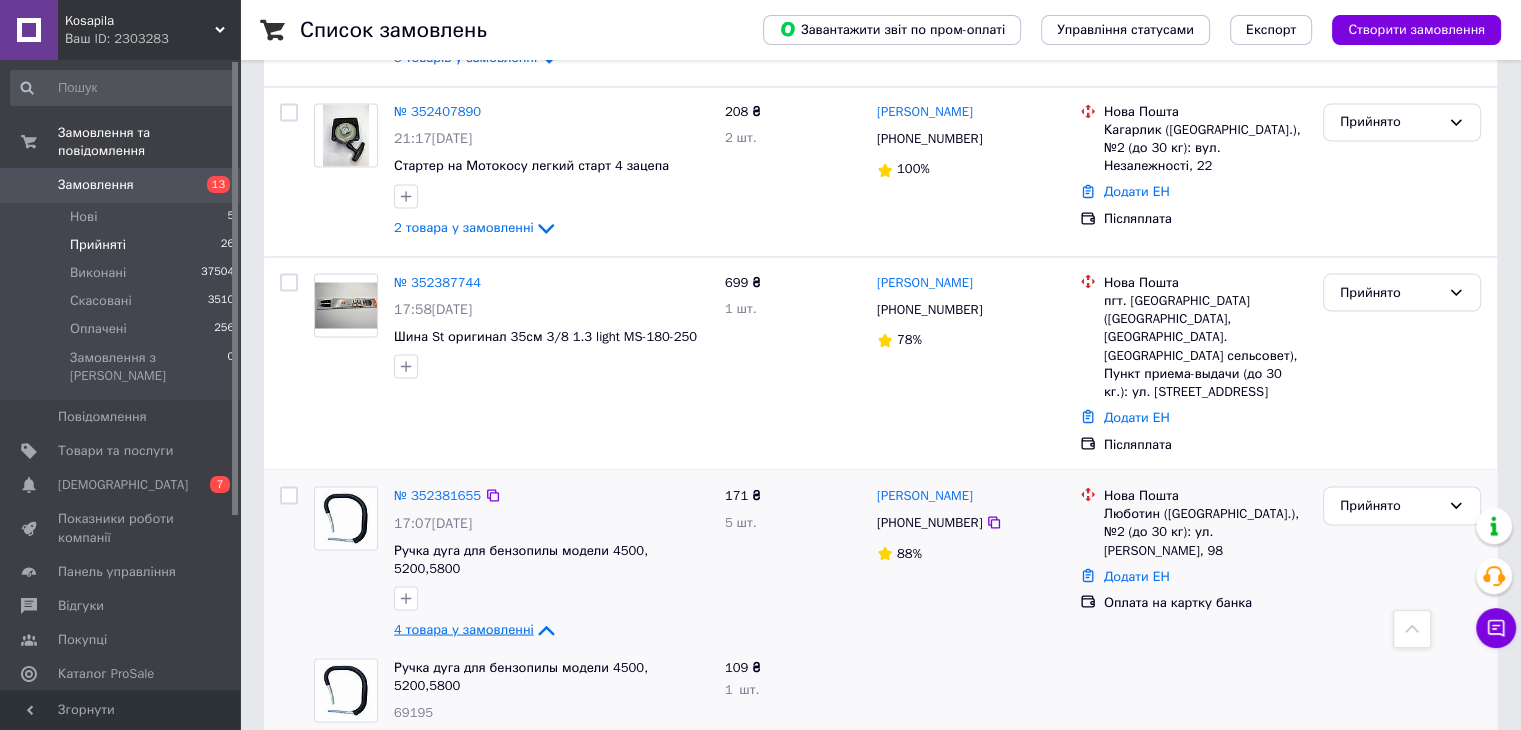 click on "4 товара у замовленні" at bounding box center [464, 628] 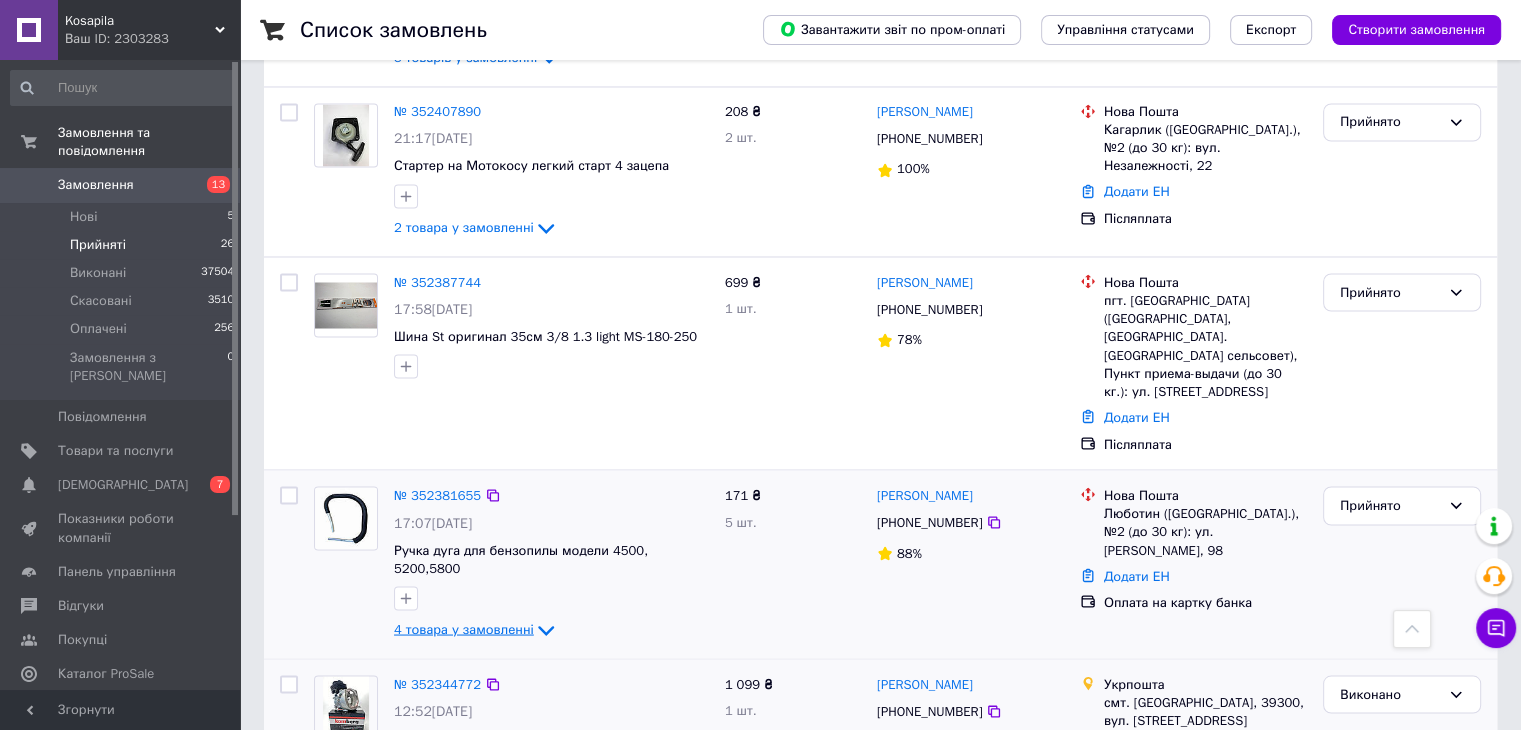click on "4 товара у замовленні" at bounding box center (464, 628) 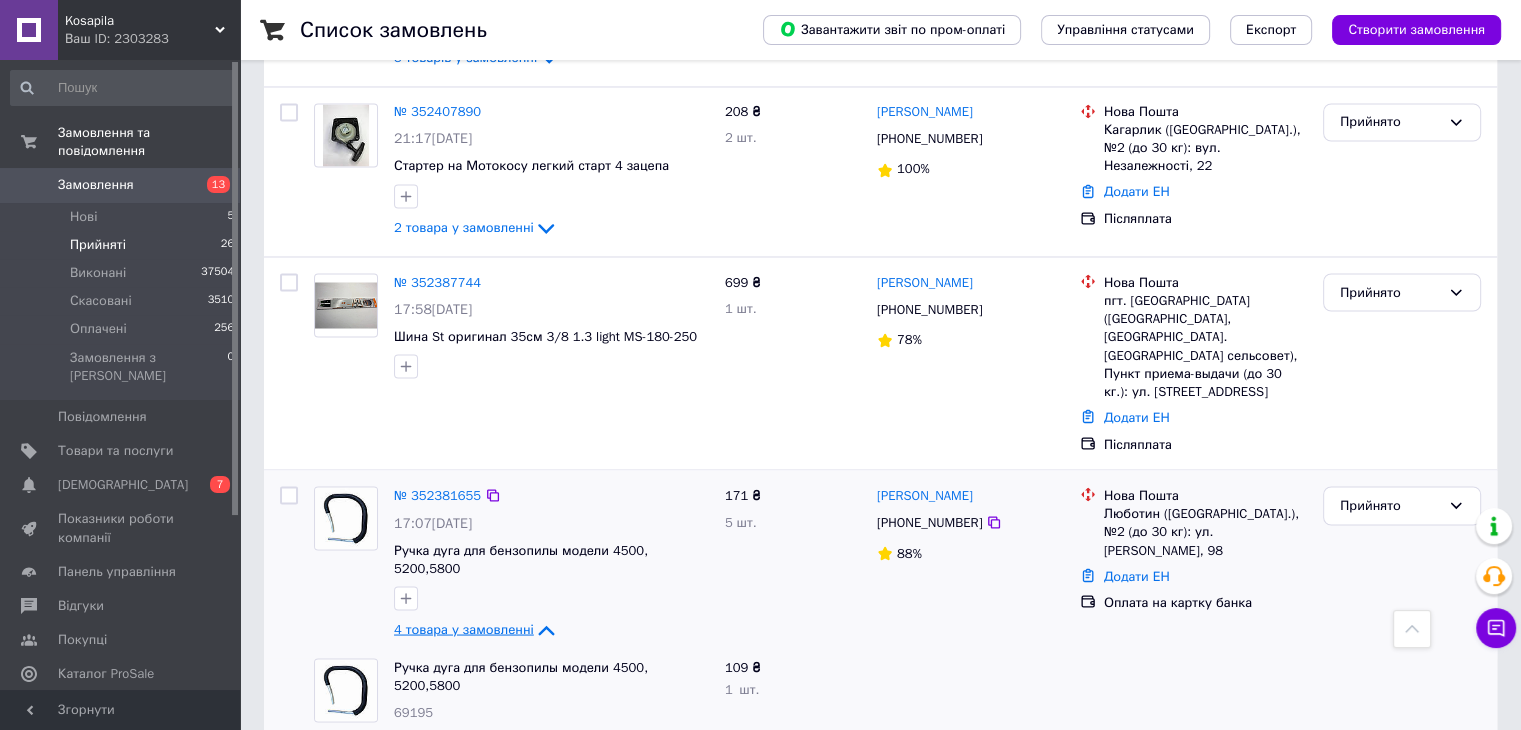 click on "4 товара у замовленні" at bounding box center (464, 628) 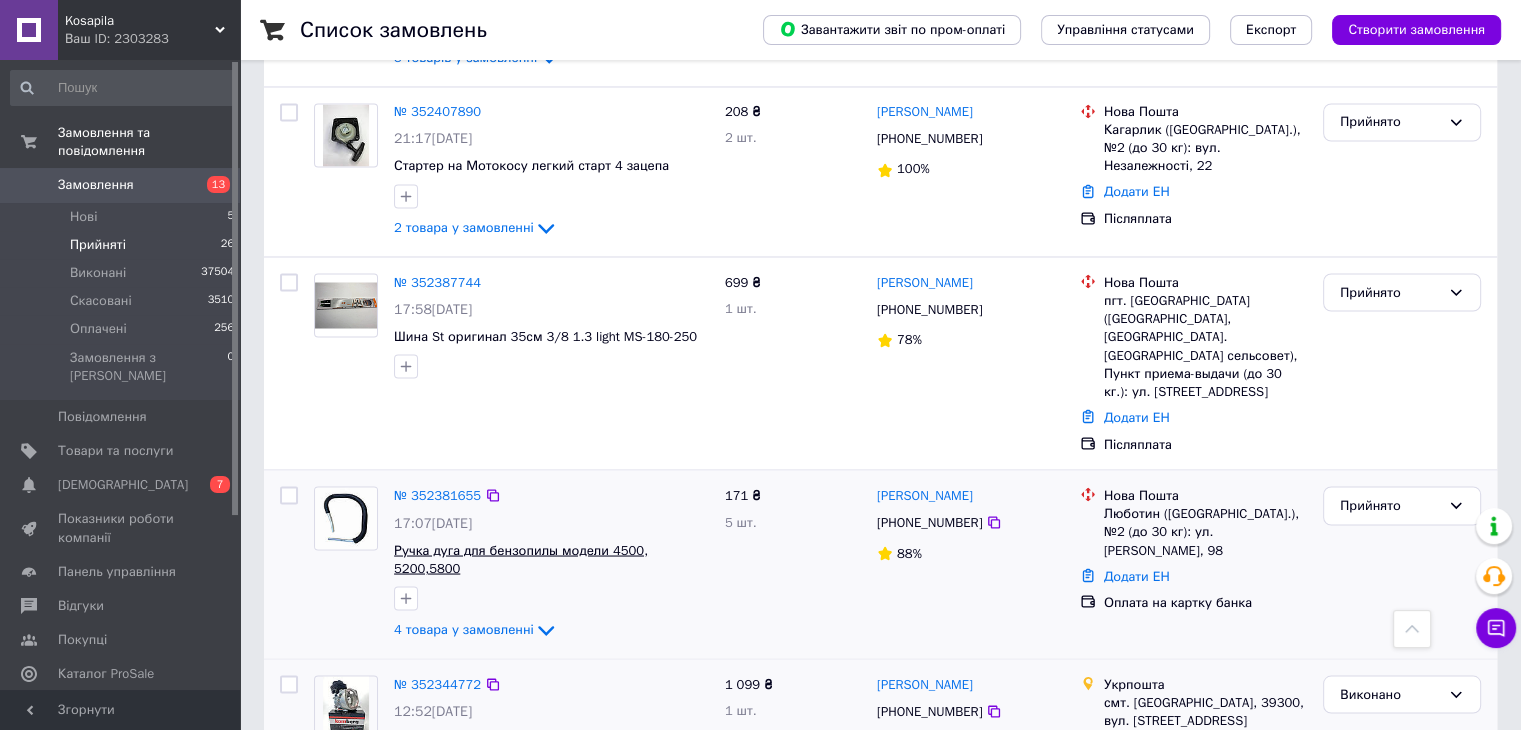 scroll, scrollTop: 3420, scrollLeft: 0, axis: vertical 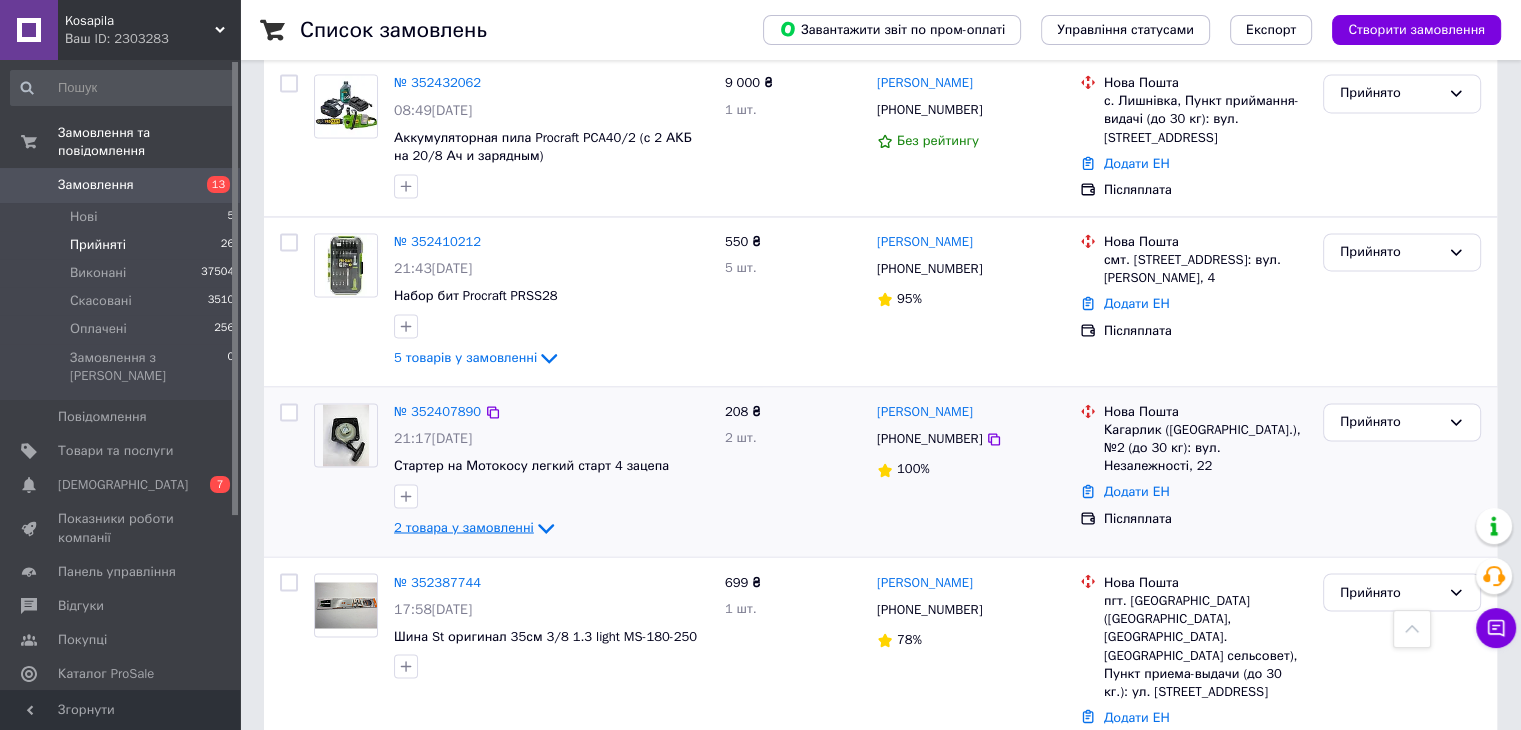 click on "2 товара у замовленні" at bounding box center [464, 527] 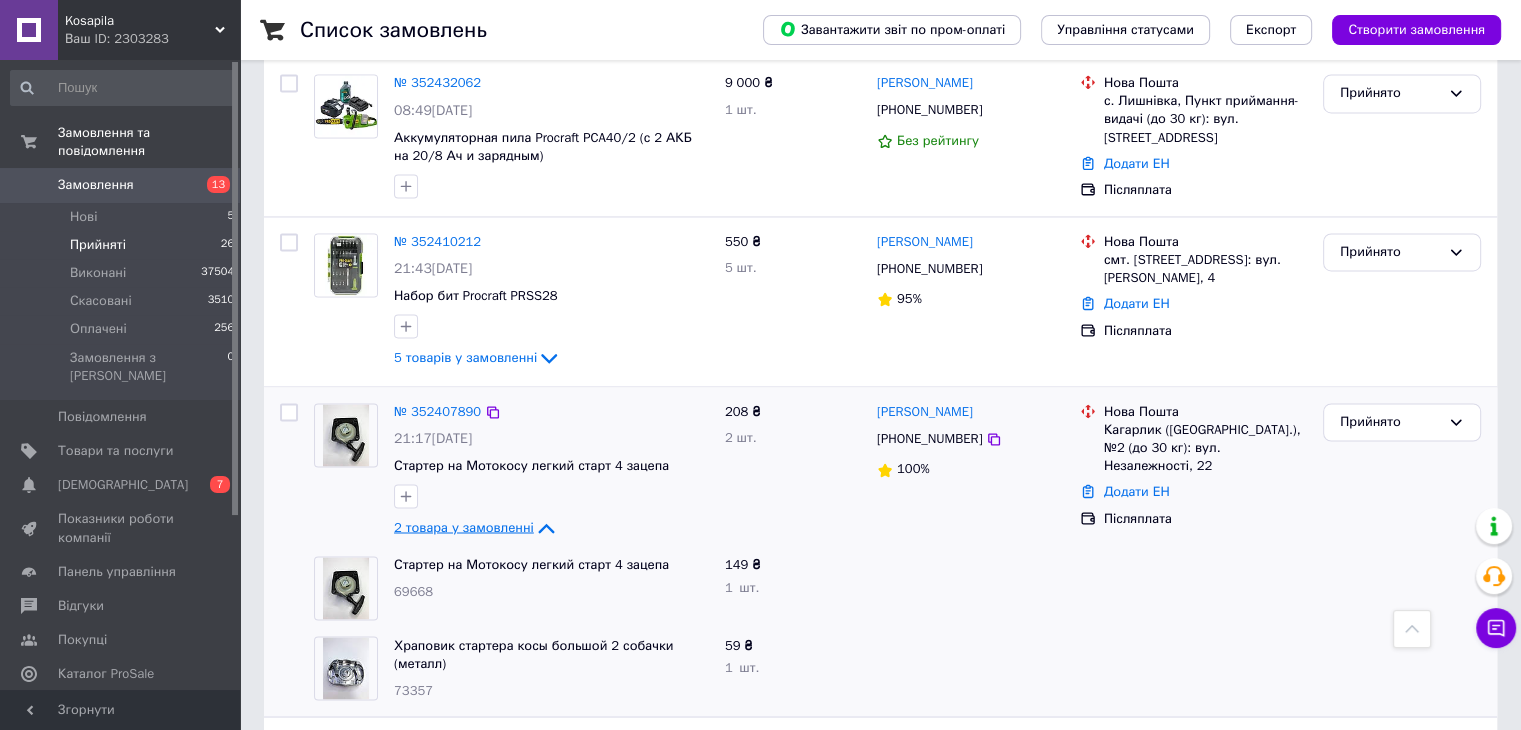 click on "2 товара у замовленні" at bounding box center (464, 527) 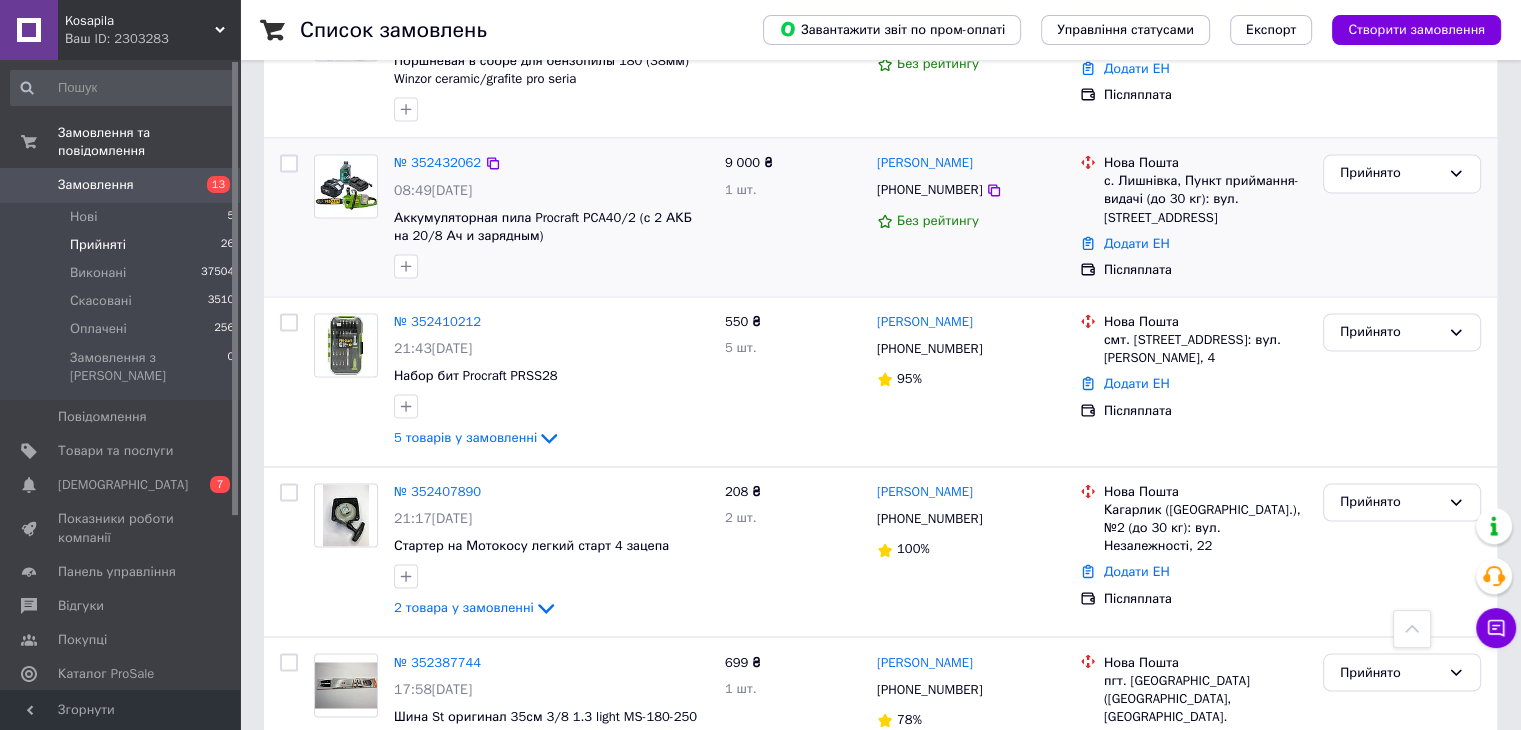 scroll, scrollTop: 3020, scrollLeft: 0, axis: vertical 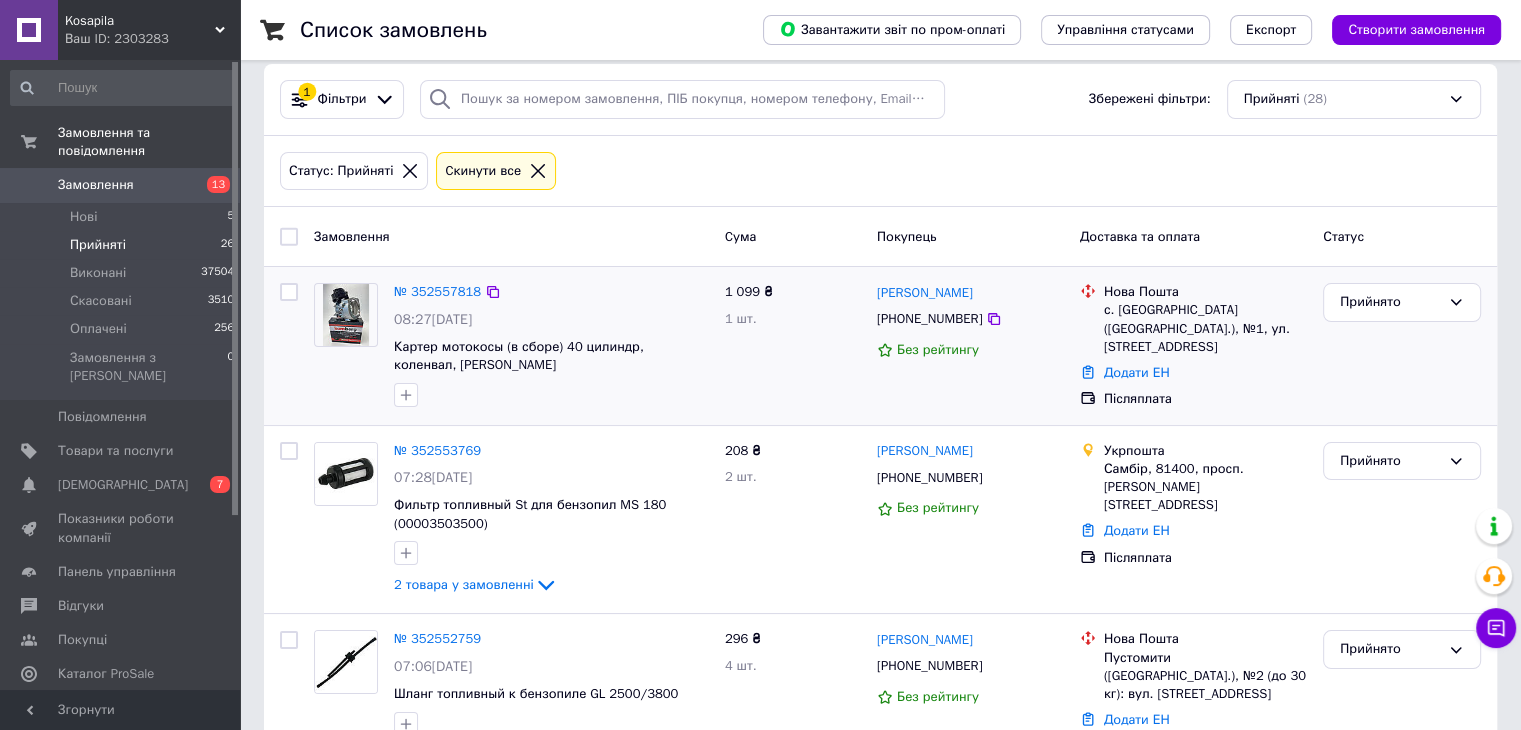 drag, startPoint x: 424, startPoint y: 290, endPoint x: 456, endPoint y: 301, distance: 33.83785 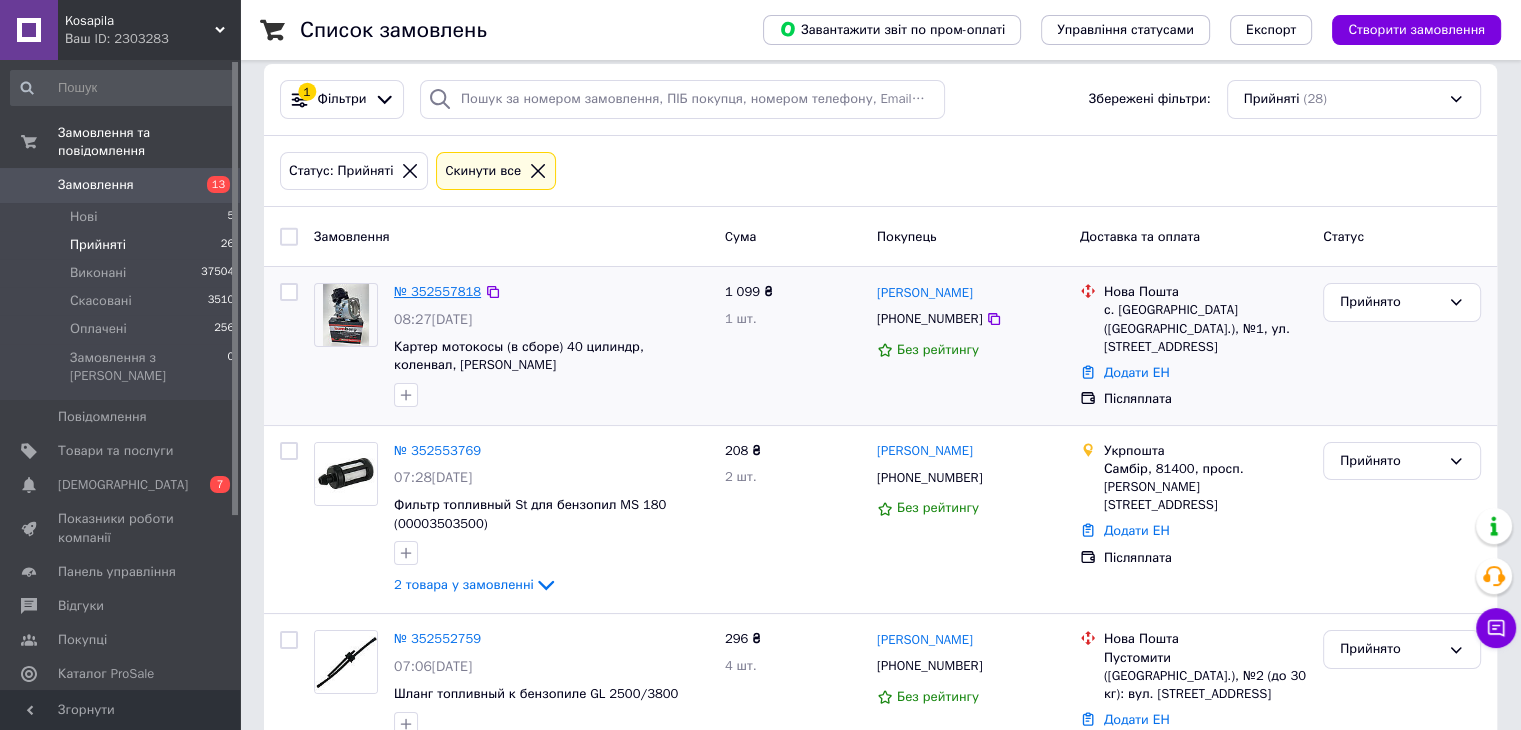 click on "№ 352557818" at bounding box center [437, 291] 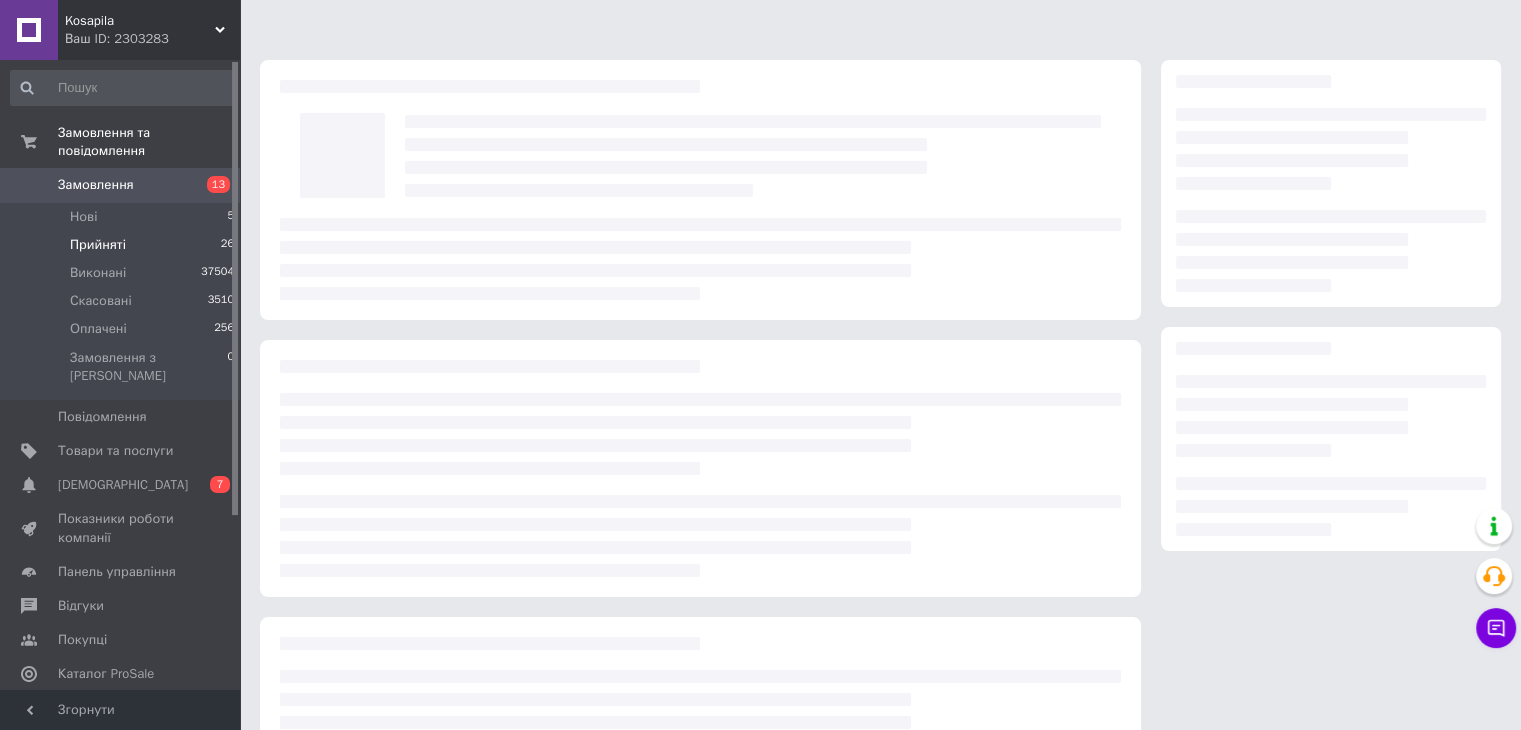 scroll, scrollTop: 0, scrollLeft: 0, axis: both 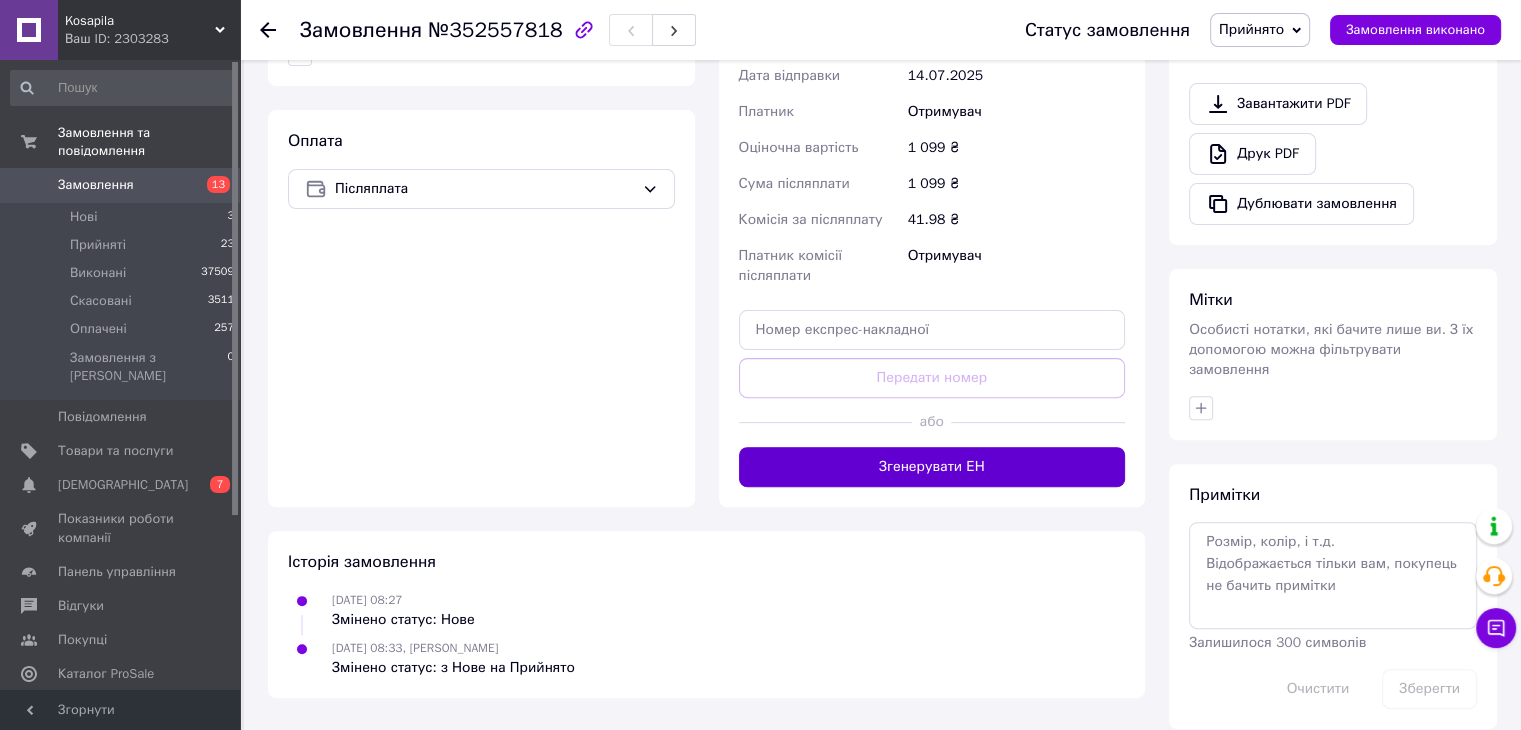 click on "Згенерувати ЕН" at bounding box center (932, 467) 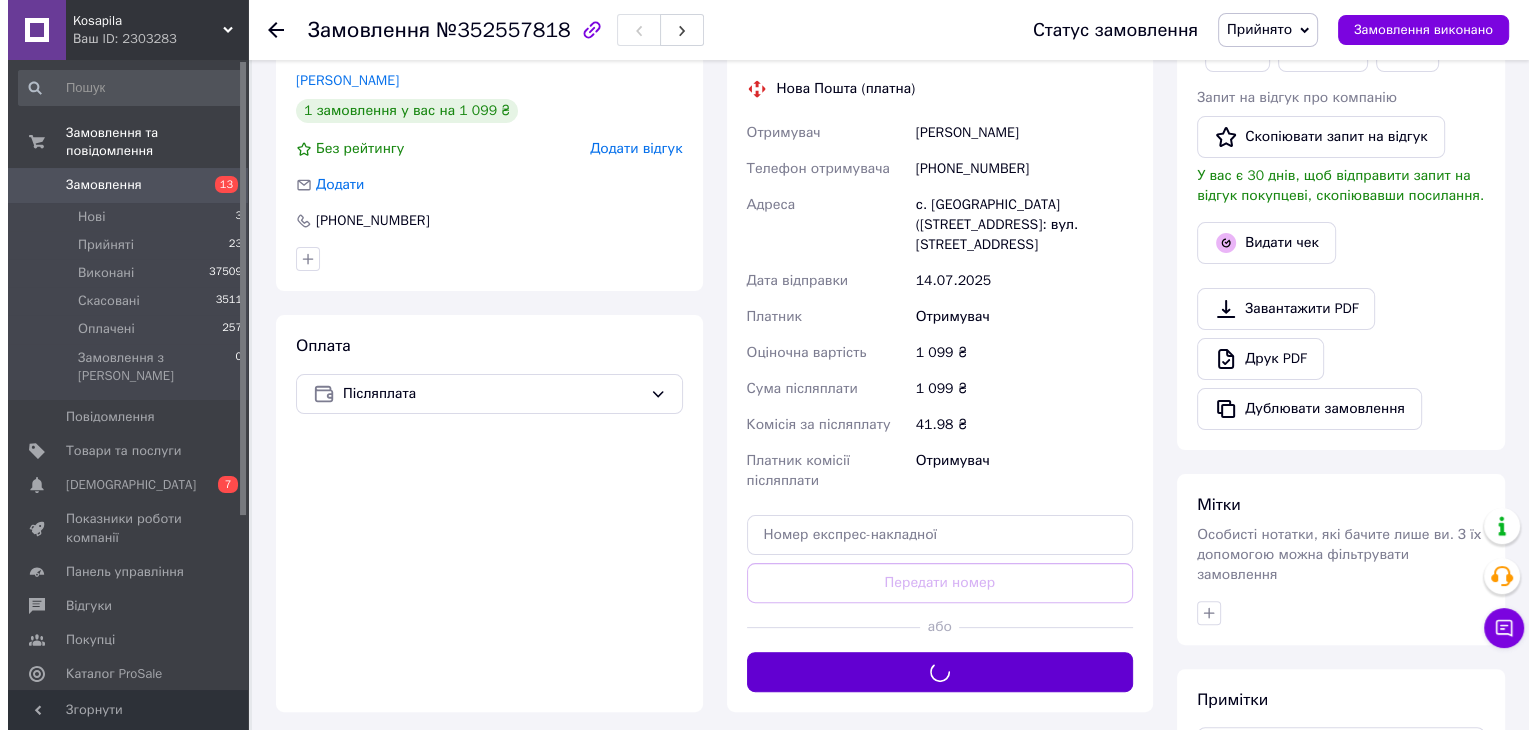 scroll, scrollTop: 192, scrollLeft: 0, axis: vertical 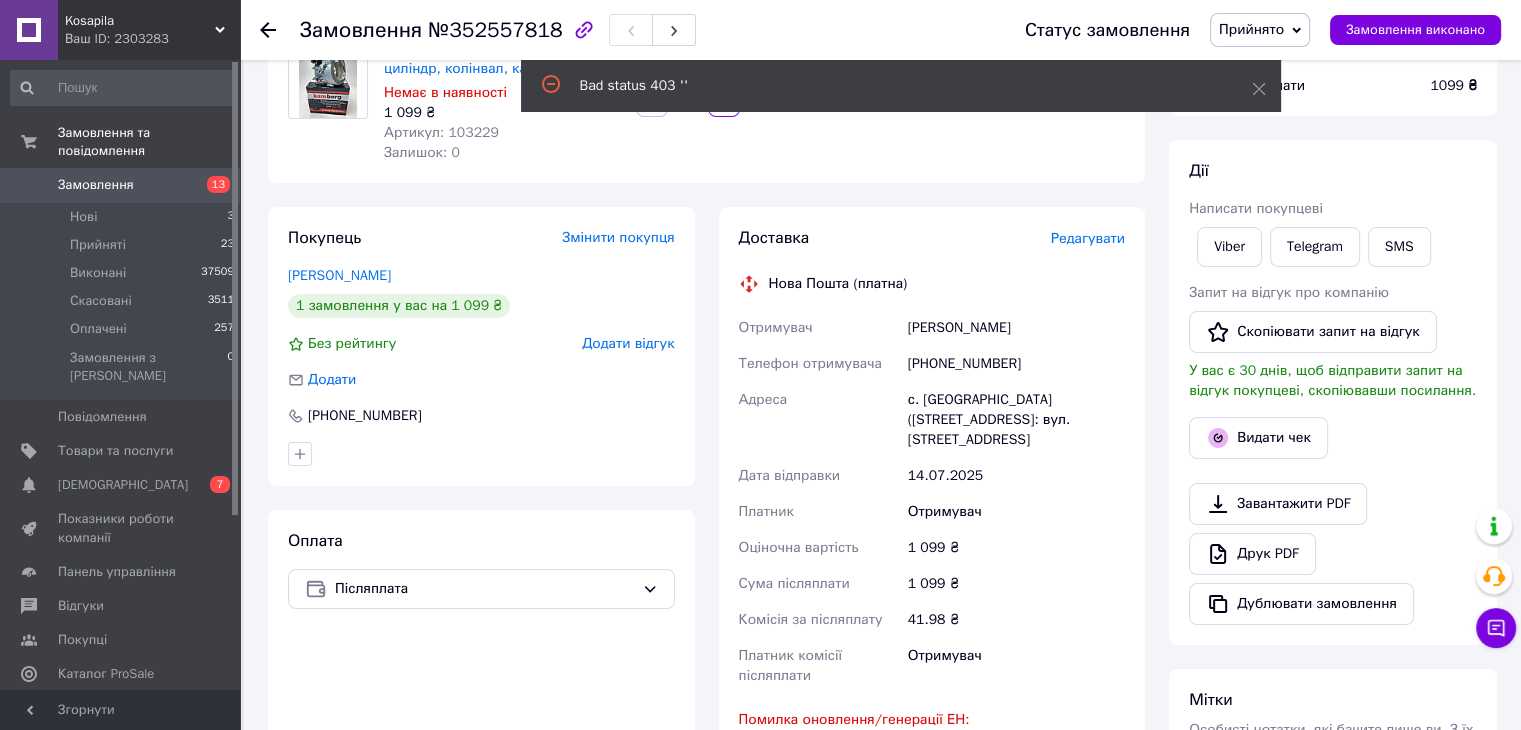 click on "Редагувати" at bounding box center [1088, 238] 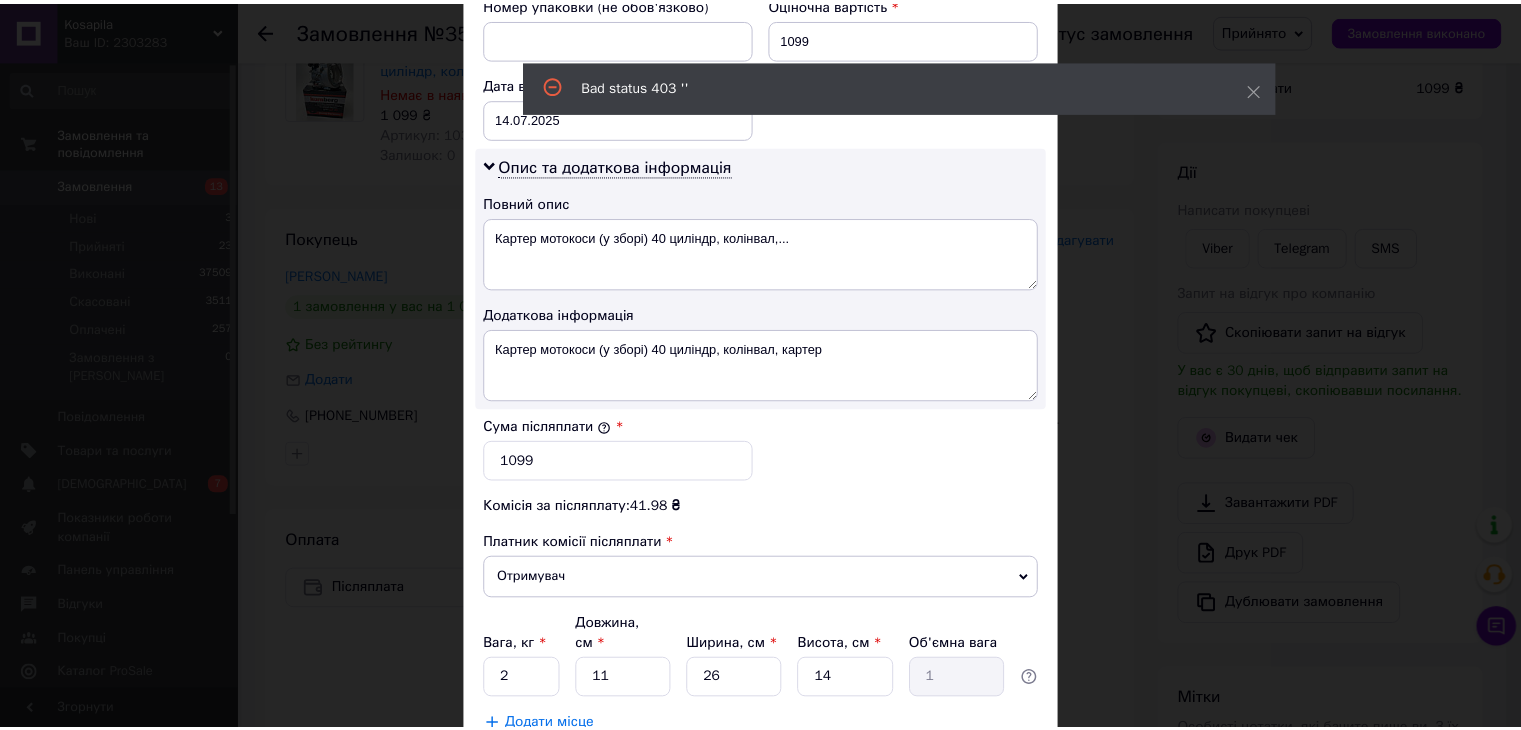 scroll, scrollTop: 1033, scrollLeft: 0, axis: vertical 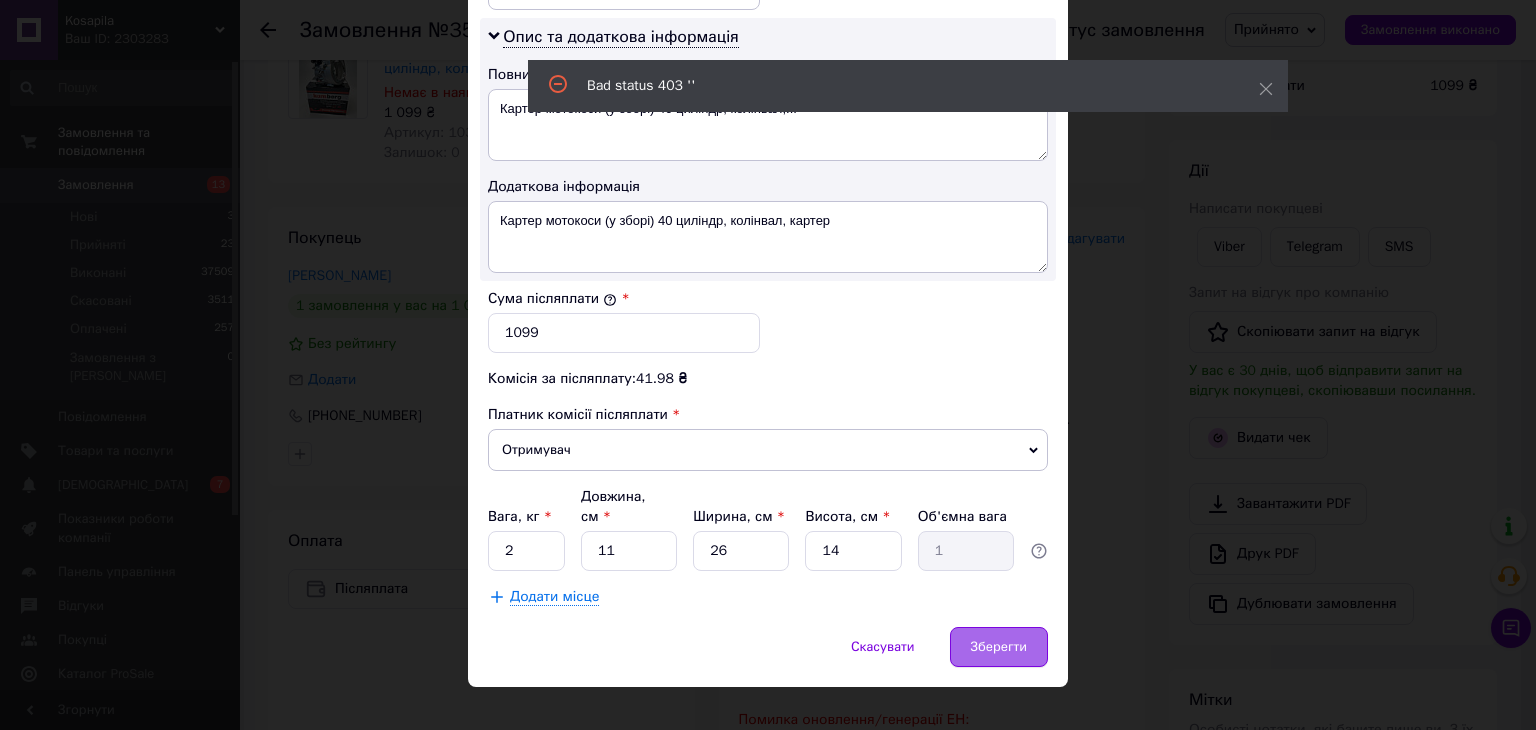 click on "Зберегти" at bounding box center (999, 647) 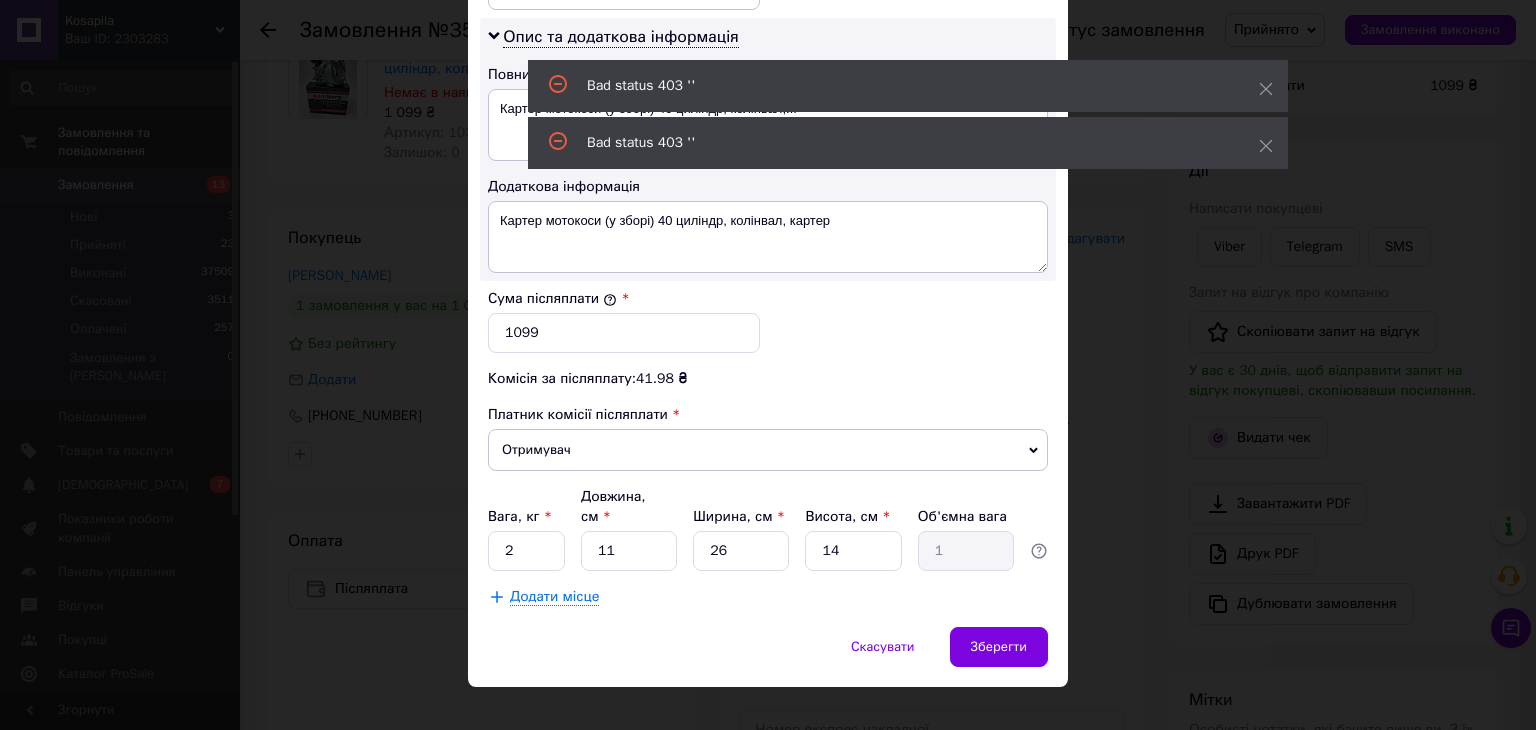 click on "× Редагування доставки Спосіб доставки Нова Пошта (платна) Платник Отримувач Відправник Прізвище отримувача Садовий Ім'я отримувача Володимир По батькові отримувача Телефон отримувача +380973500633 Тип доставки У відділенні Кур'єром В поштоматі Місто с. Вільшана (Сумська обл.) Відділення №1: вул. Київський шлях, 9 Місце відправки м. Біла Церква (Київська обл.): №4 (до 30 кг на одне місце): вул. Михайла Сидорянського, 7б м. Біла Церква (Київська обл.): №19: с. Шкарівка, вул. Тичини Павла, 9 (станція Роток, навпроти заводу "Росава") Додати ще місце відправки Тип посилки 1099 < 2025" at bounding box center [768, 365] 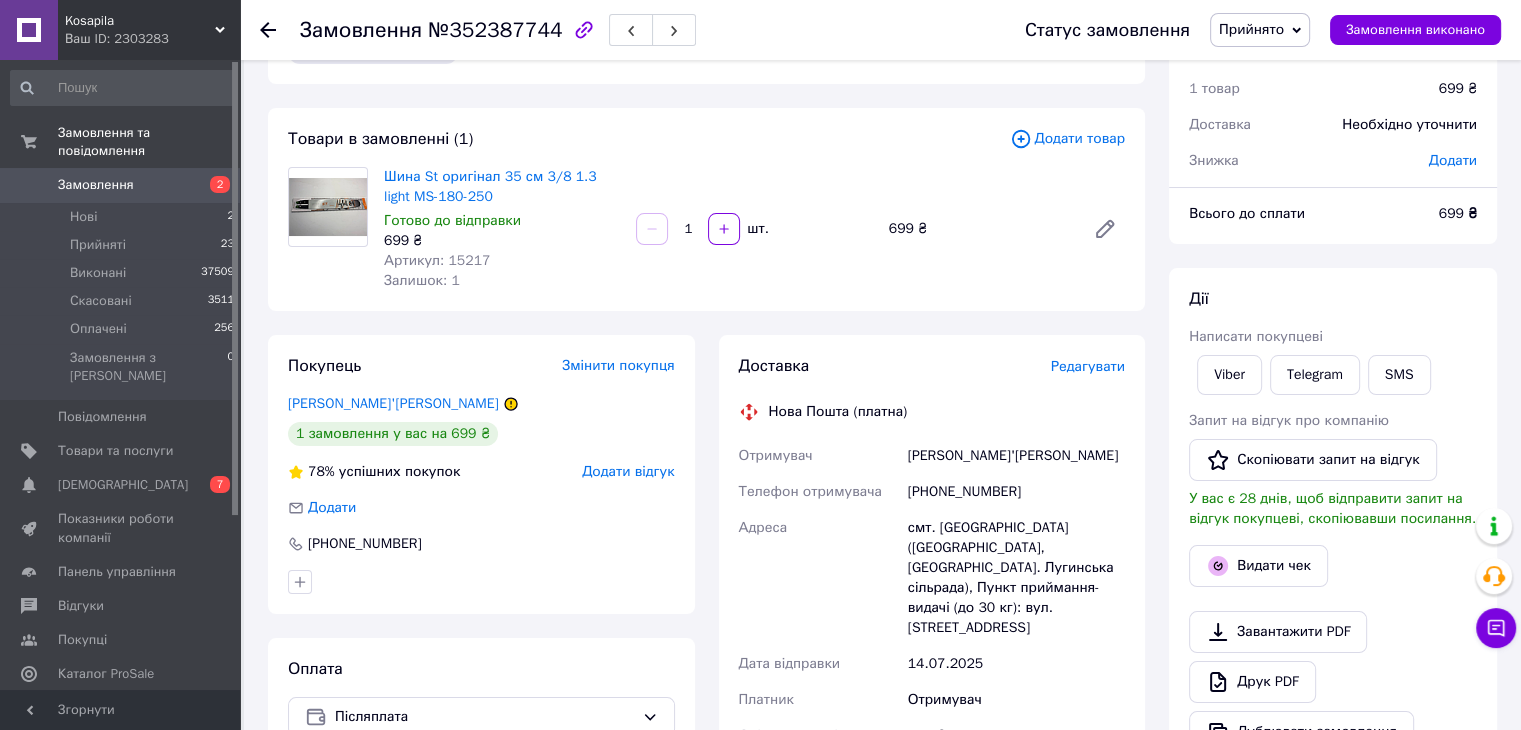 scroll, scrollTop: 100, scrollLeft: 0, axis: vertical 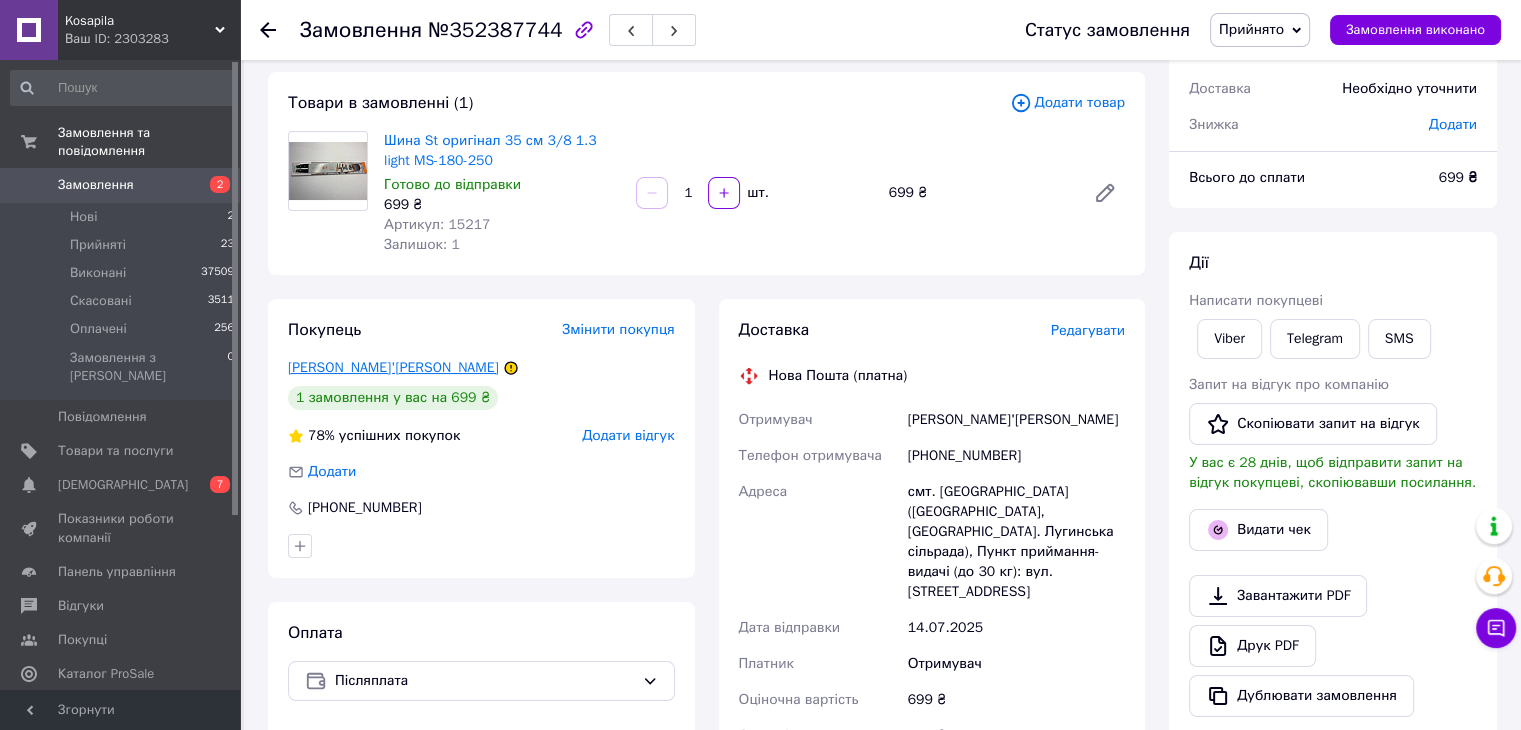 click on "Григор'єв Ярослав" at bounding box center (393, 367) 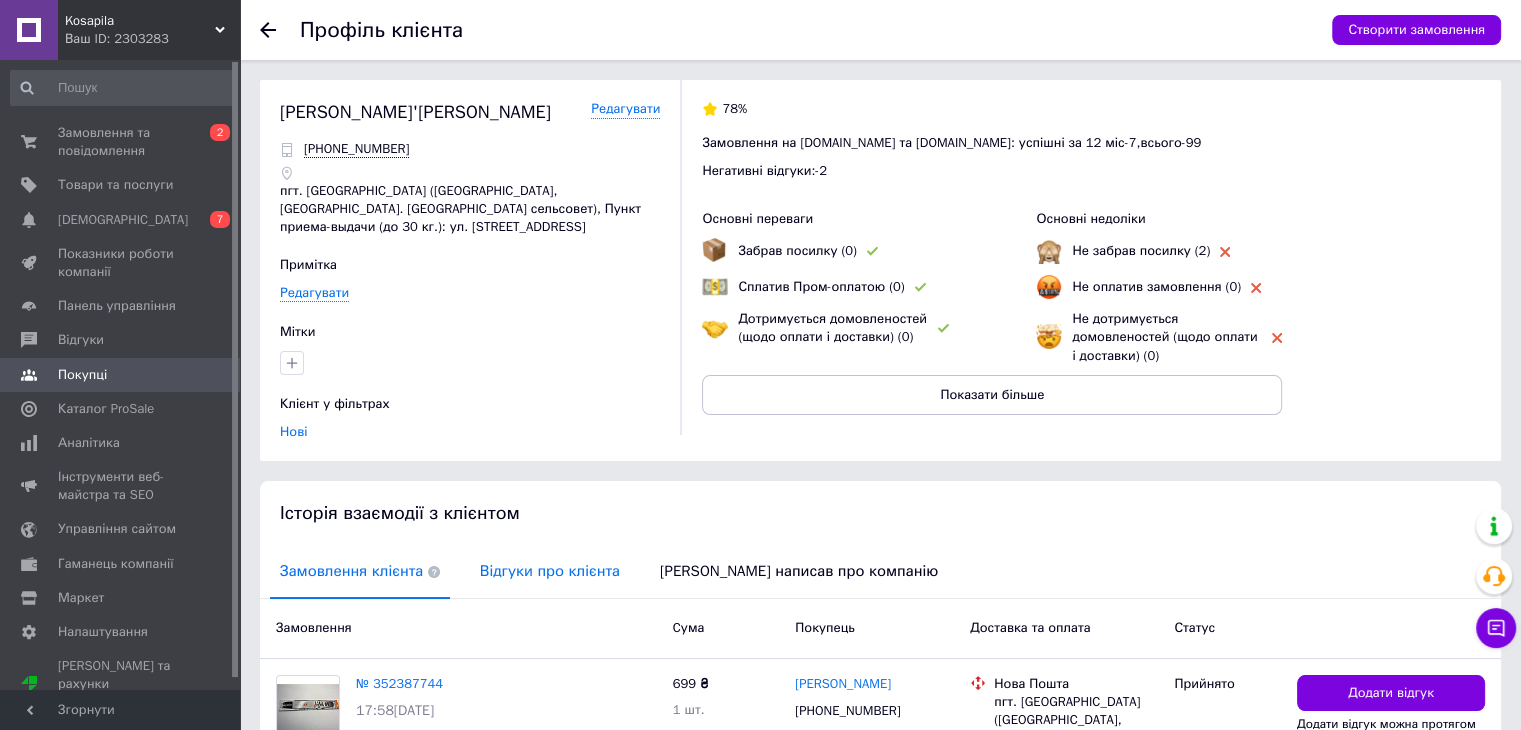 click on "Відгуки про клієнта" at bounding box center [550, 571] 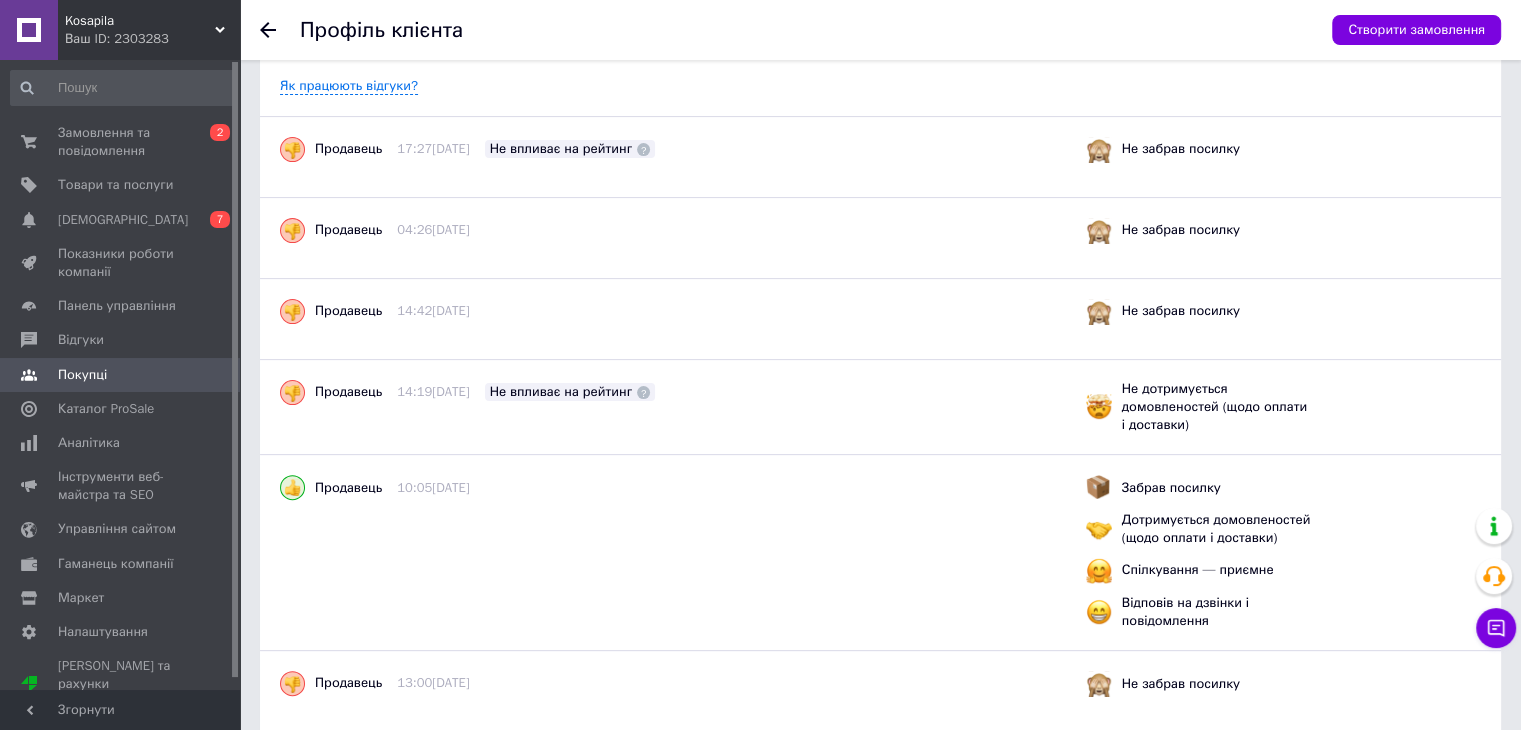 scroll, scrollTop: 362, scrollLeft: 0, axis: vertical 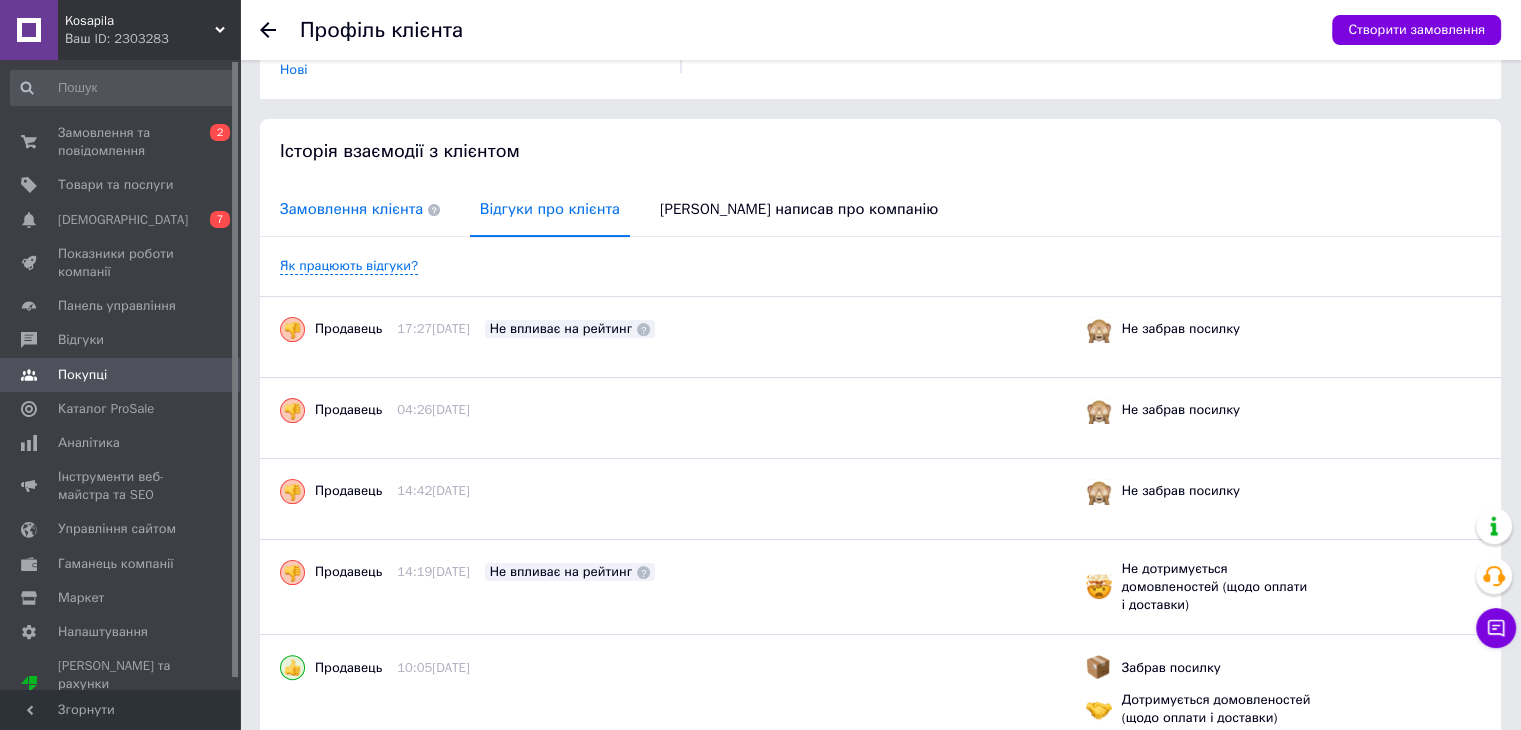 click on "Замовлення клієнта" at bounding box center [360, 209] 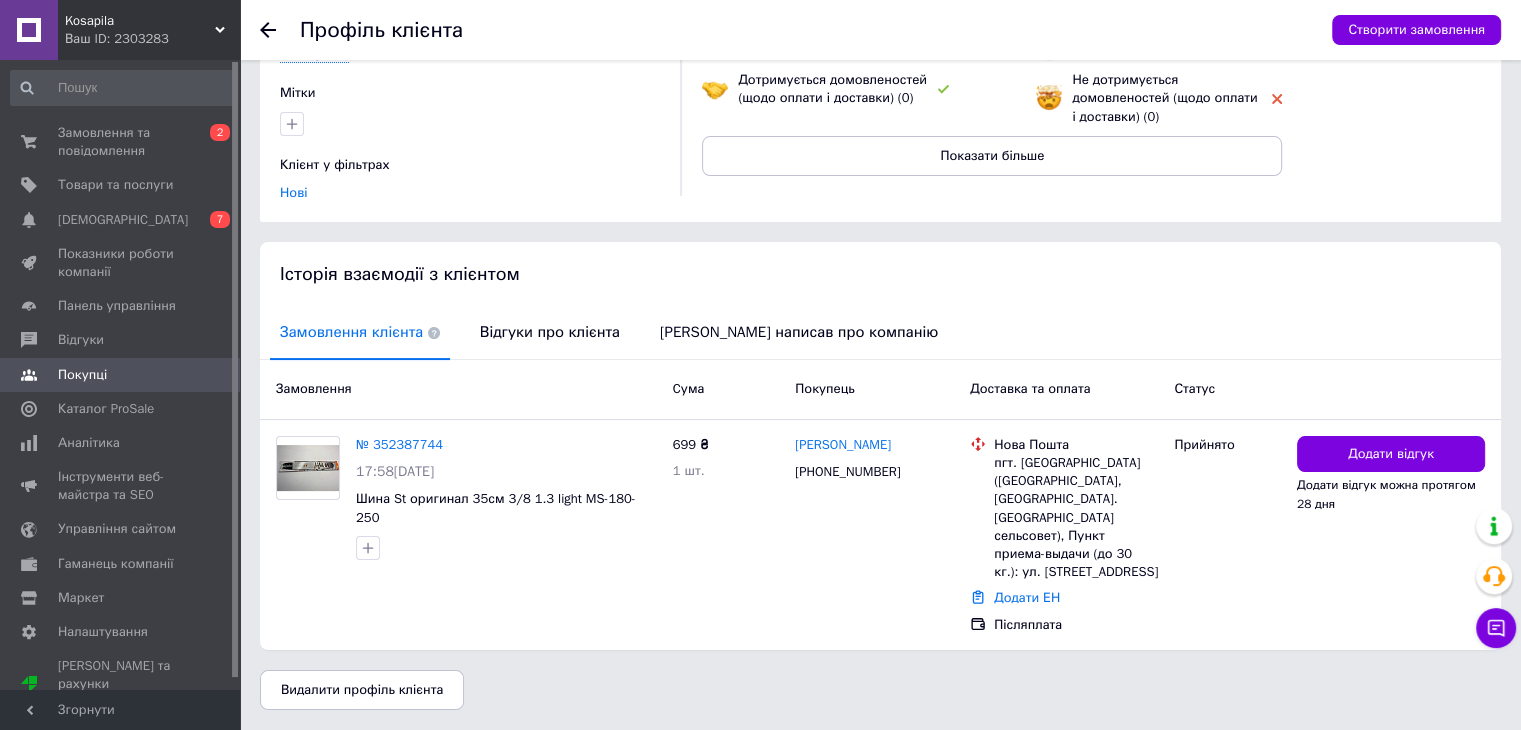 scroll, scrollTop: 220, scrollLeft: 0, axis: vertical 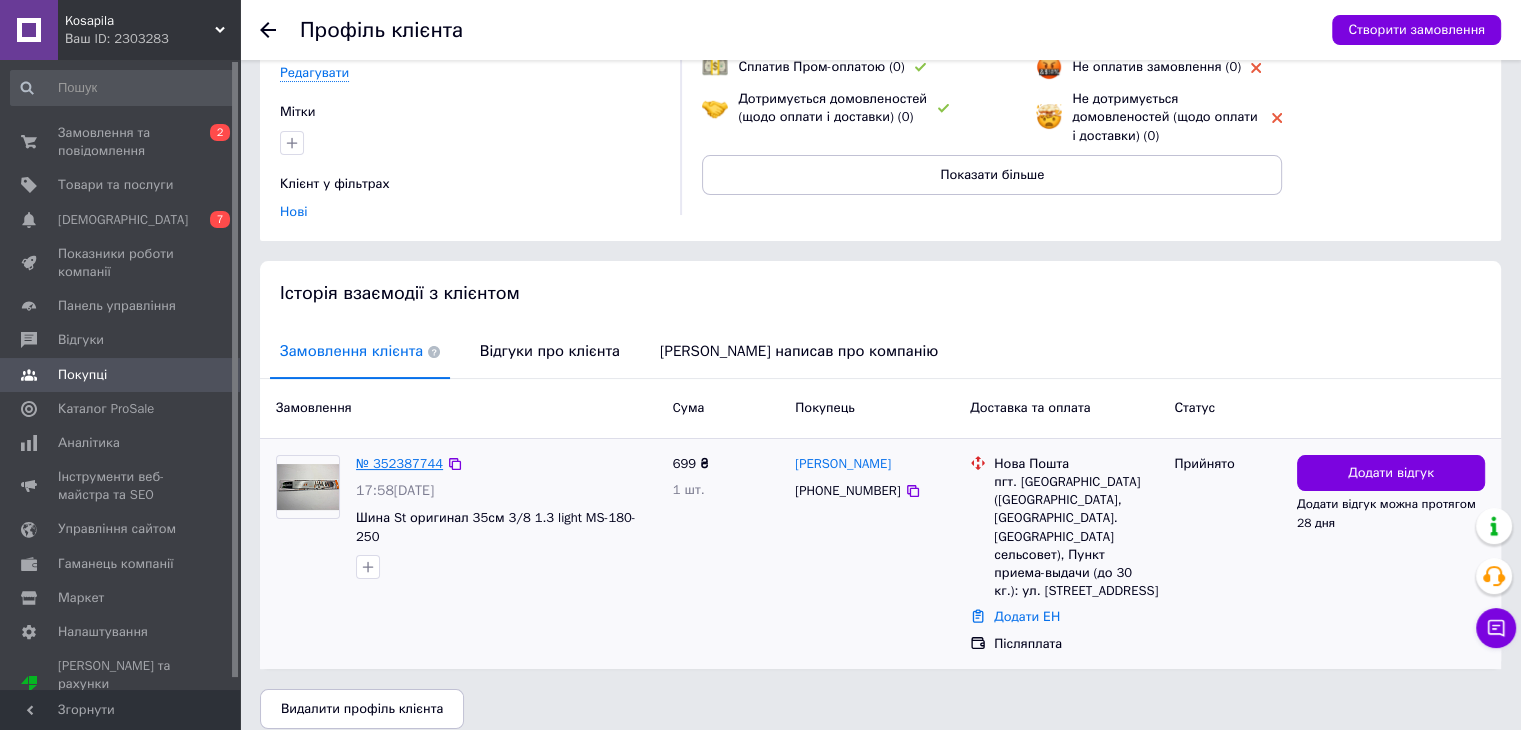click on "№ 352387744" at bounding box center [399, 463] 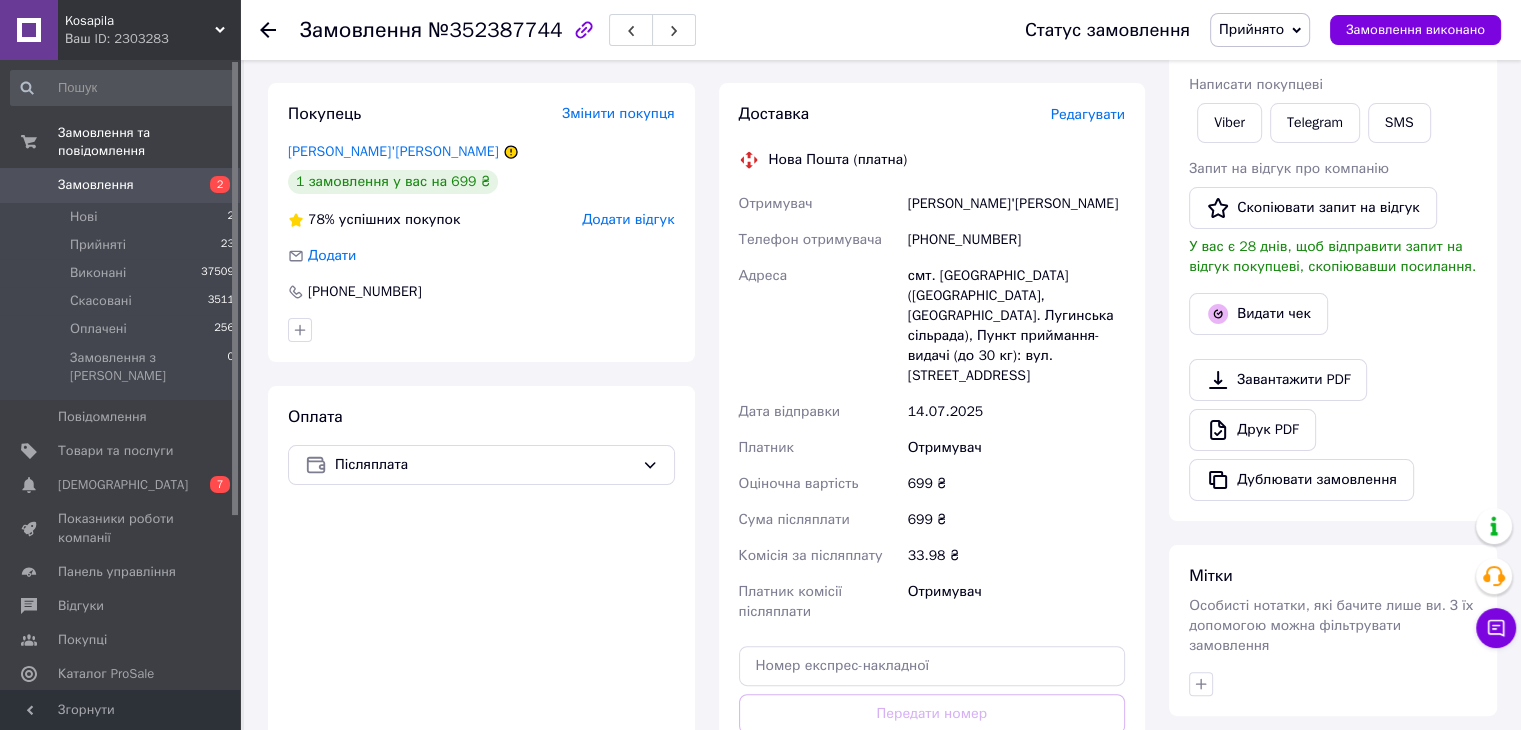 scroll, scrollTop: 300, scrollLeft: 0, axis: vertical 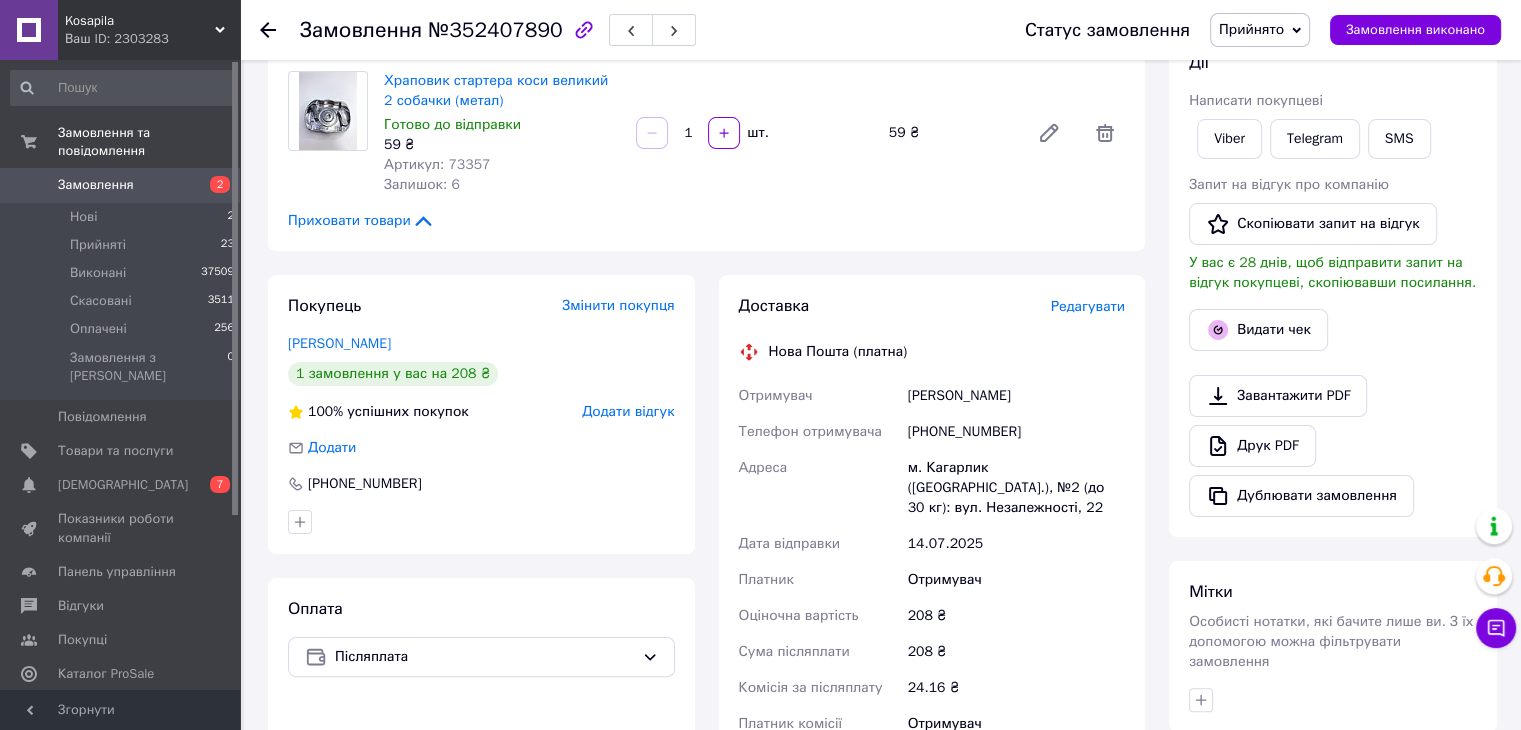 click on "Редагувати" at bounding box center (1088, 306) 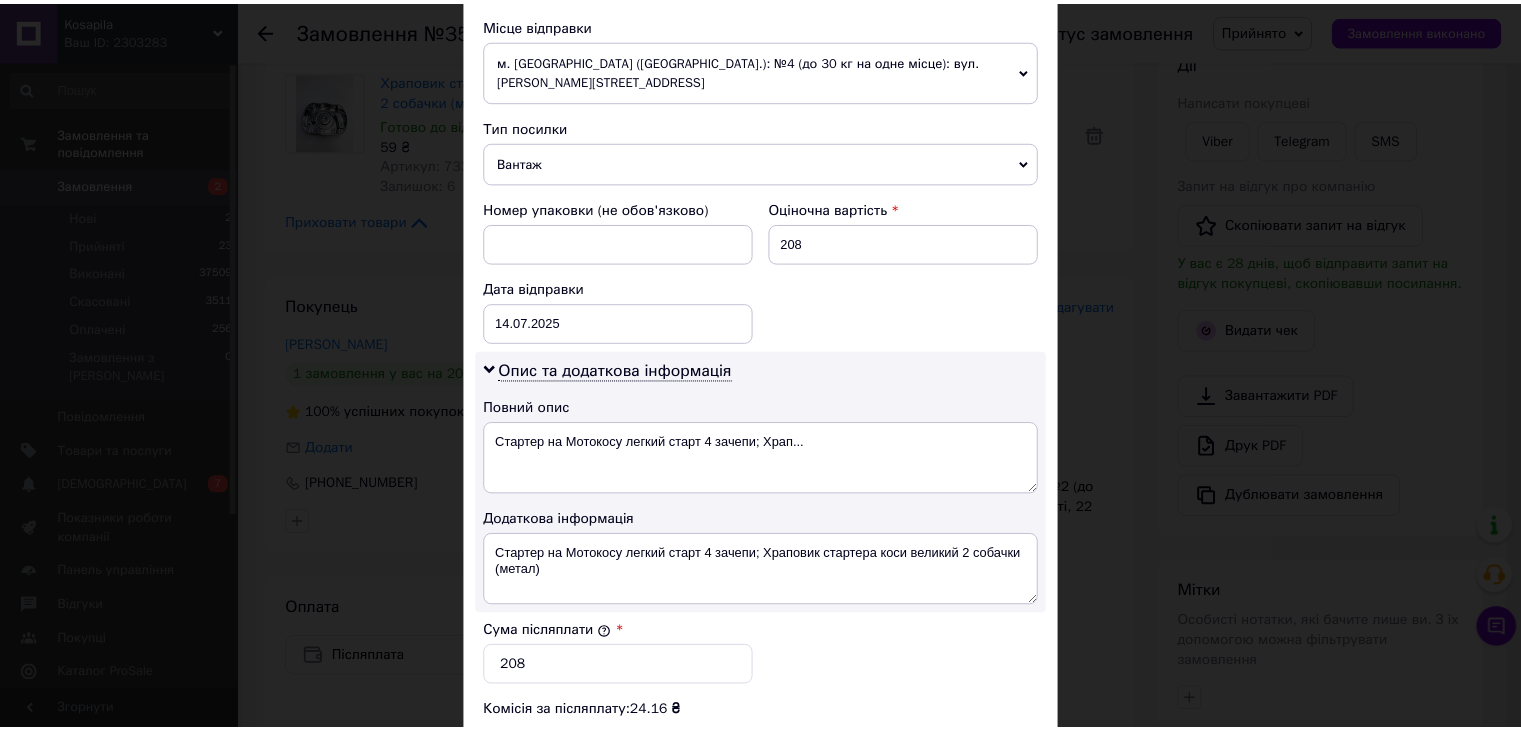 scroll, scrollTop: 1000, scrollLeft: 0, axis: vertical 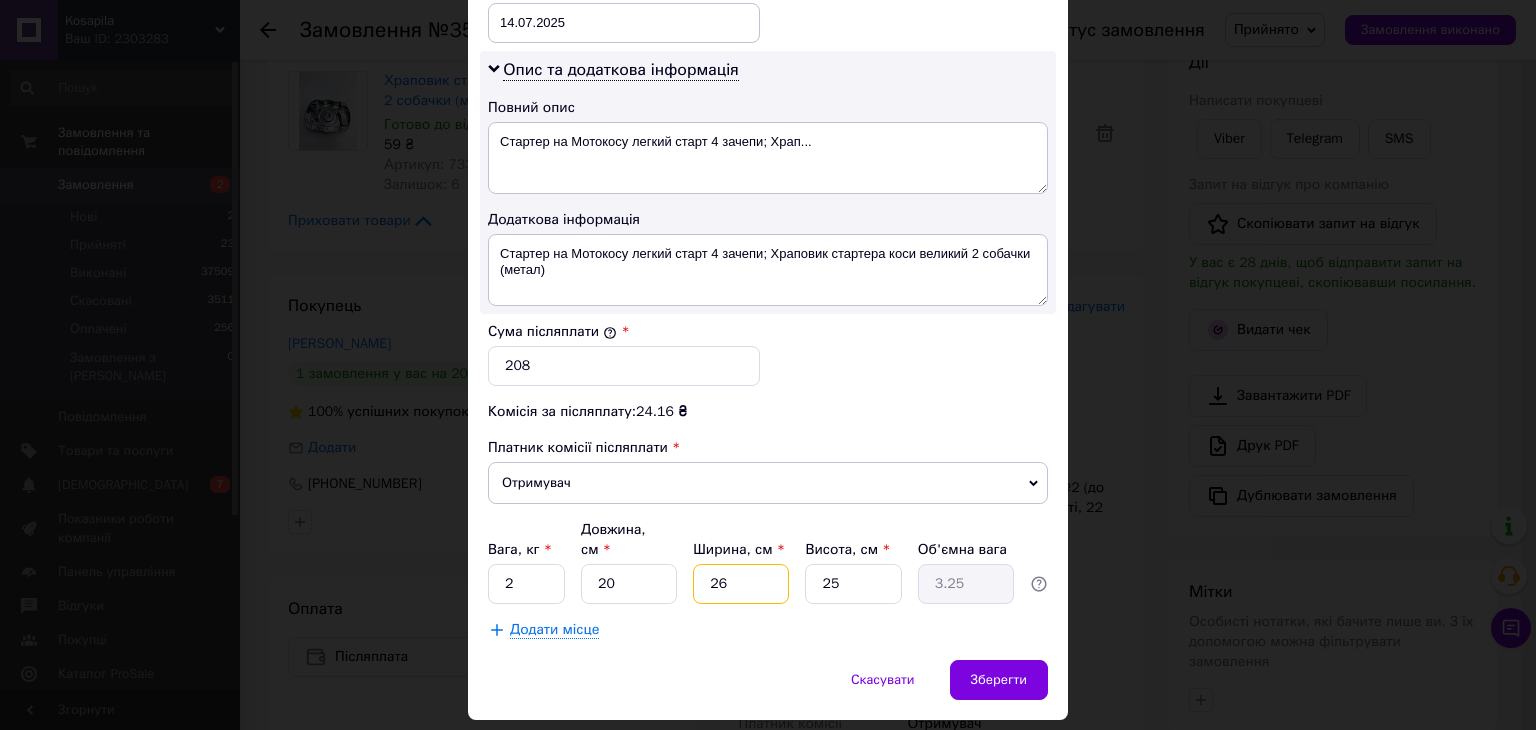 click on "26" at bounding box center (741, 584) 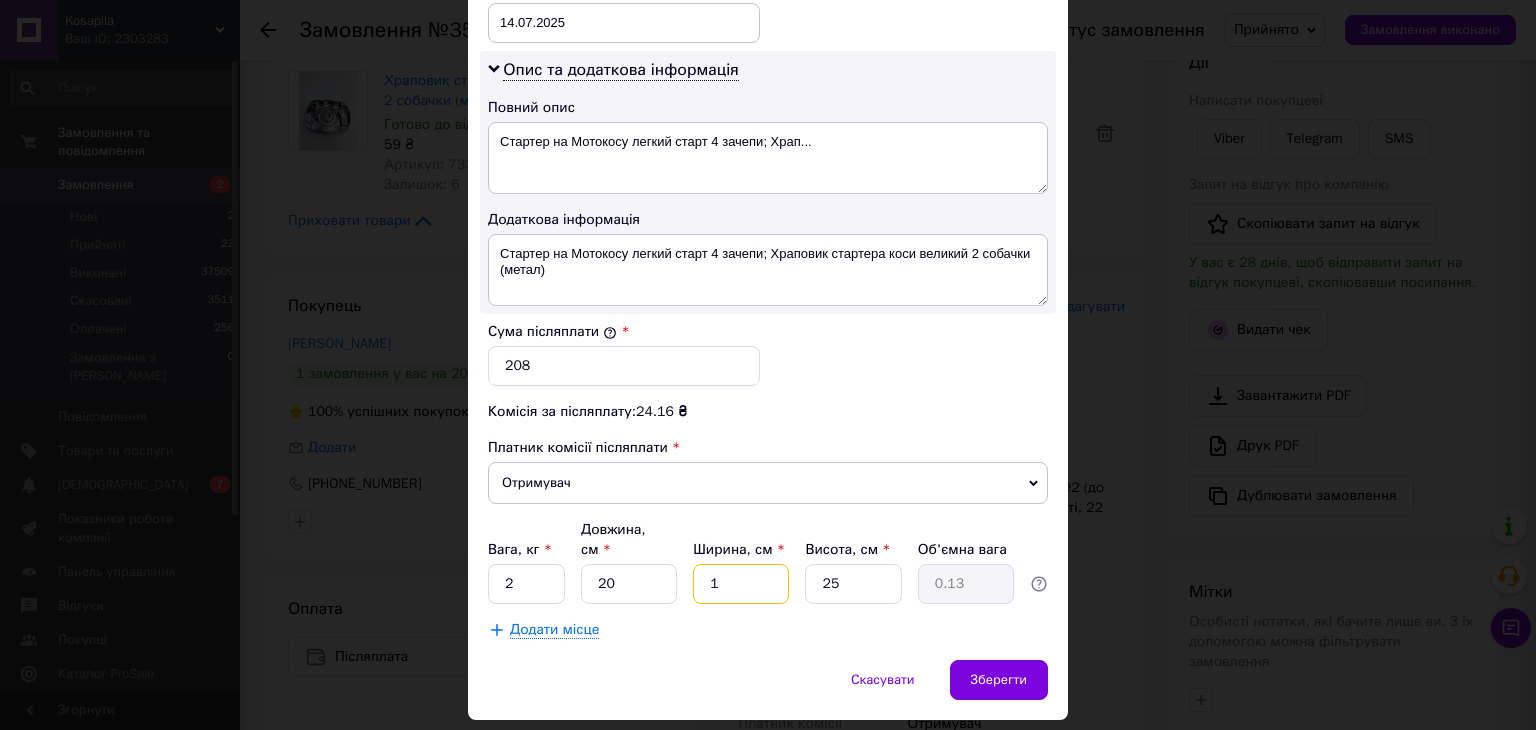 type on "1" 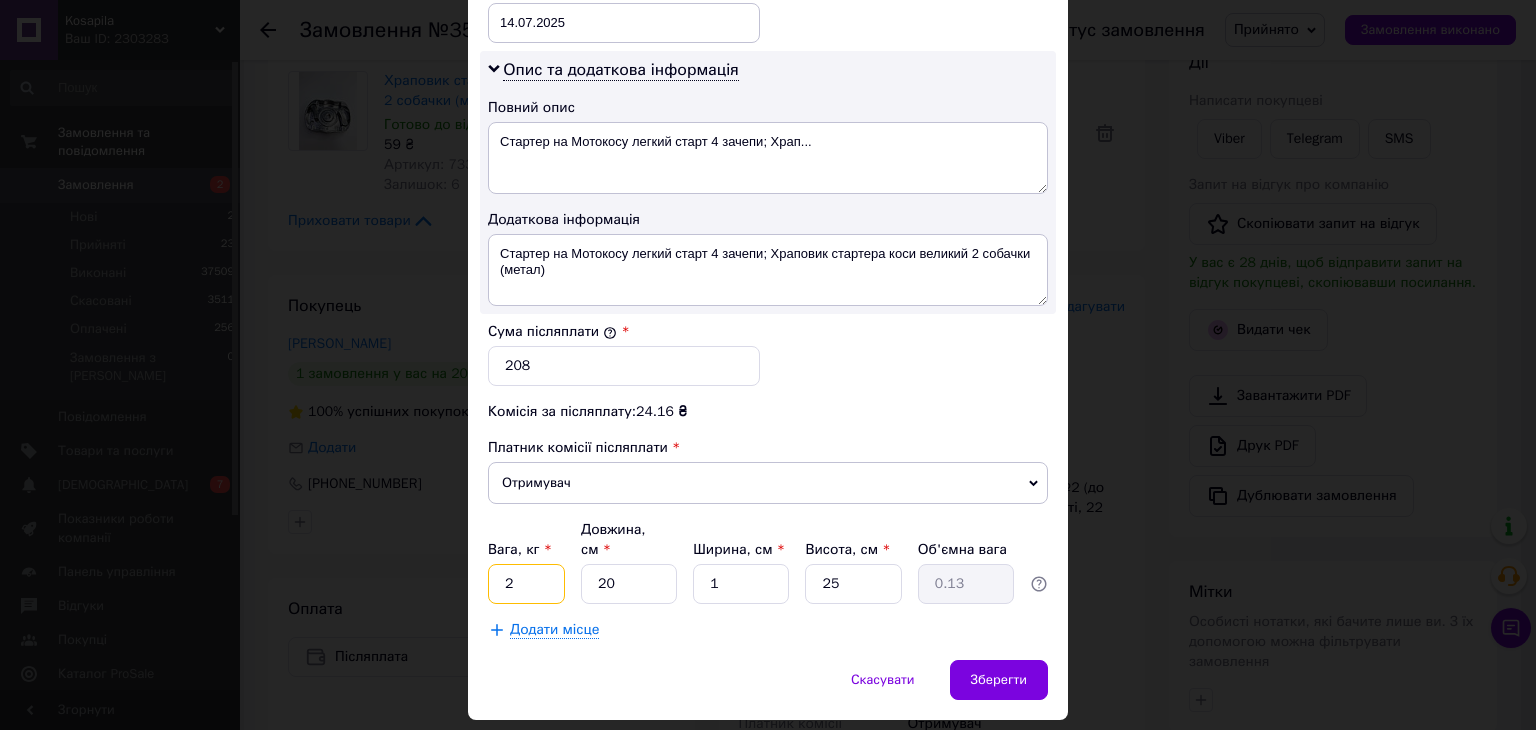 click on "2" at bounding box center (526, 584) 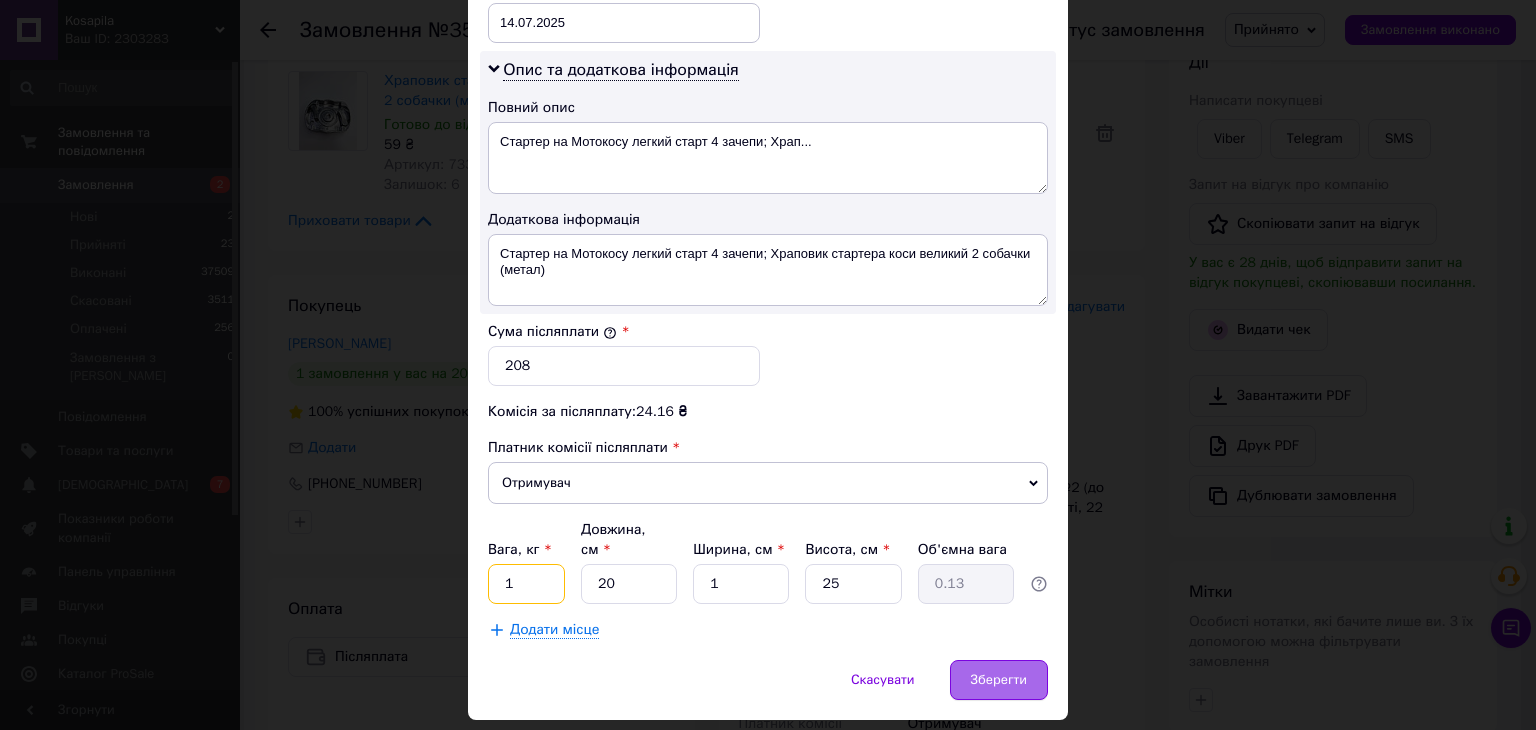 type on "1" 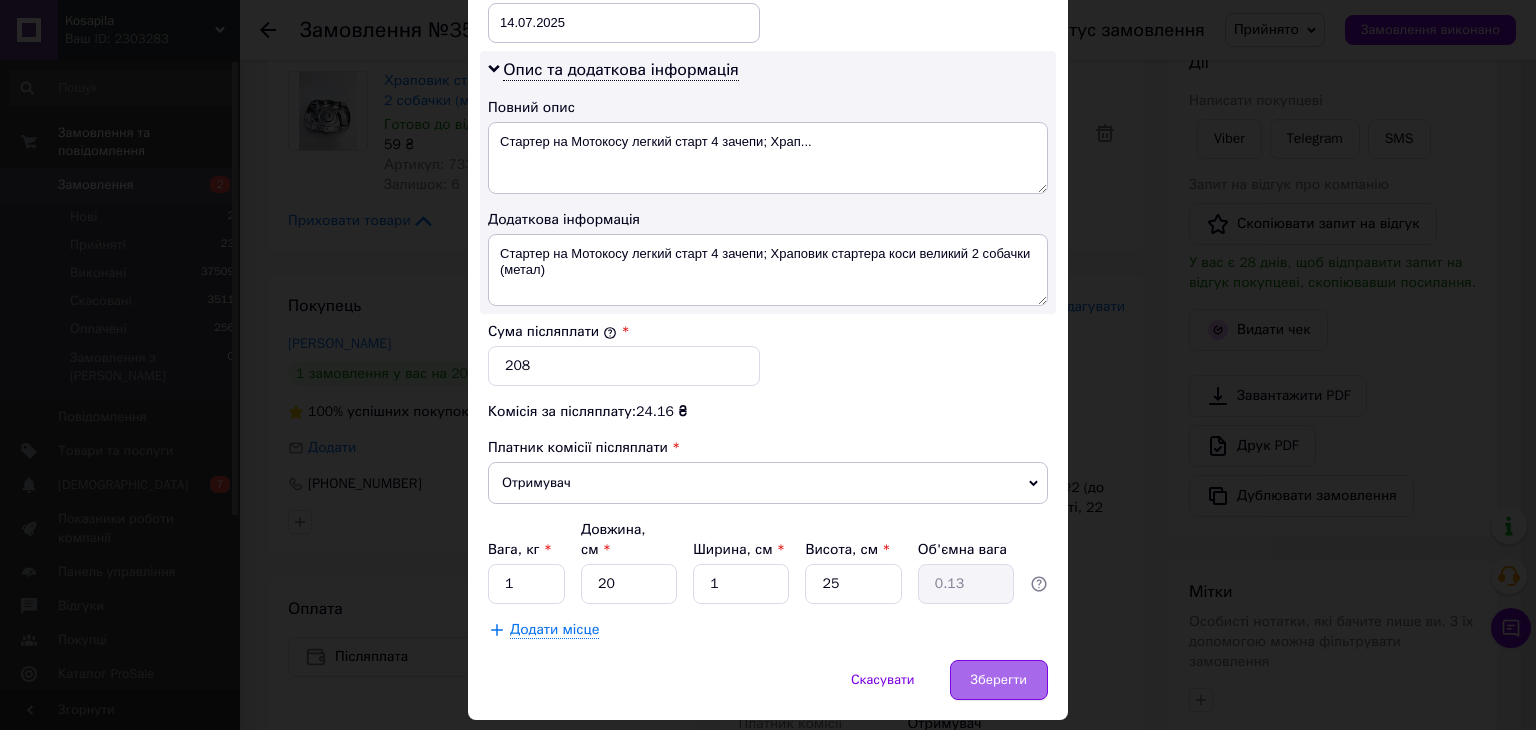 click on "Зберегти" at bounding box center (999, 680) 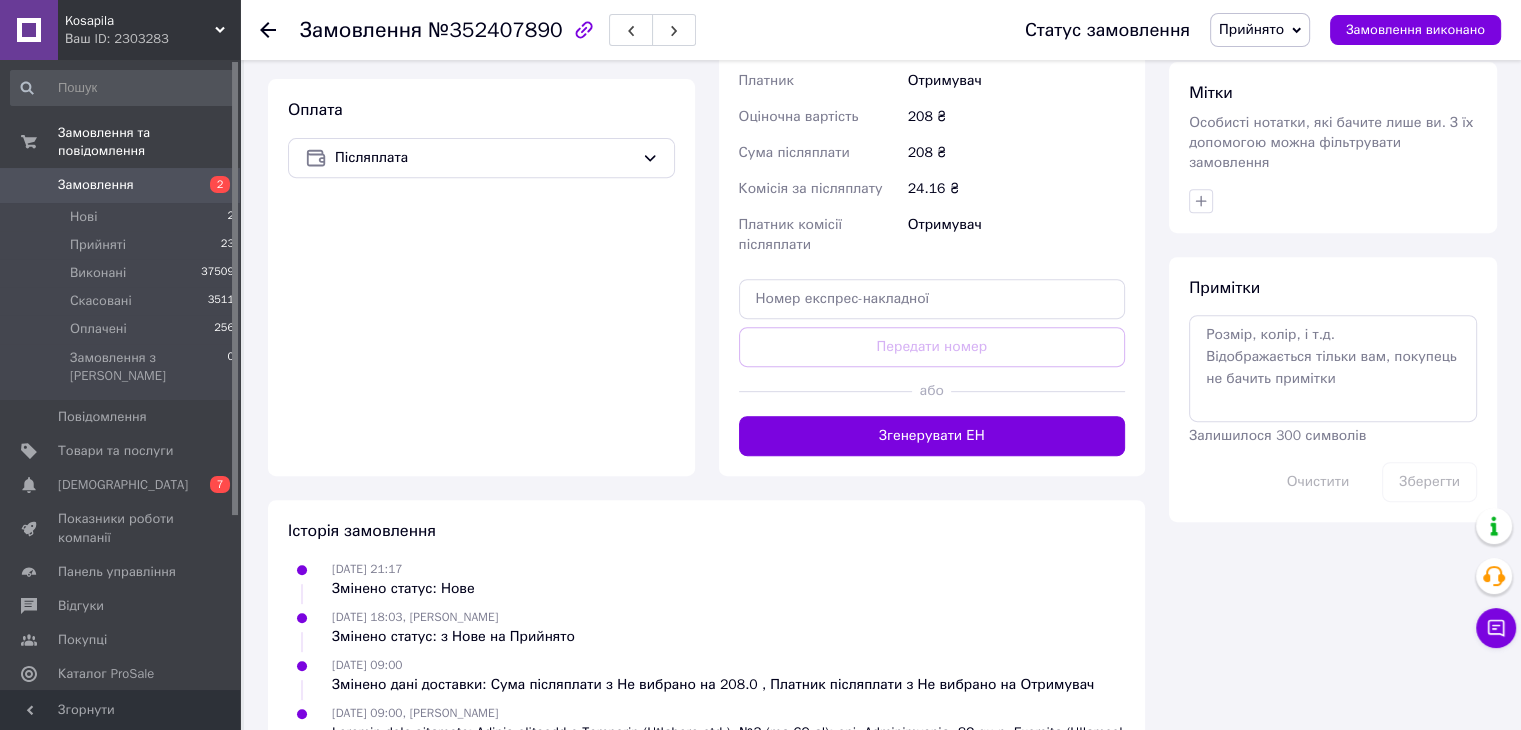 scroll, scrollTop: 800, scrollLeft: 0, axis: vertical 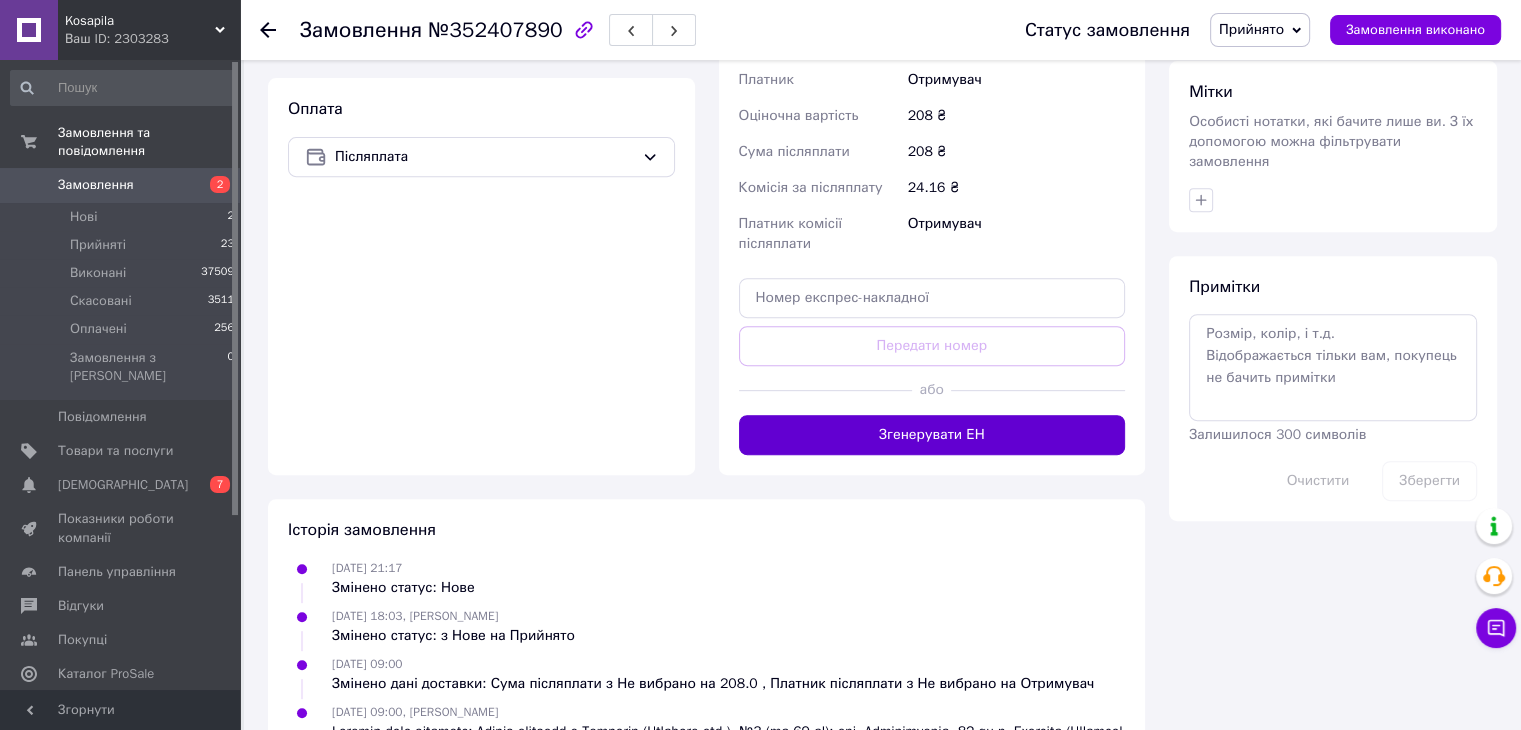 click on "Згенерувати ЕН" at bounding box center (932, 435) 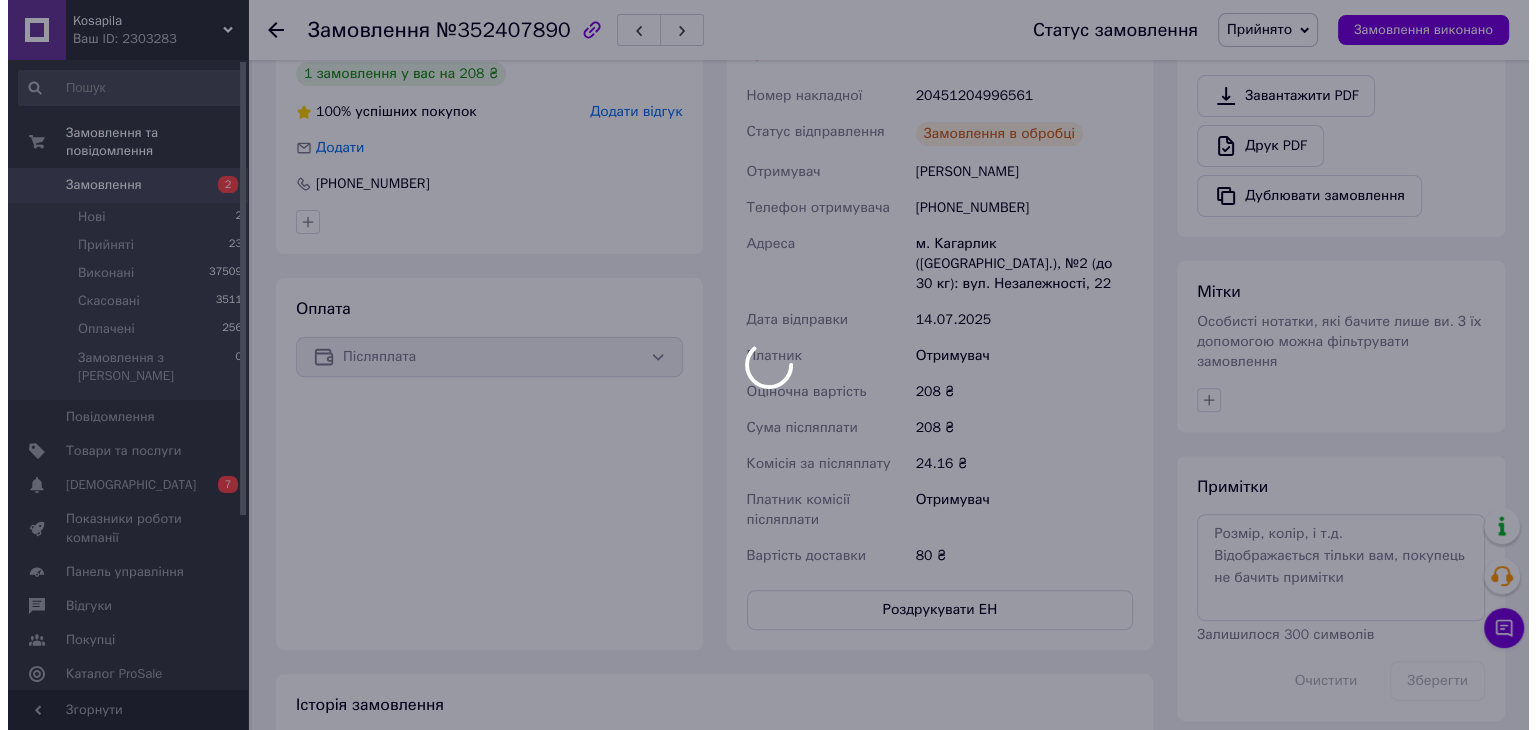 scroll, scrollTop: 500, scrollLeft: 0, axis: vertical 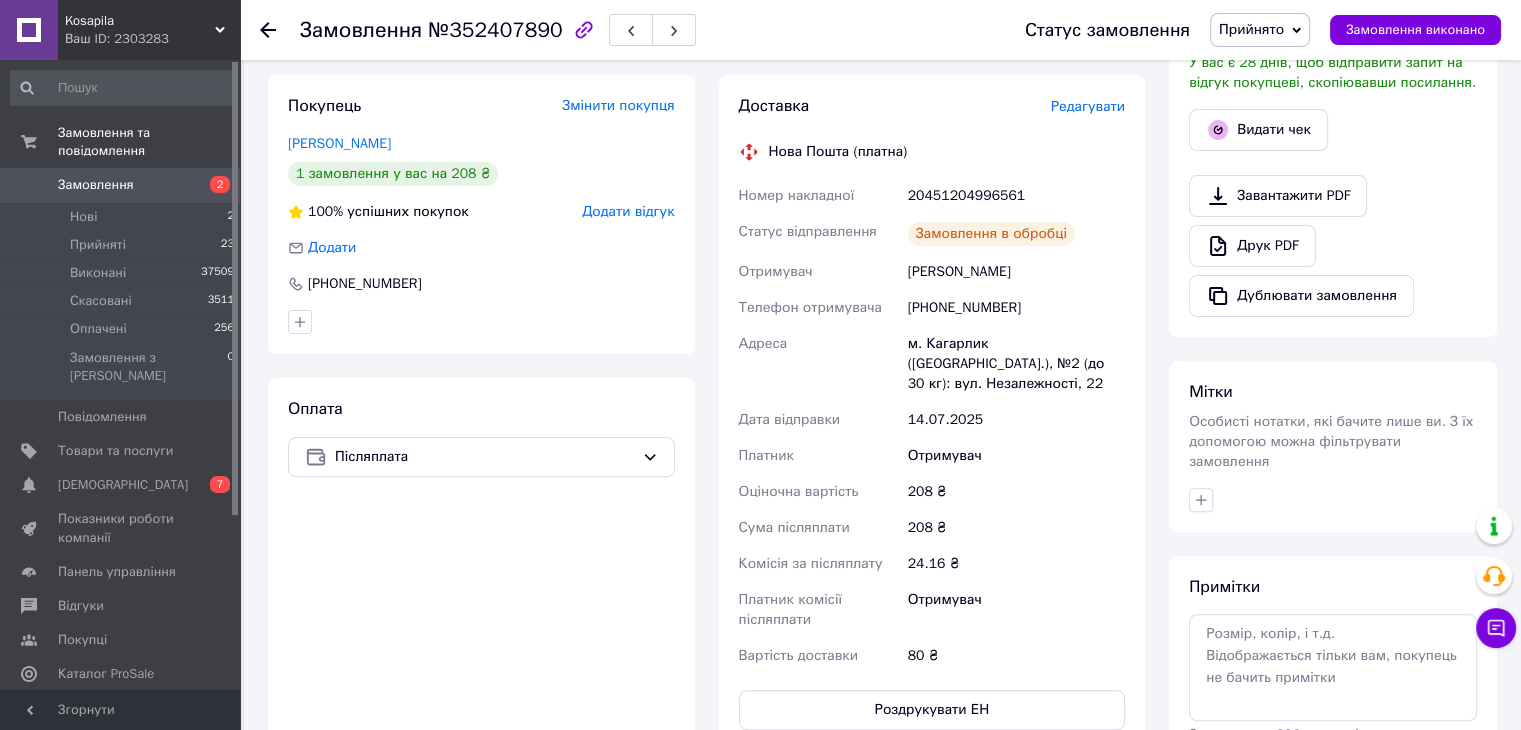 click on "20451204996561" at bounding box center (1016, 196) 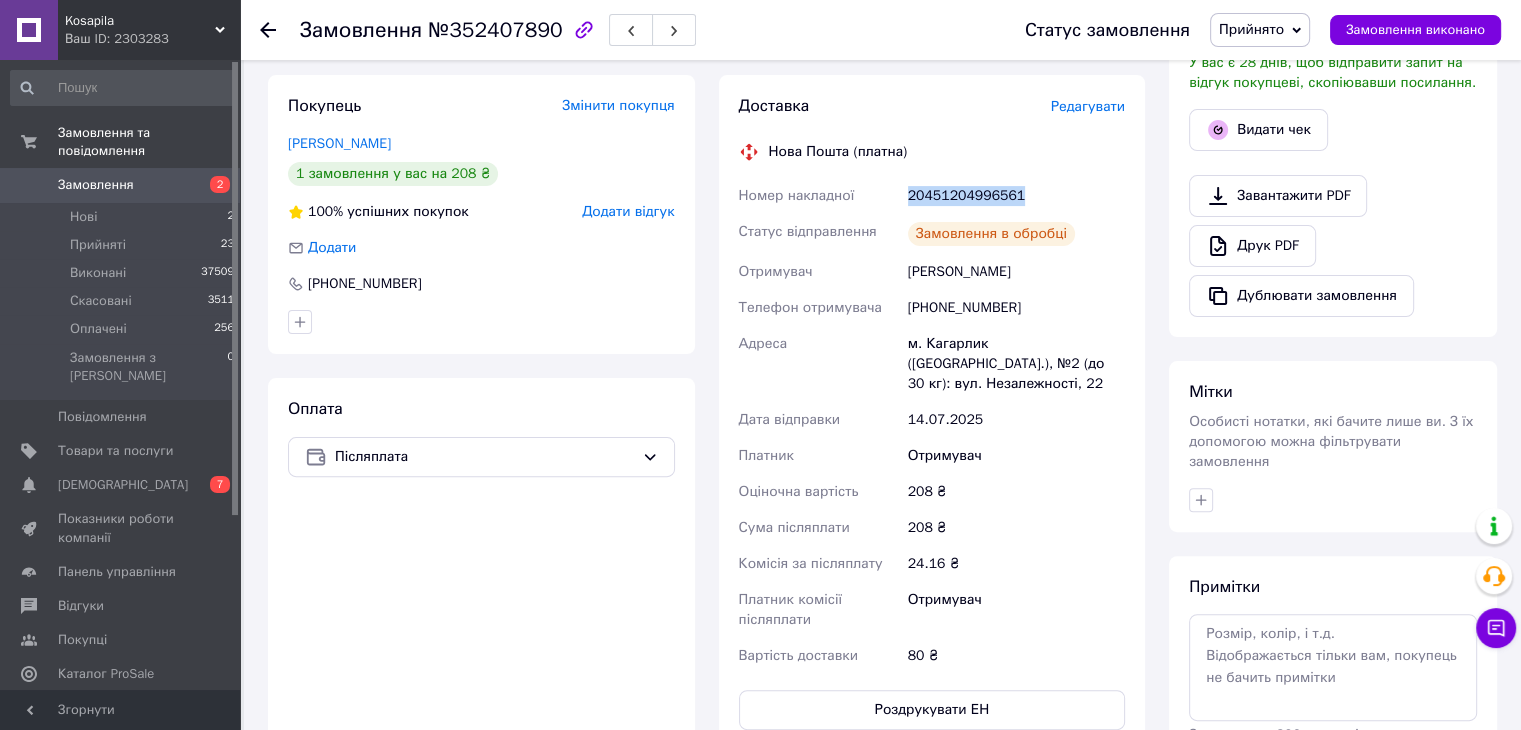 click on "20451204996561" at bounding box center [1016, 196] 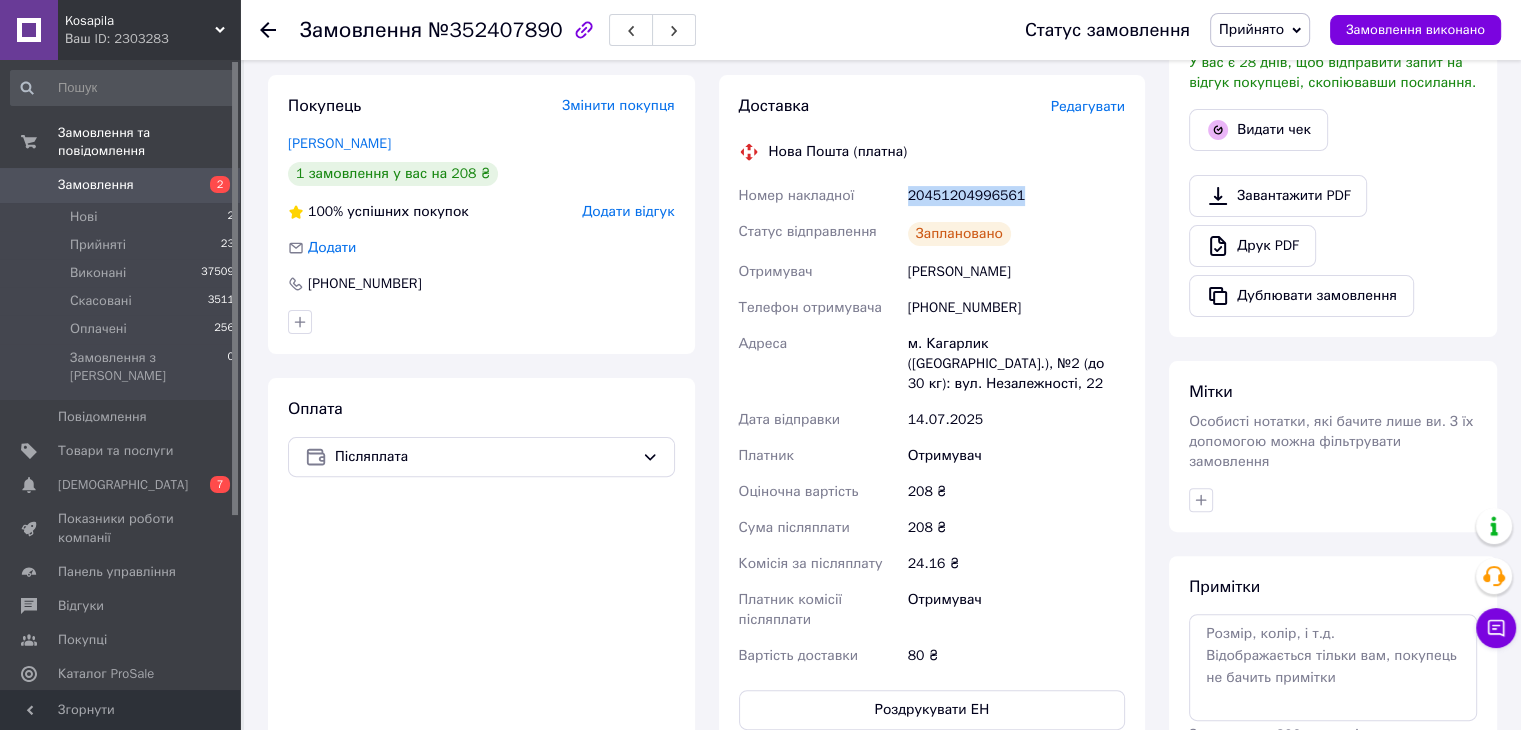 copy on "20451204996561" 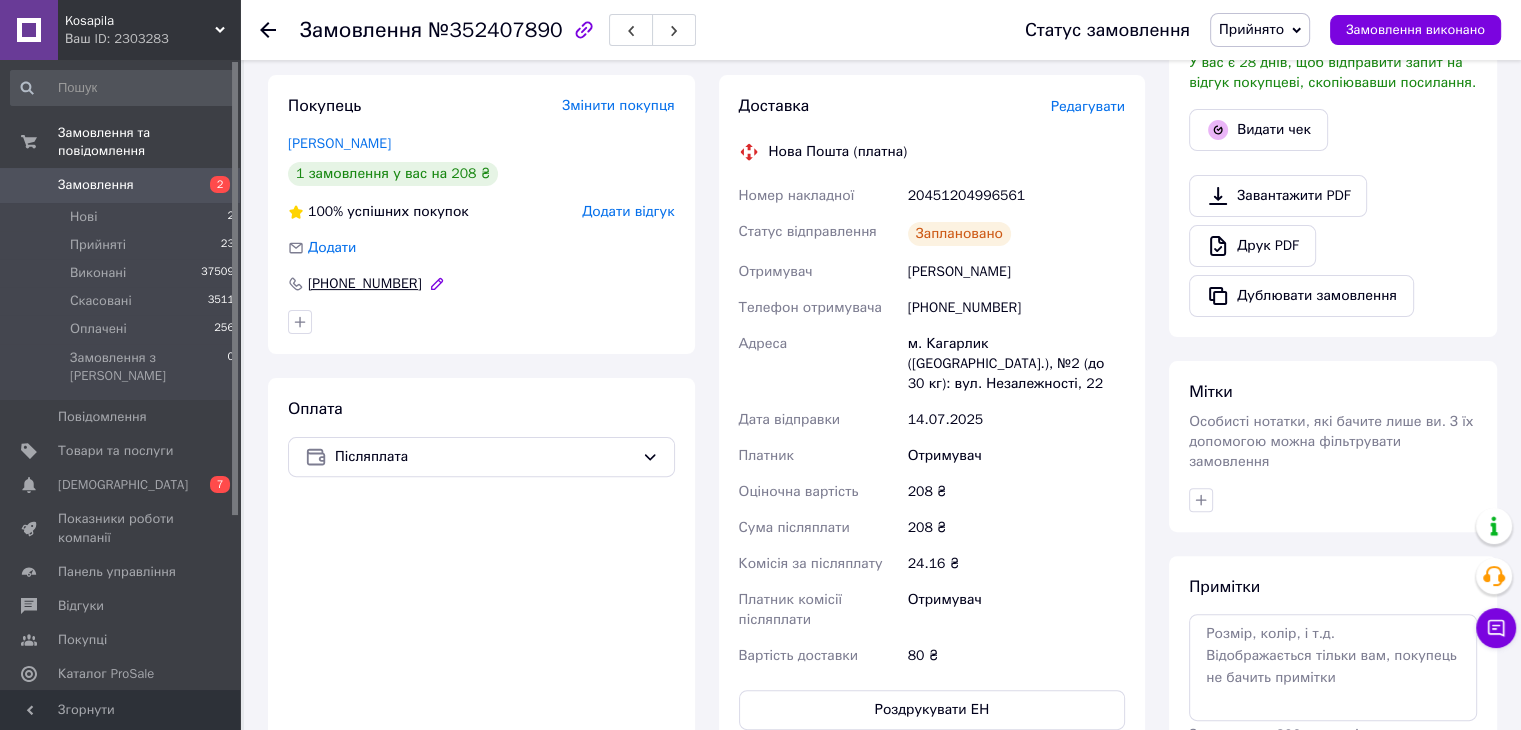 click on "[PHONE_NUMBER]" at bounding box center [365, 284] 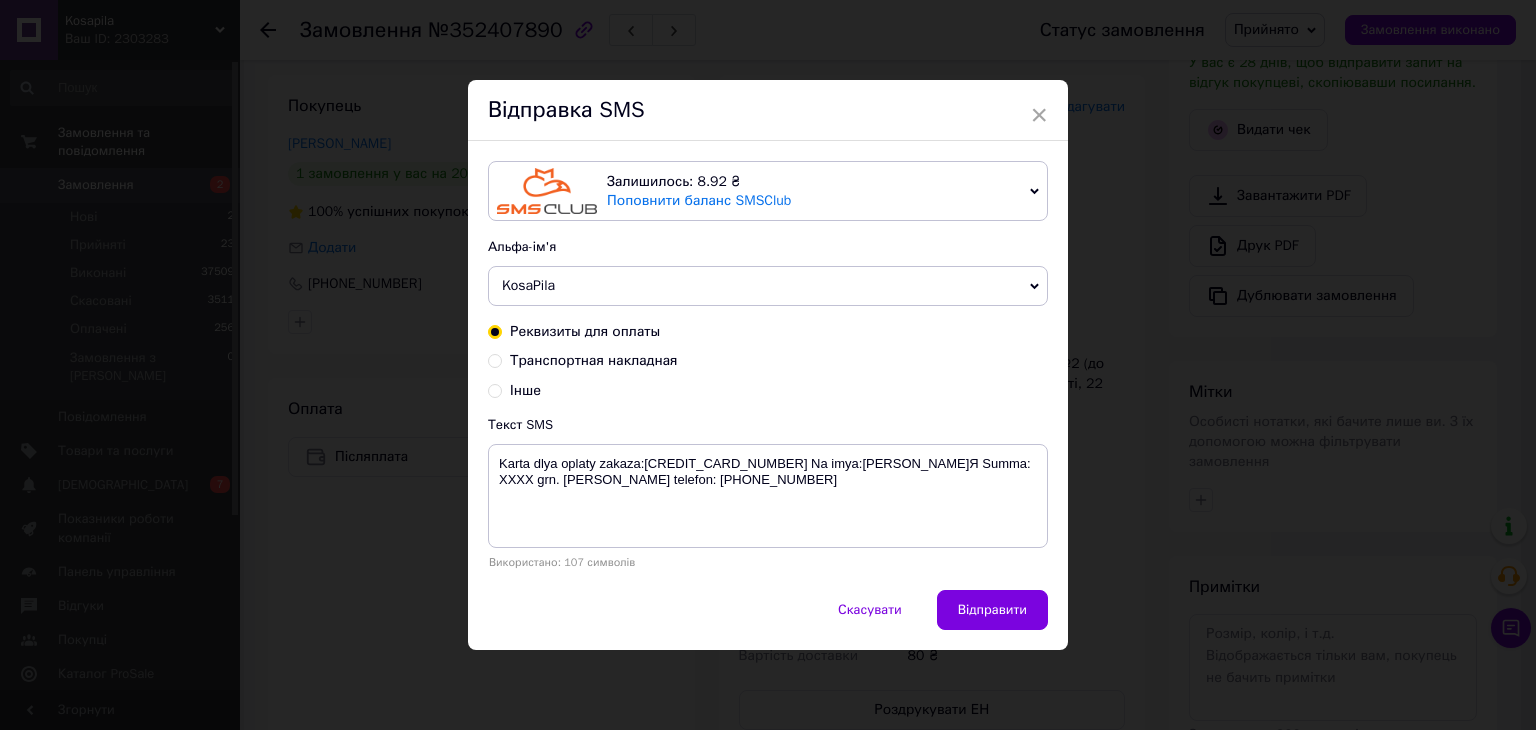 click on "Інше" at bounding box center [495, 389] 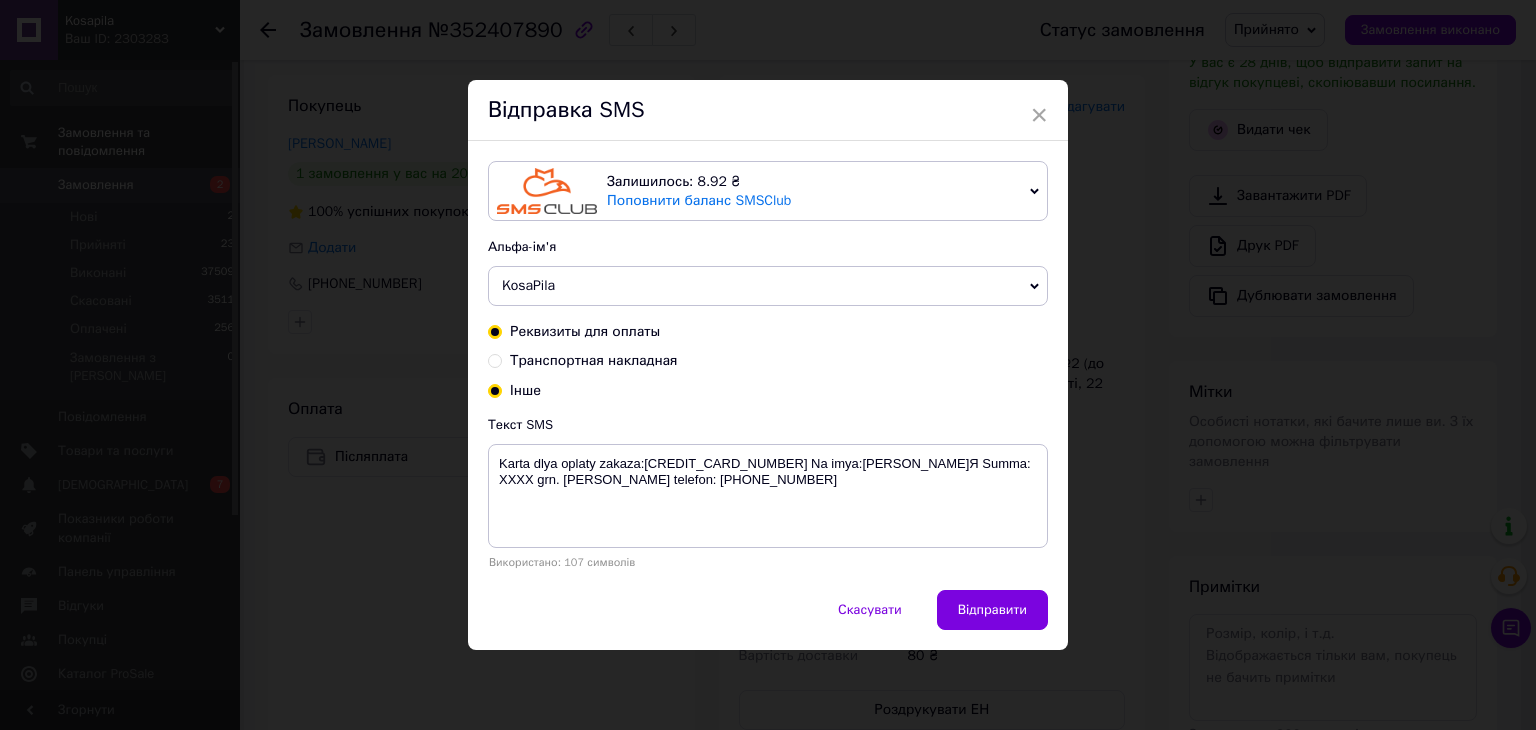 radio on "true" 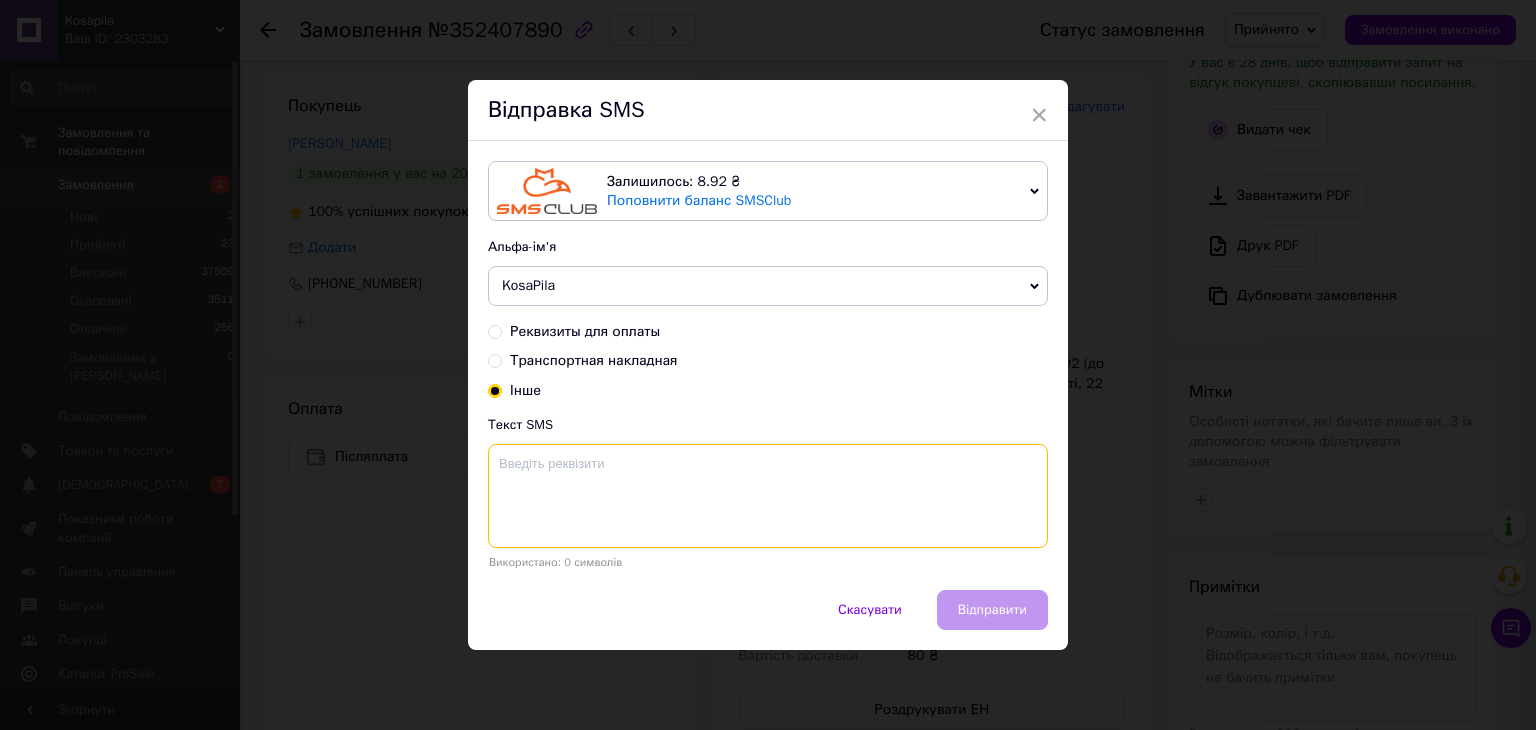 click at bounding box center (768, 496) 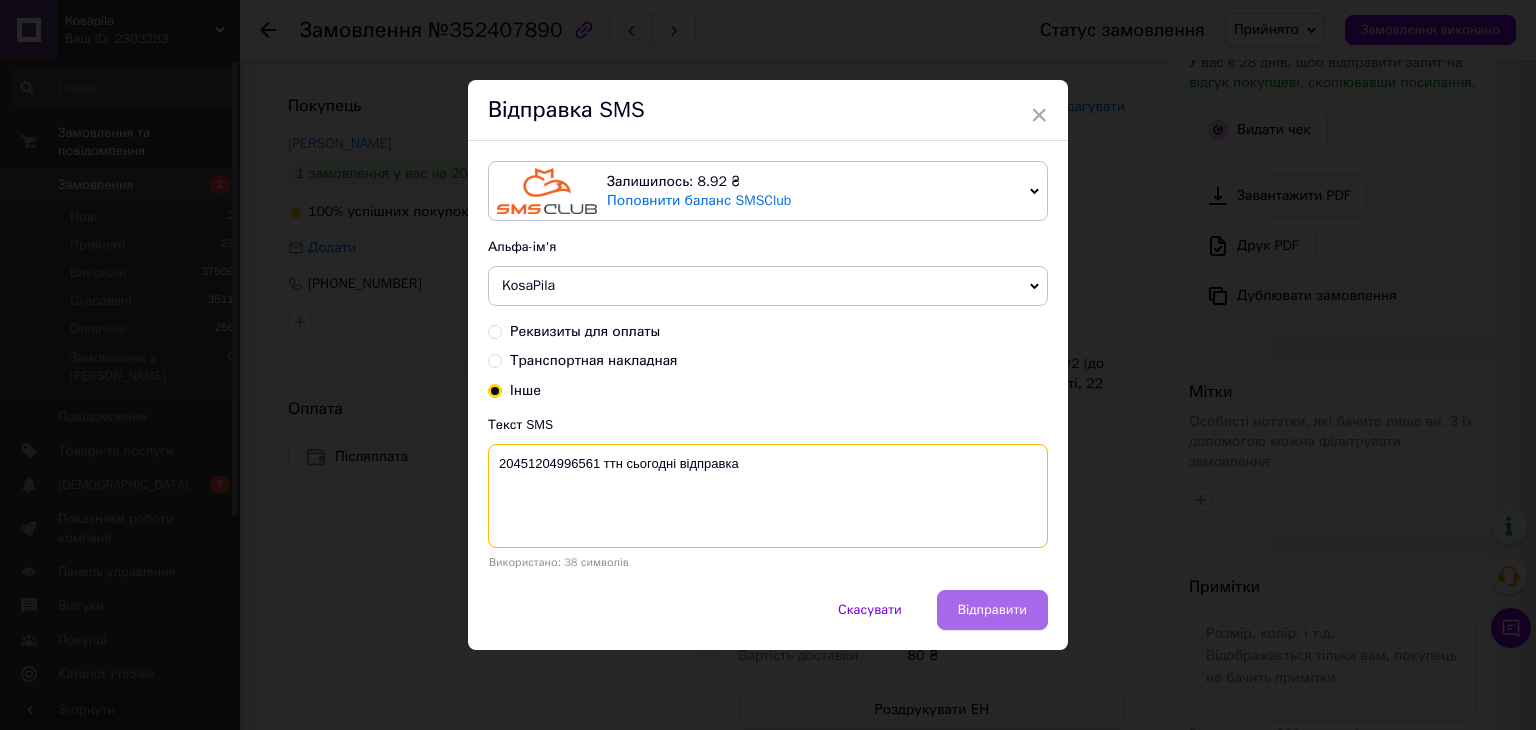 type on "20451204996561 ттн сьогодні відправка" 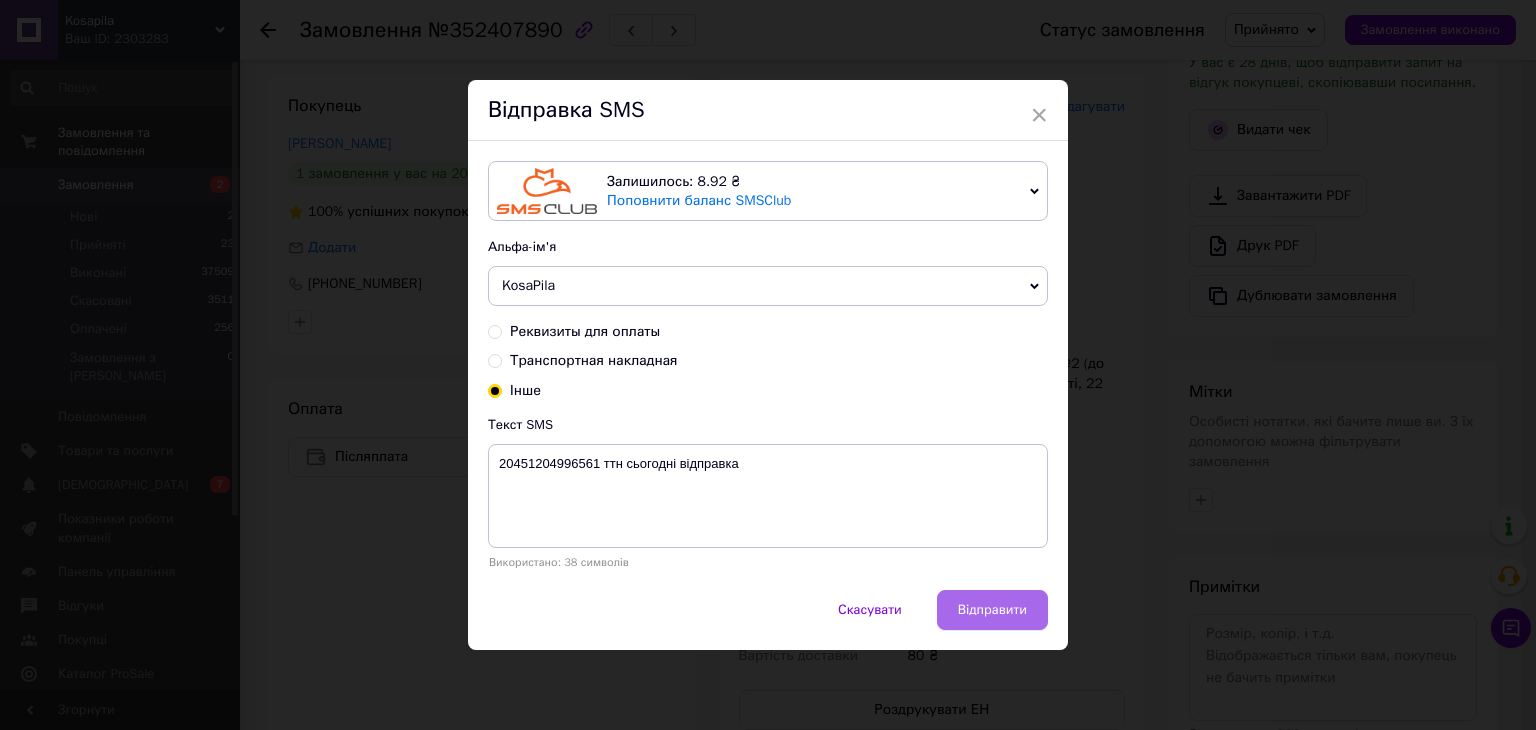 click on "Відправити" at bounding box center (992, 610) 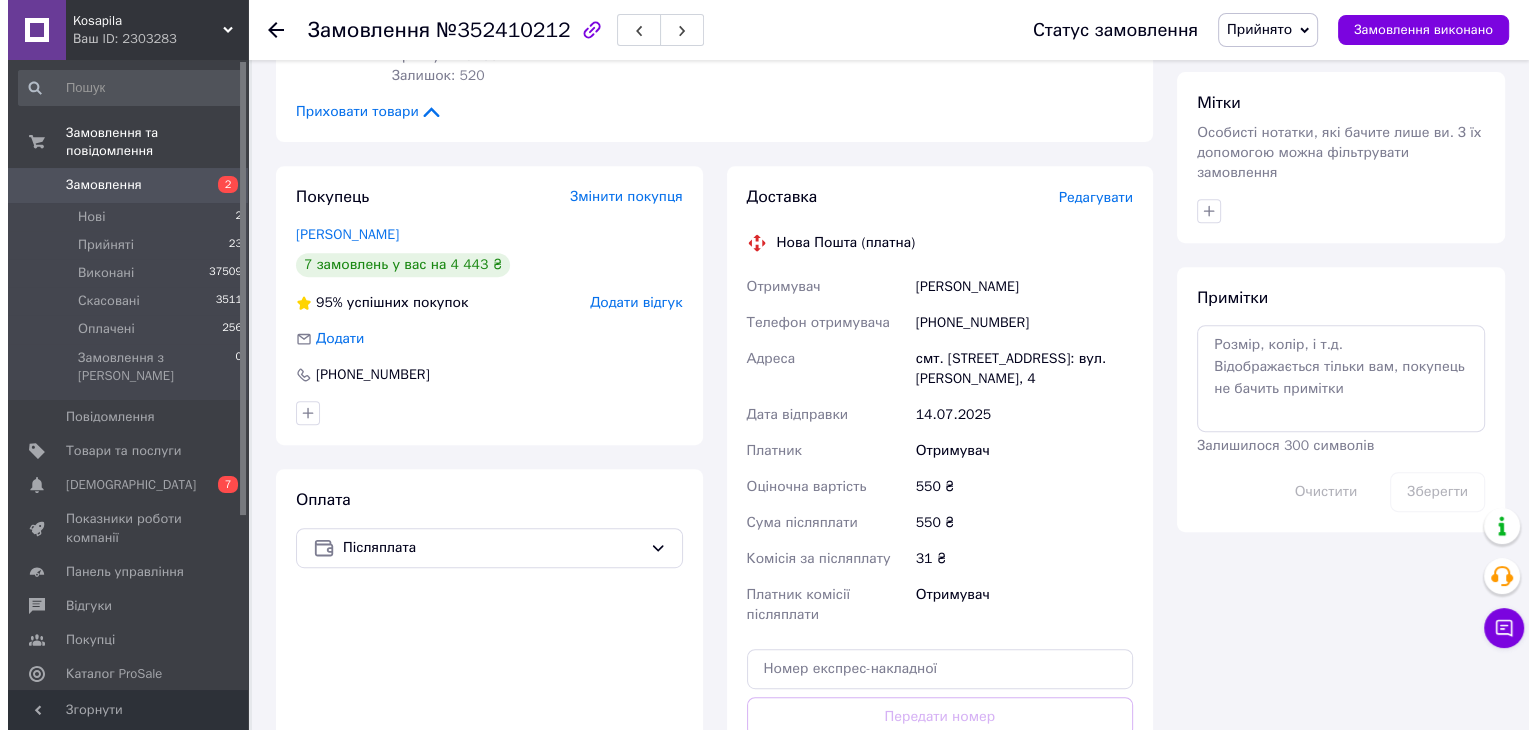 scroll, scrollTop: 800, scrollLeft: 0, axis: vertical 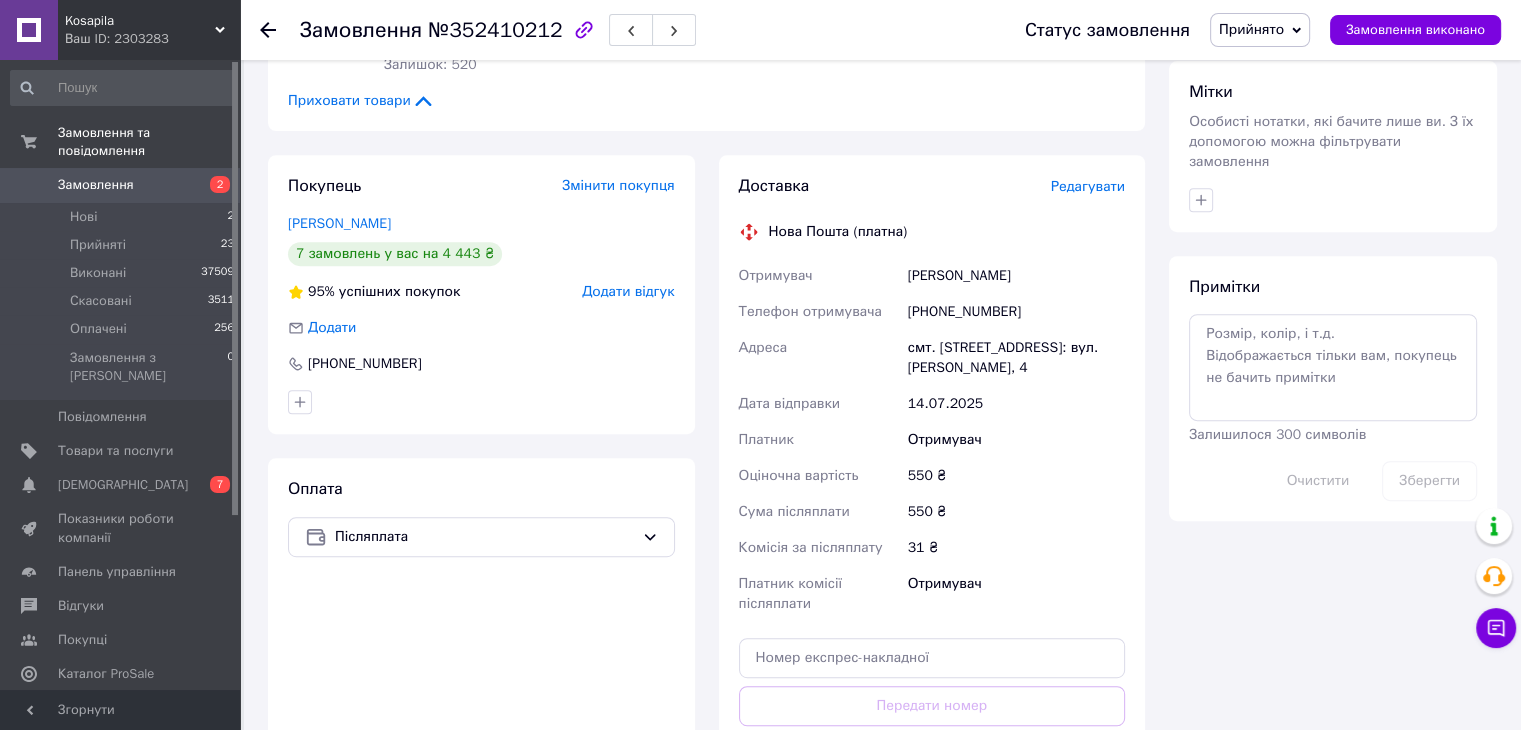 click on "Редагувати" at bounding box center [1088, 186] 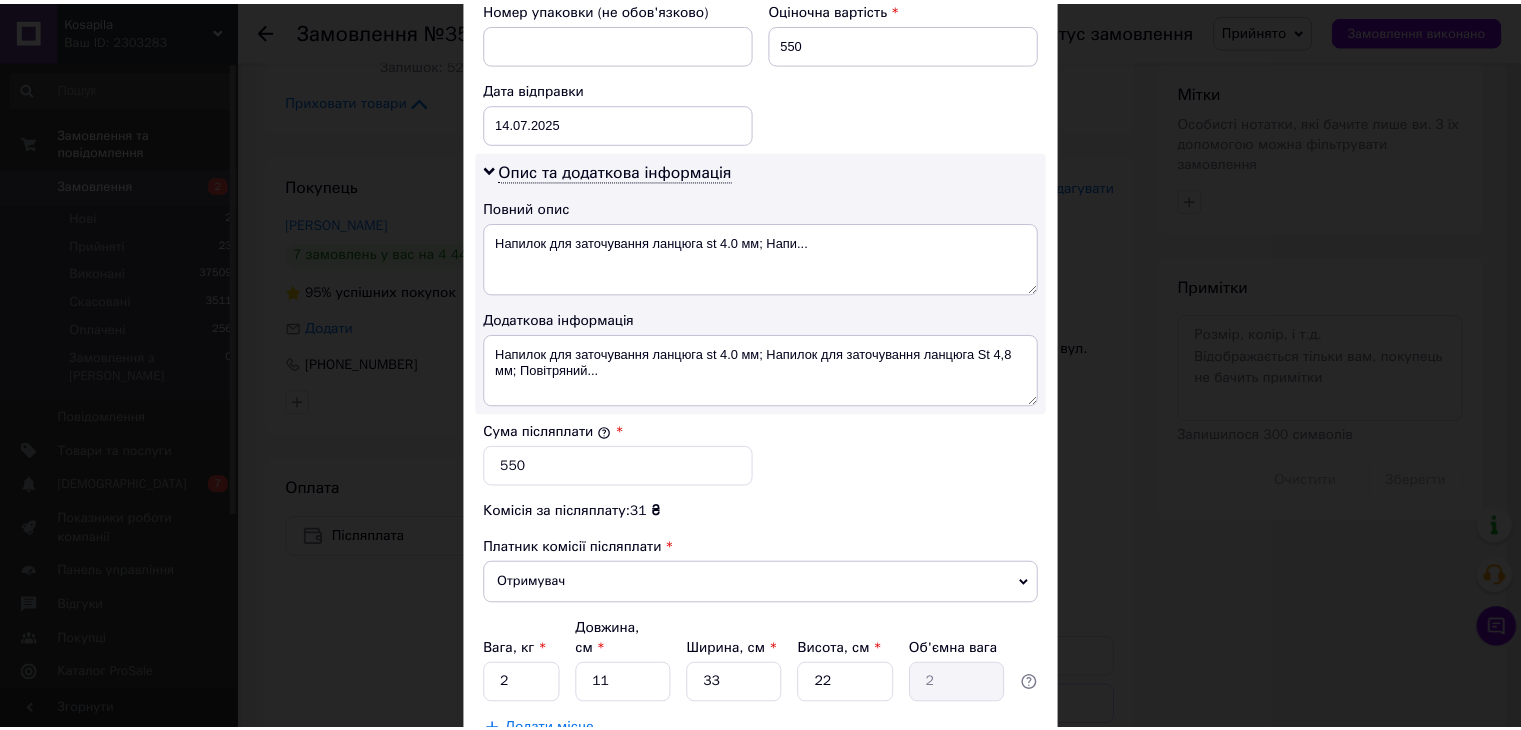 scroll, scrollTop: 1000, scrollLeft: 0, axis: vertical 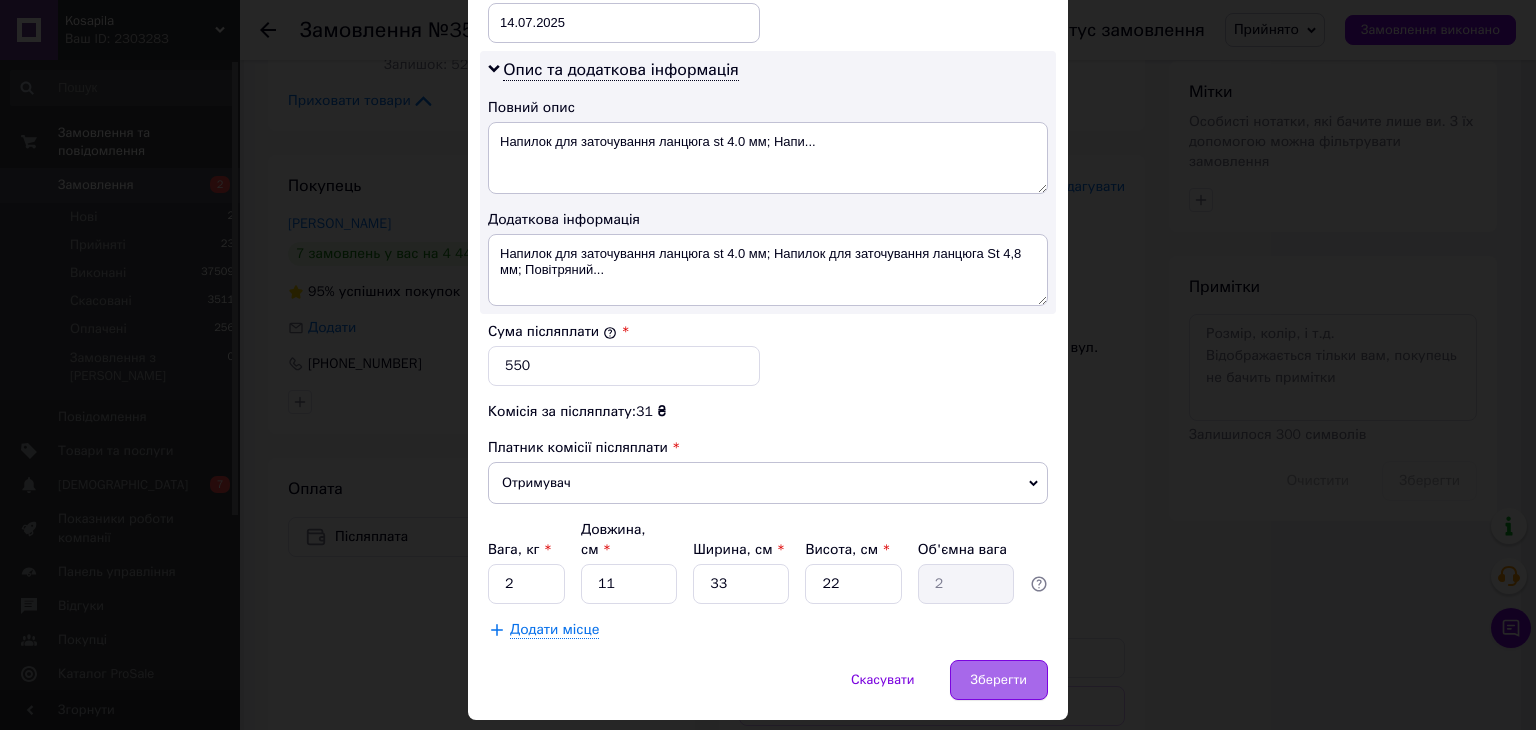 click on "Зберегти" at bounding box center [999, 680] 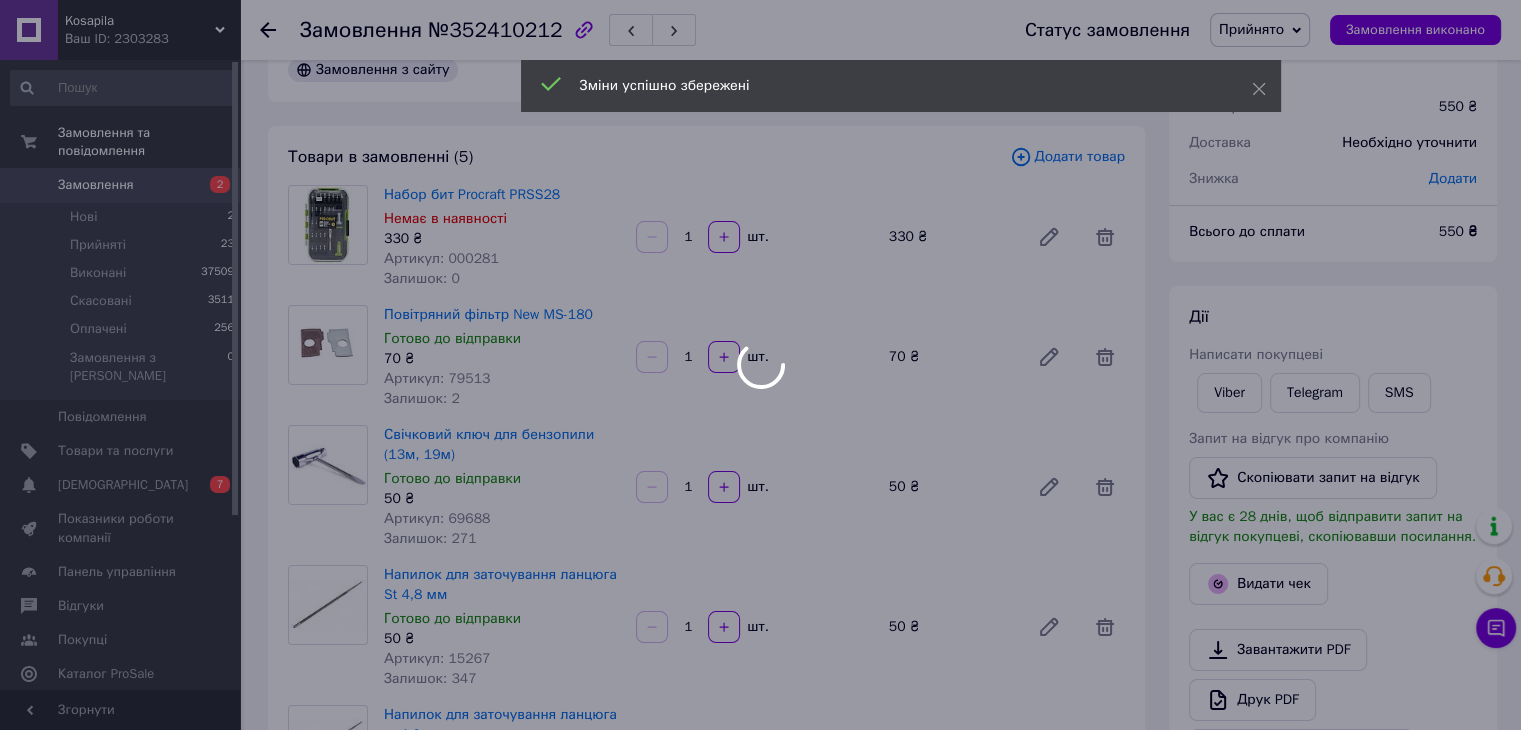 scroll, scrollTop: 0, scrollLeft: 0, axis: both 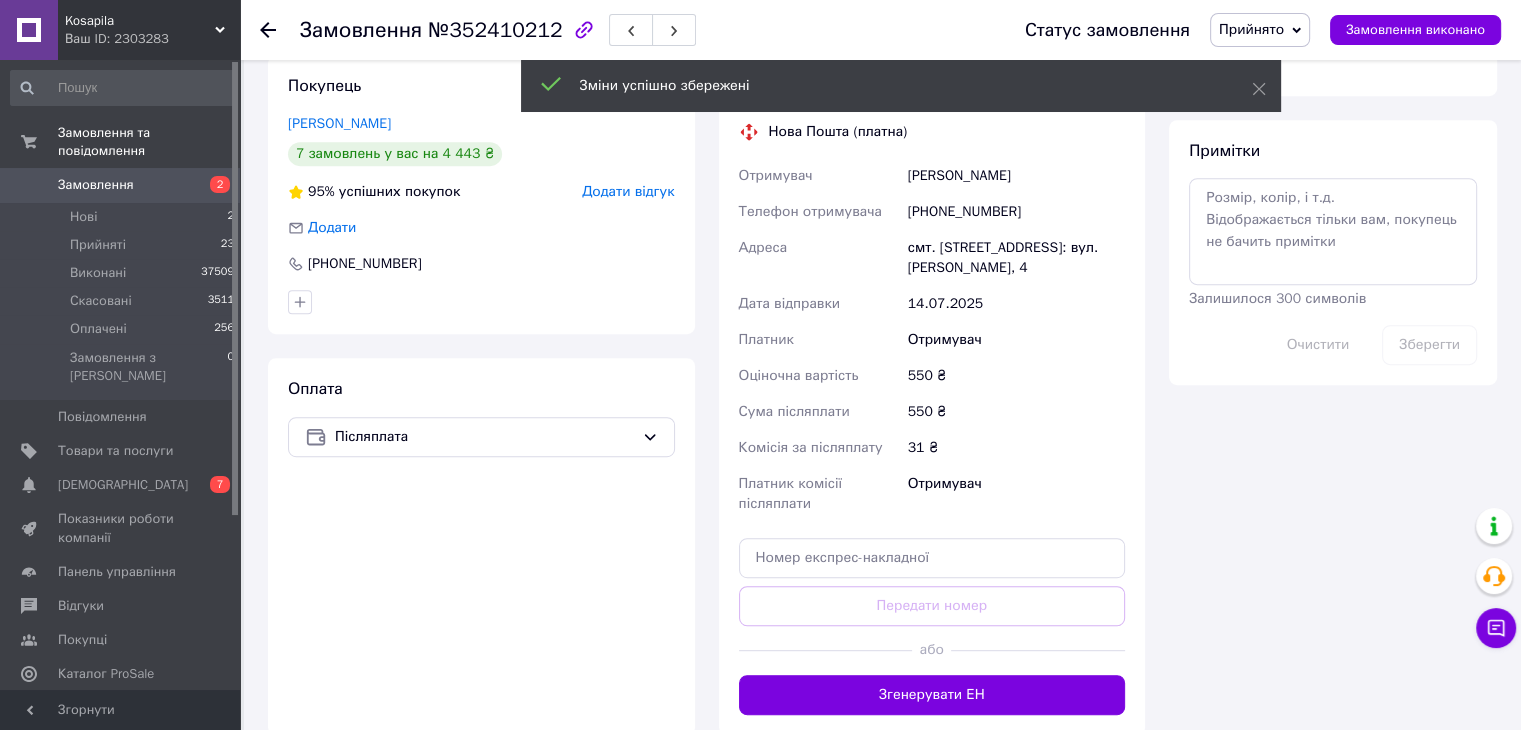 click on "Згенерувати ЕН" at bounding box center (932, 695) 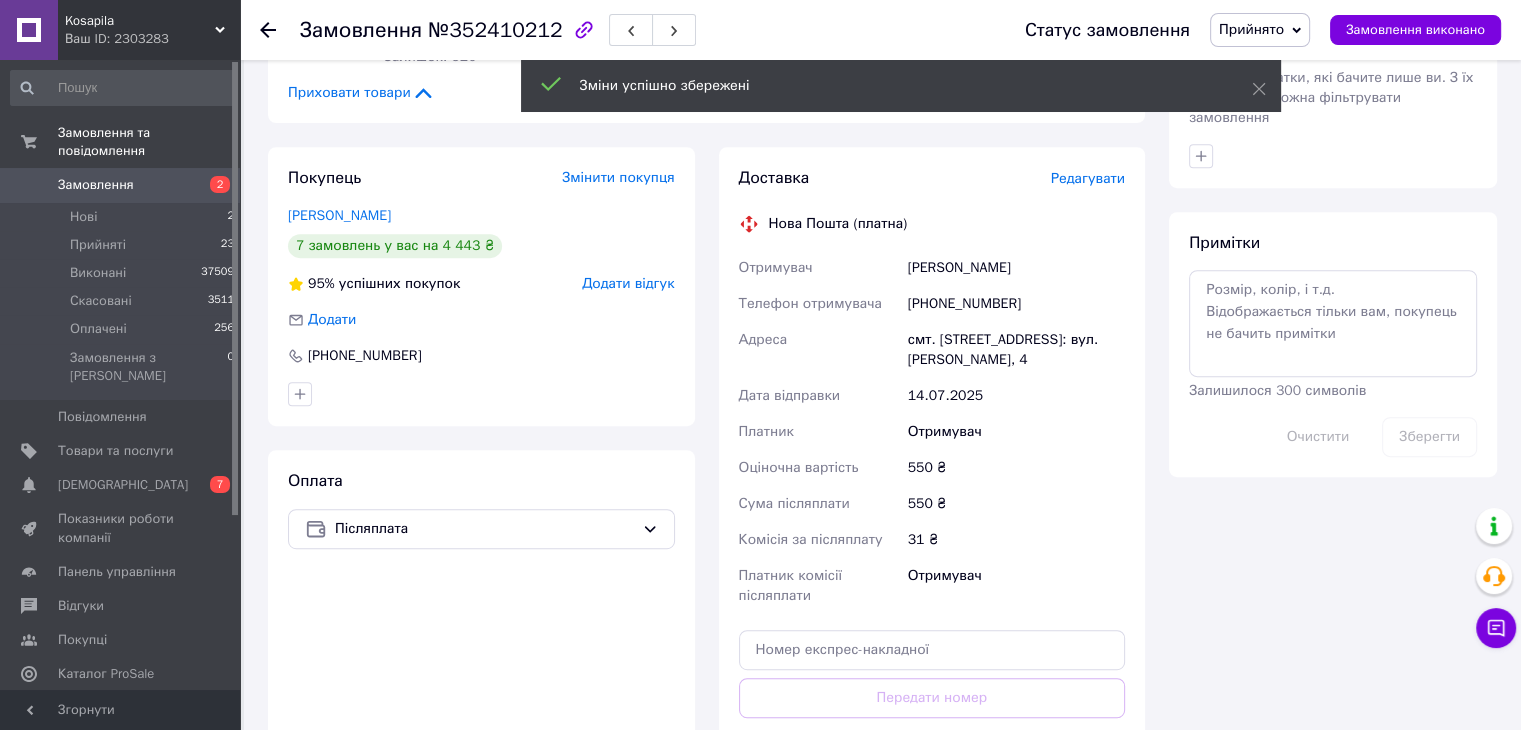 scroll, scrollTop: 700, scrollLeft: 0, axis: vertical 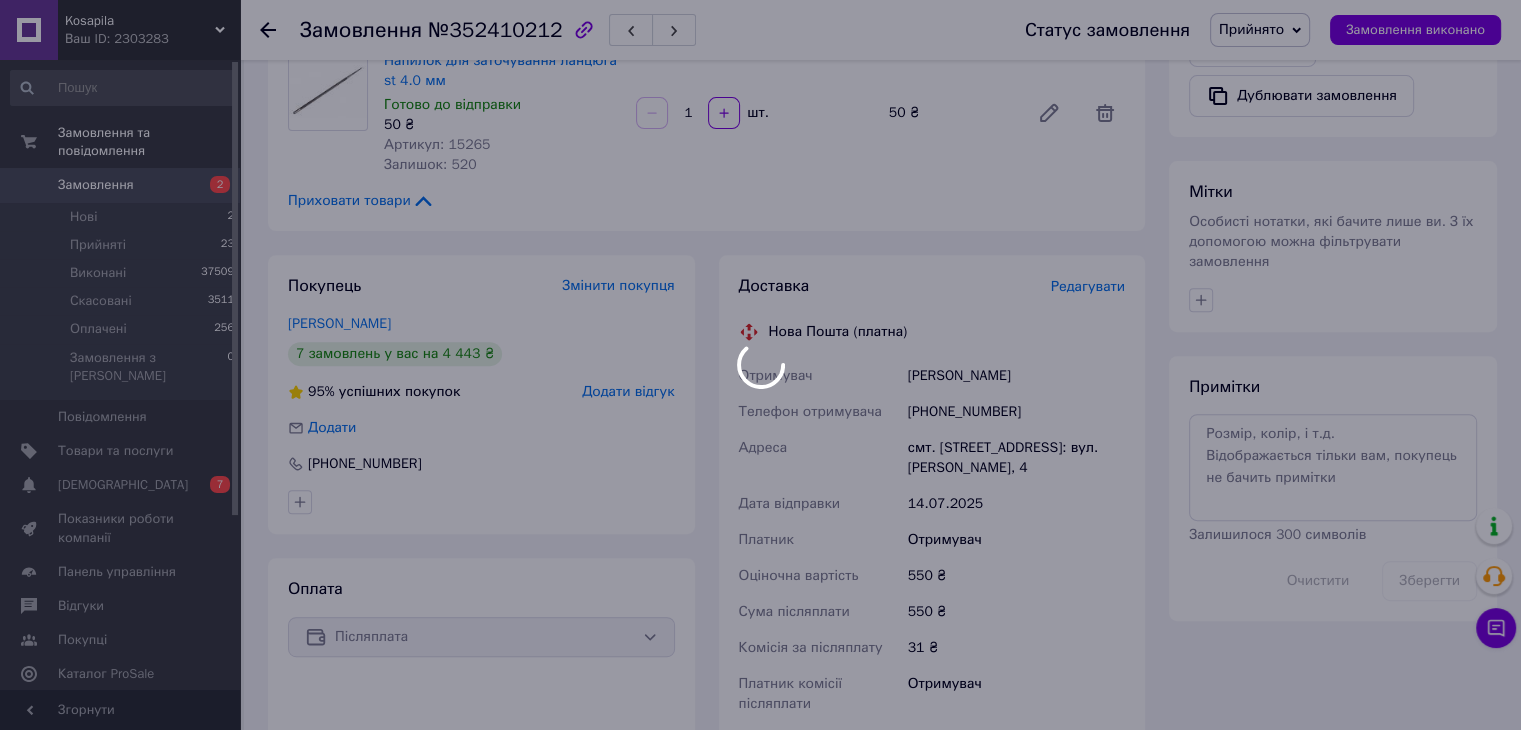 click on "Місяйло Микола" at bounding box center (1016, 376) 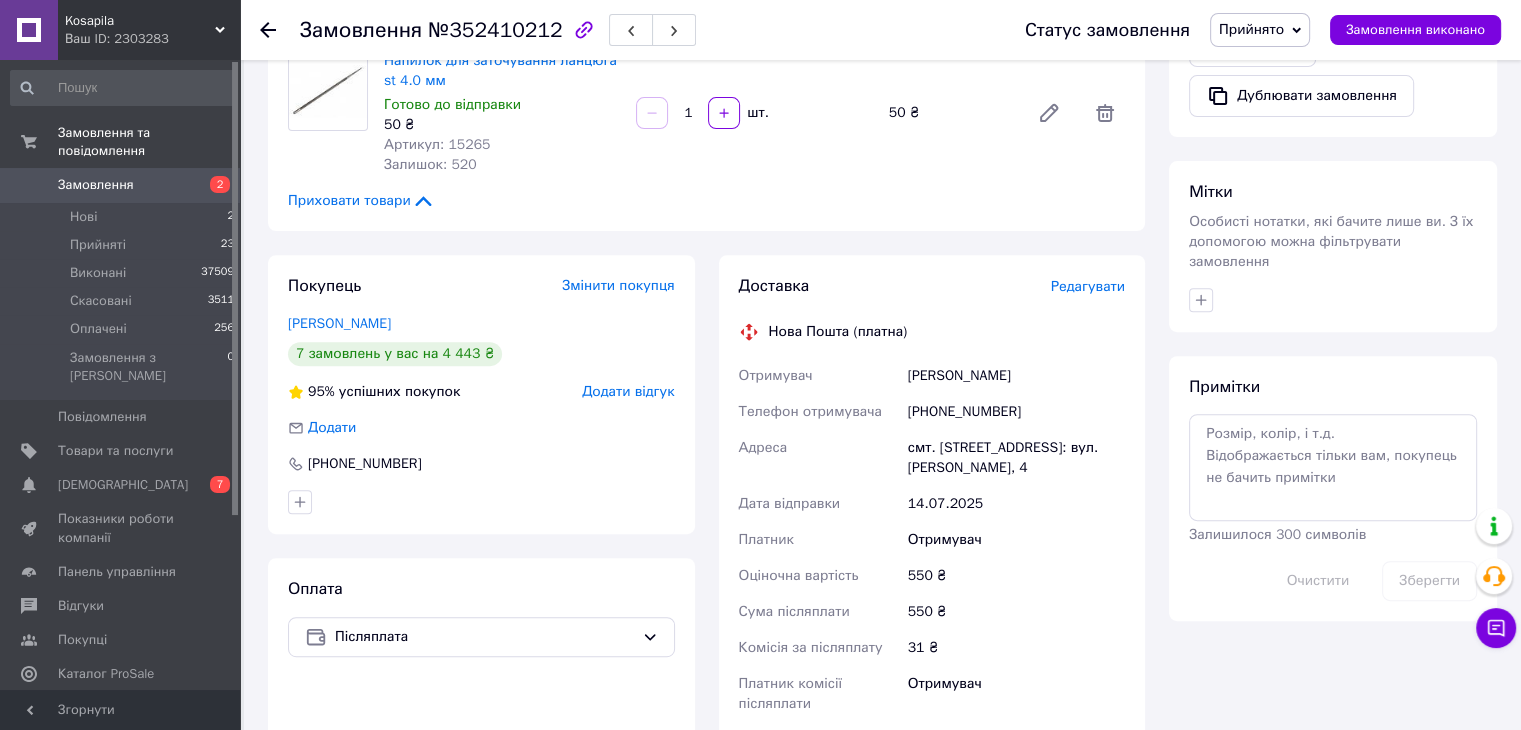 click on "Місяйло Микола" at bounding box center [1016, 376] 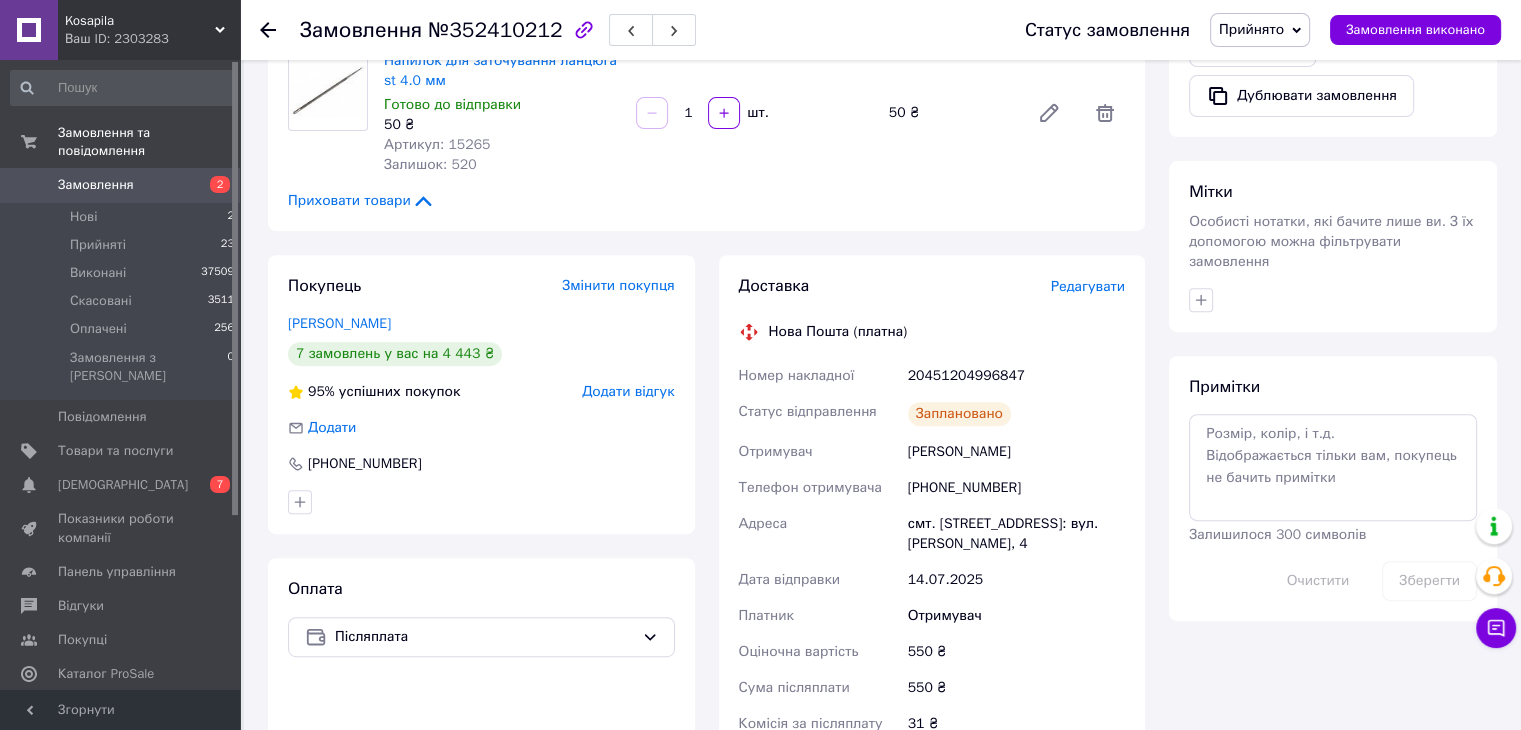 click on "20451204996847" at bounding box center (1016, 376) 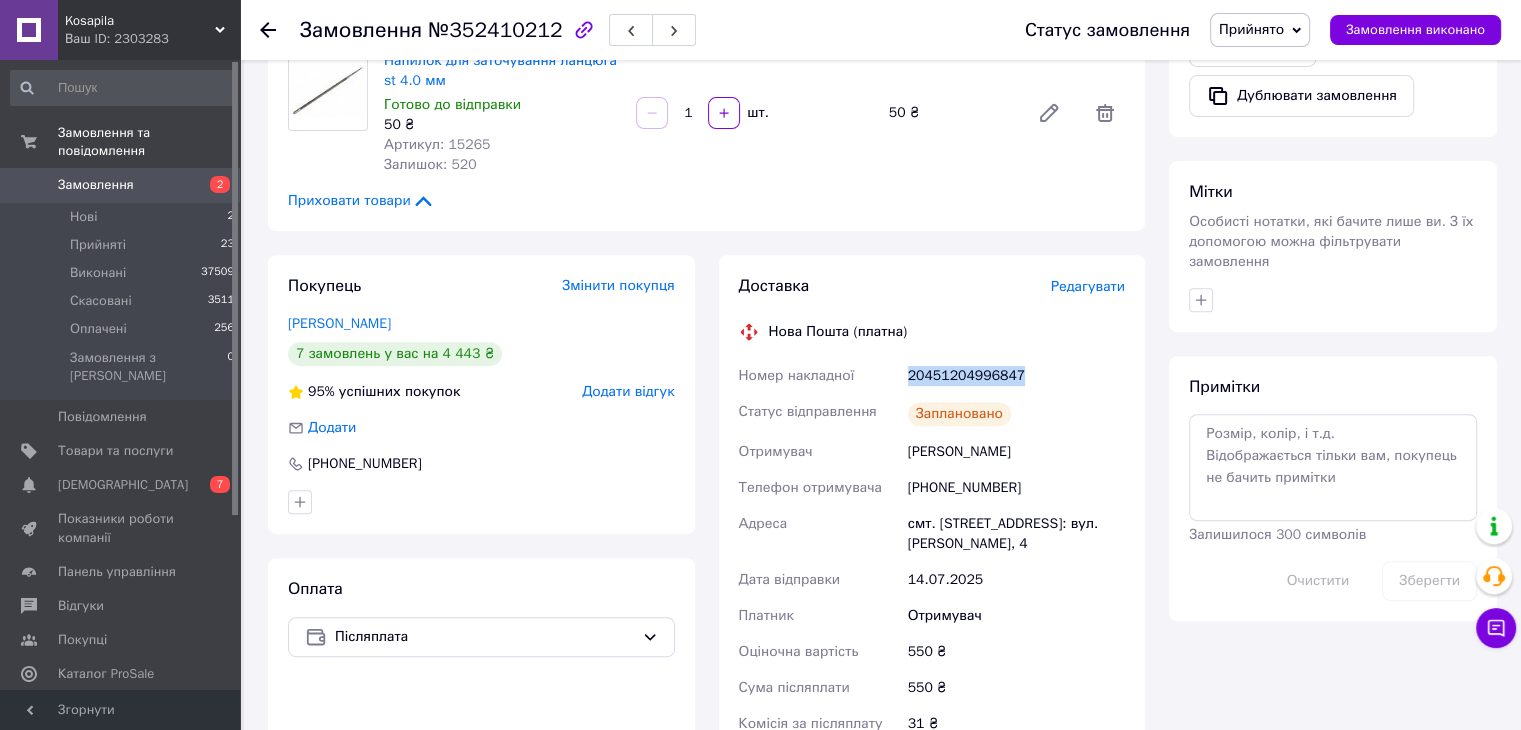 click on "20451204996847" at bounding box center [1016, 376] 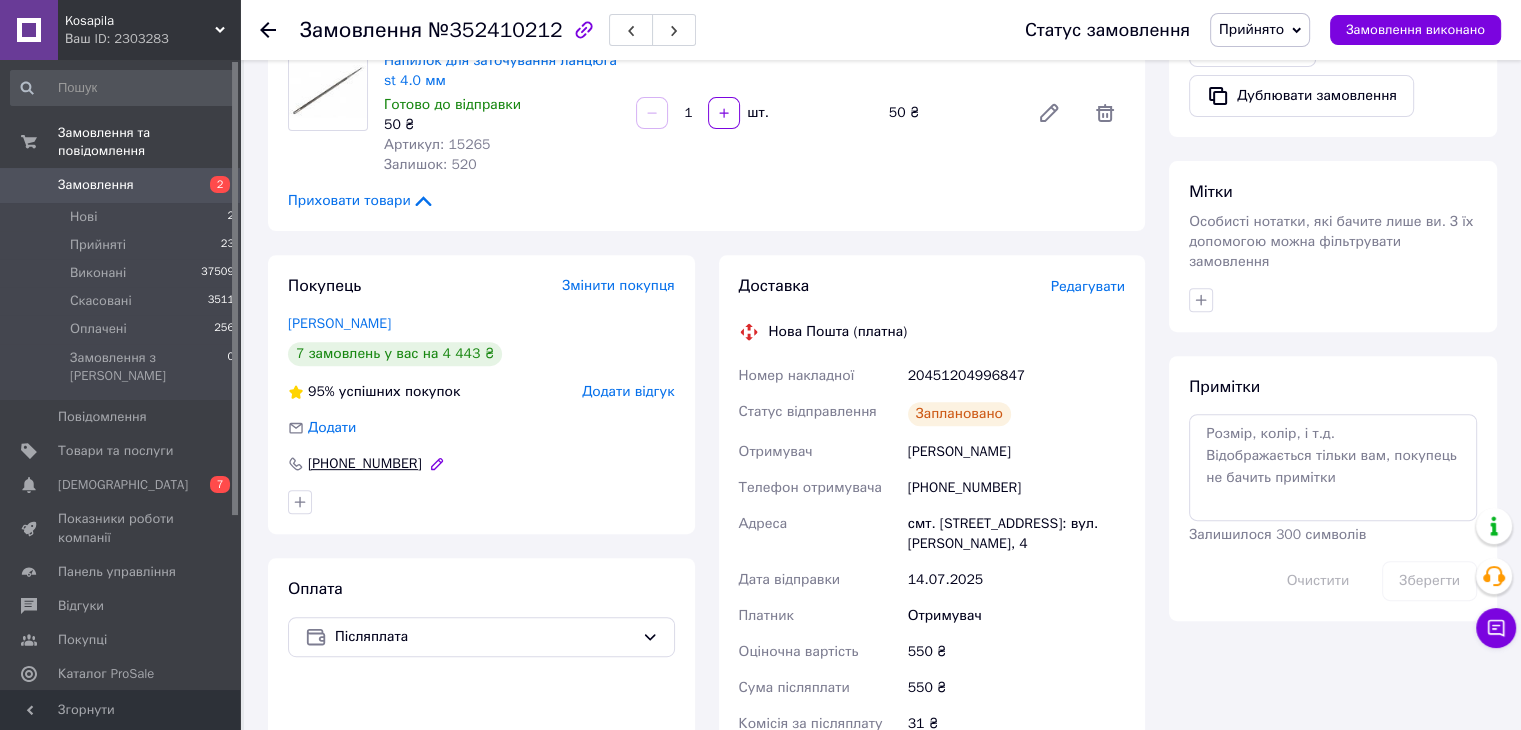 click on "[PHONE_NUMBER]" at bounding box center (365, 464) 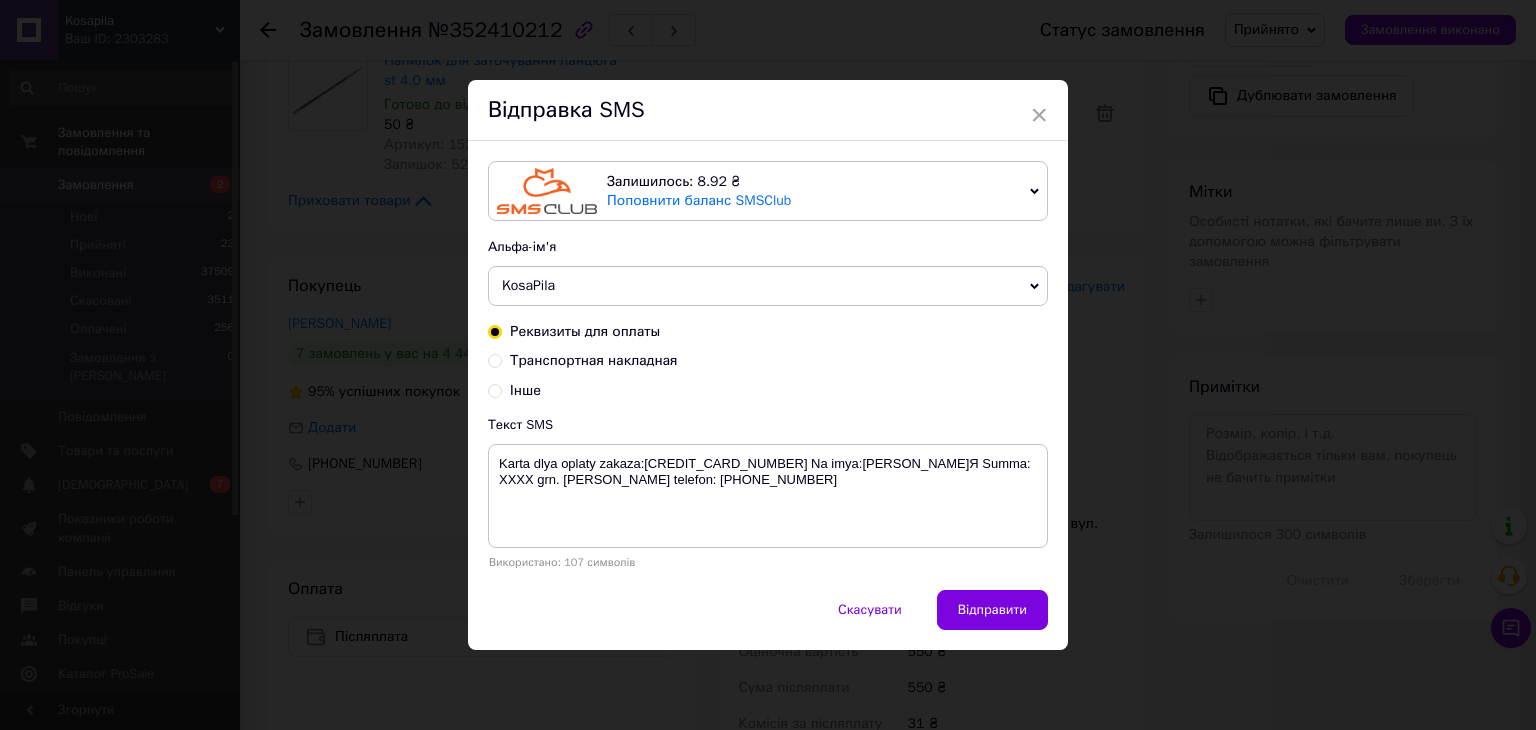 click on "Інше" at bounding box center [495, 389] 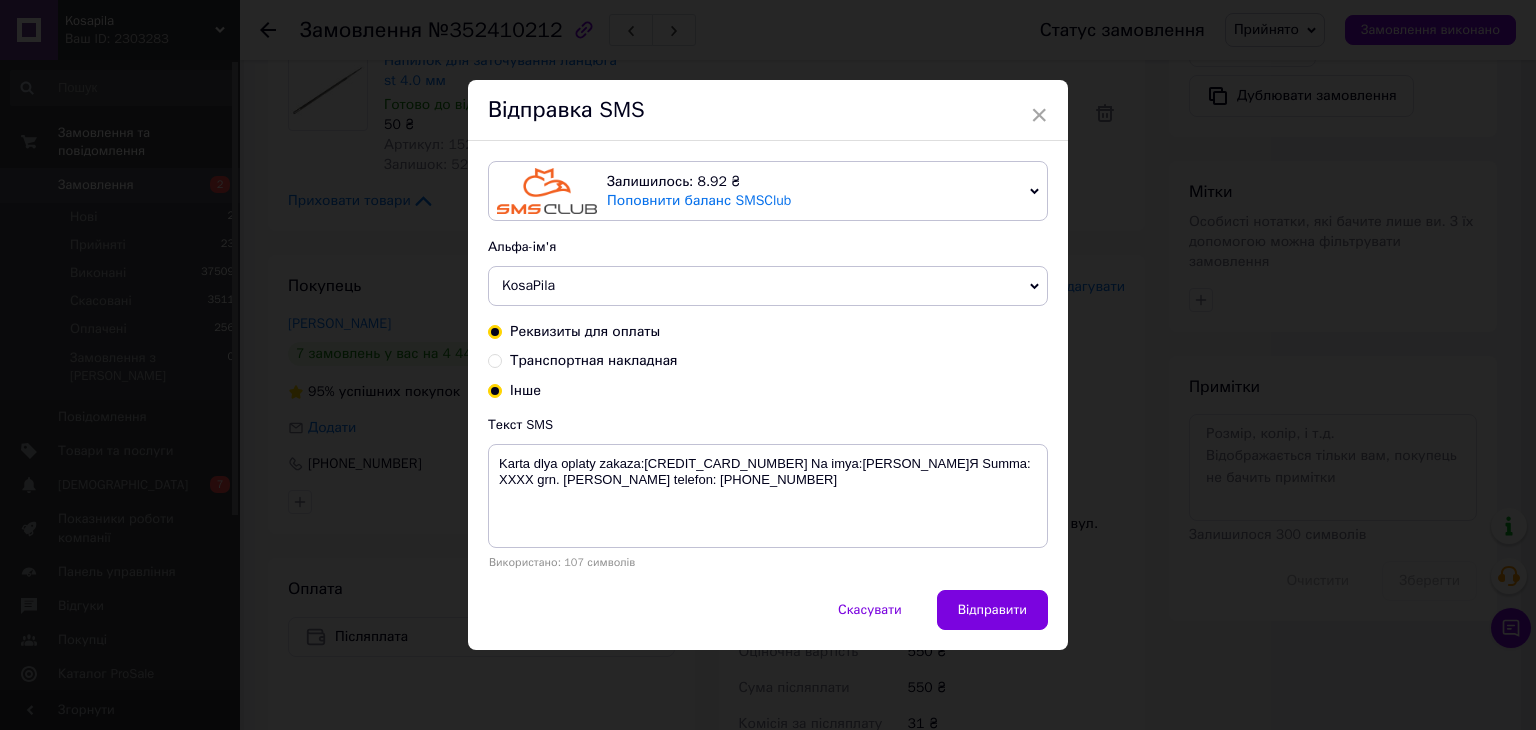radio on "true" 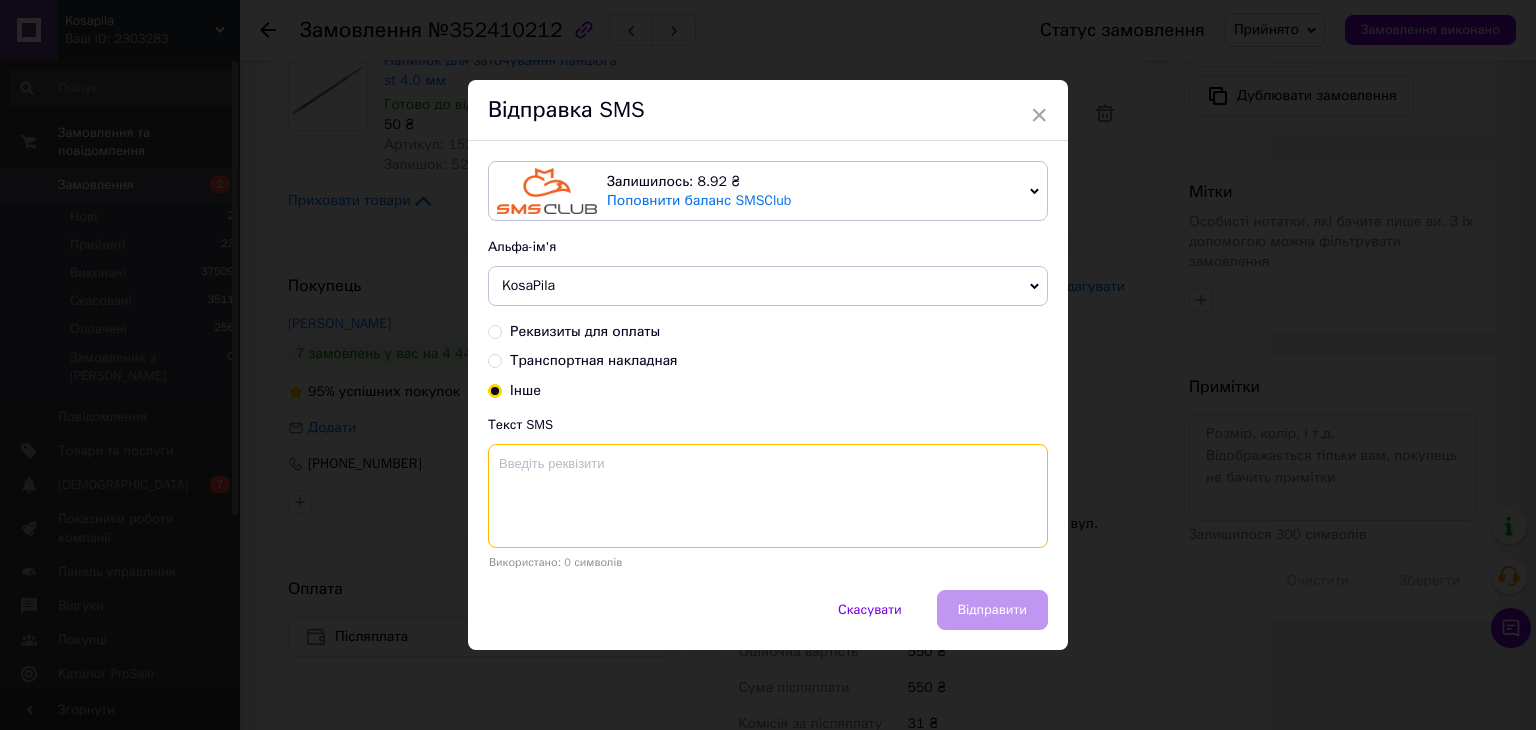 paste on "20451204996847" 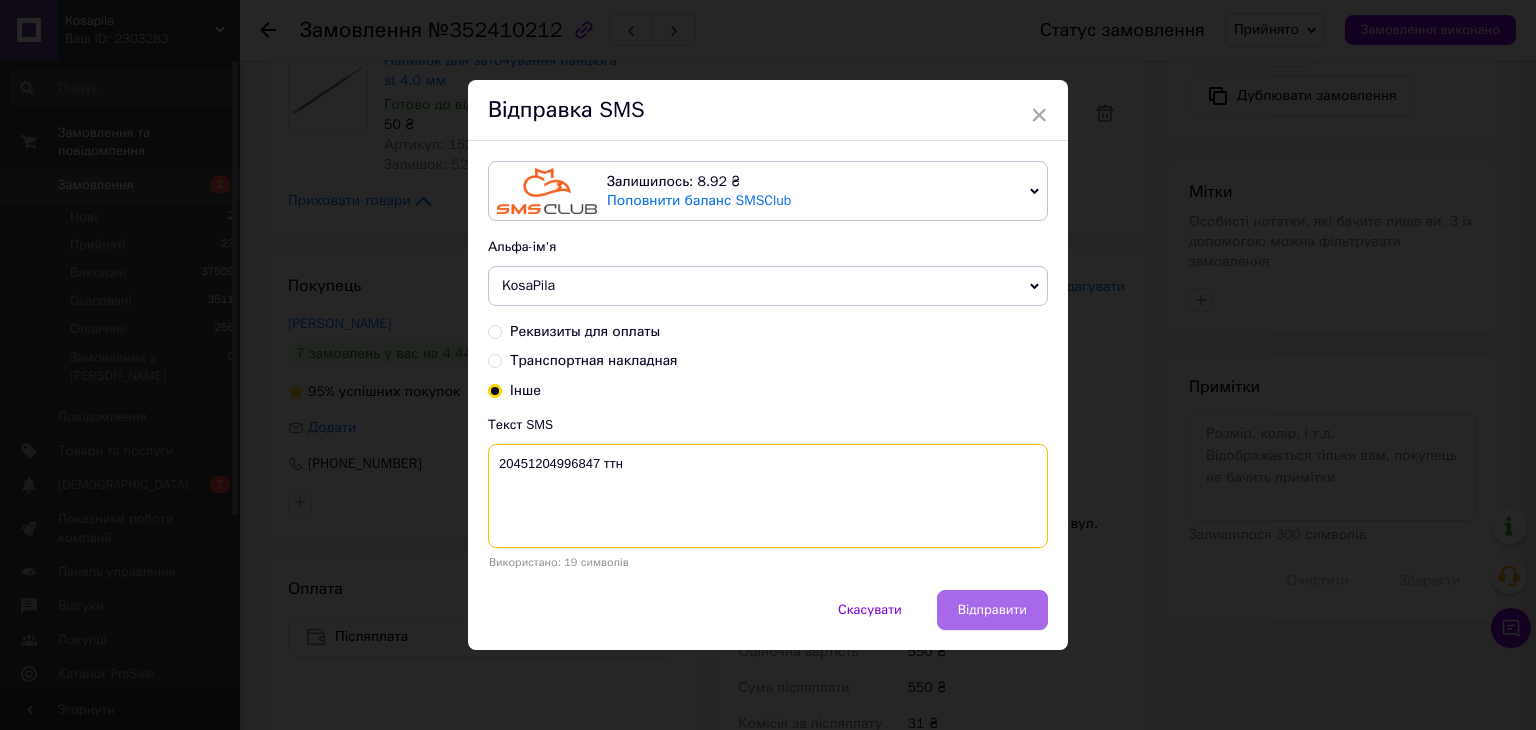 type on "20451204996847 ттн" 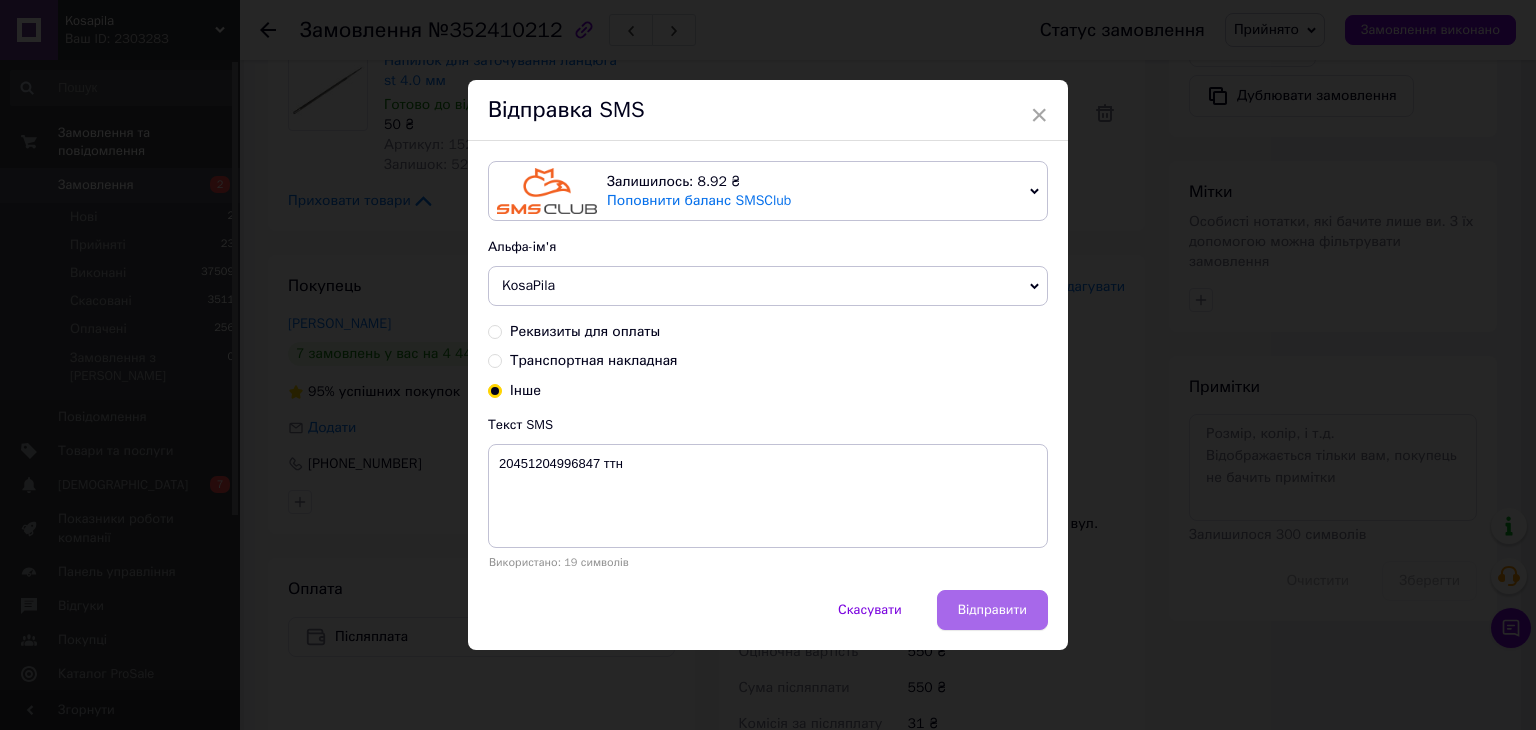 click on "Відправити" at bounding box center [992, 610] 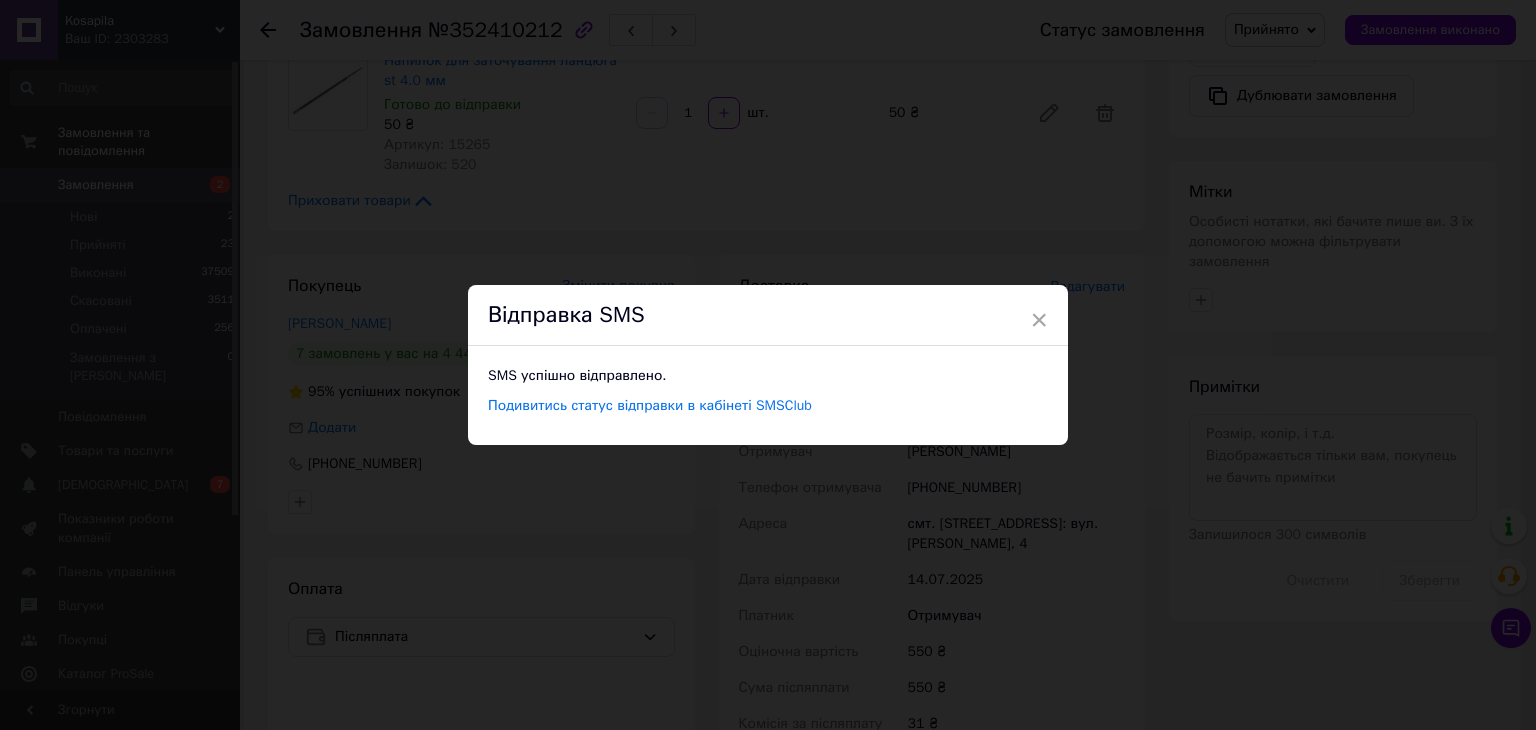 click on "× Відправка SMS SMS успішно відправлено. Подивитись статус відправки в кабінеті SMSClub" at bounding box center (768, 365) 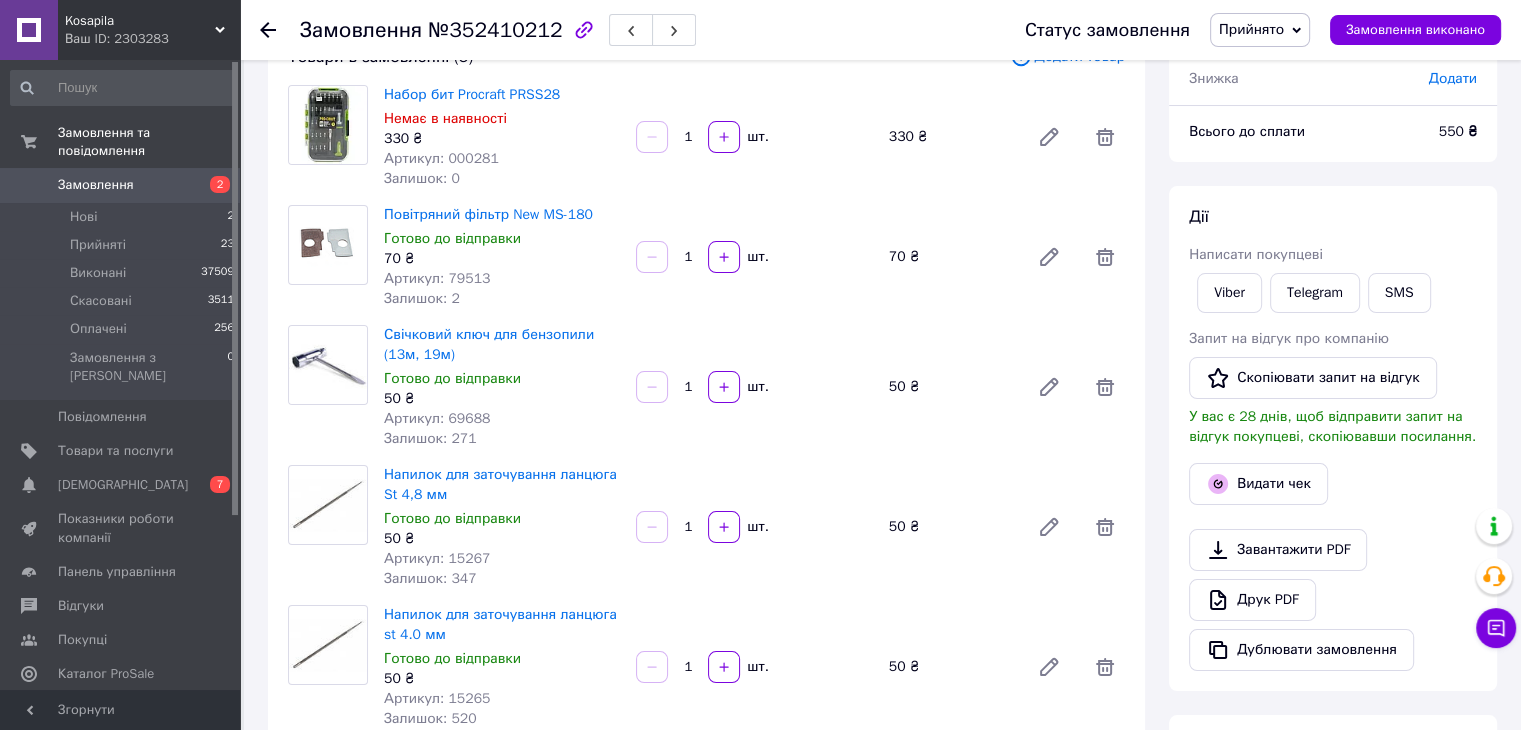 scroll, scrollTop: 0, scrollLeft: 0, axis: both 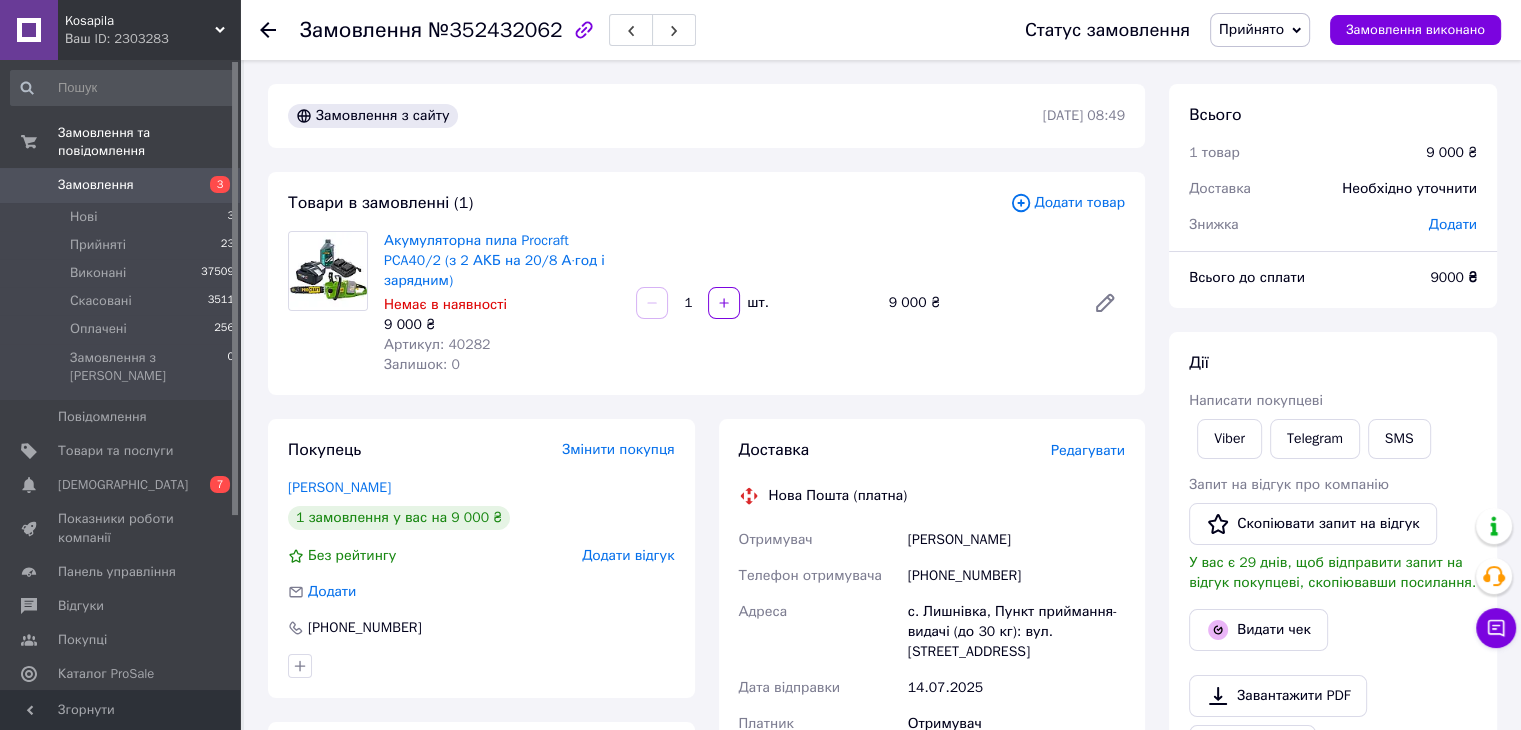 click on "Редагувати" at bounding box center [1088, 450] 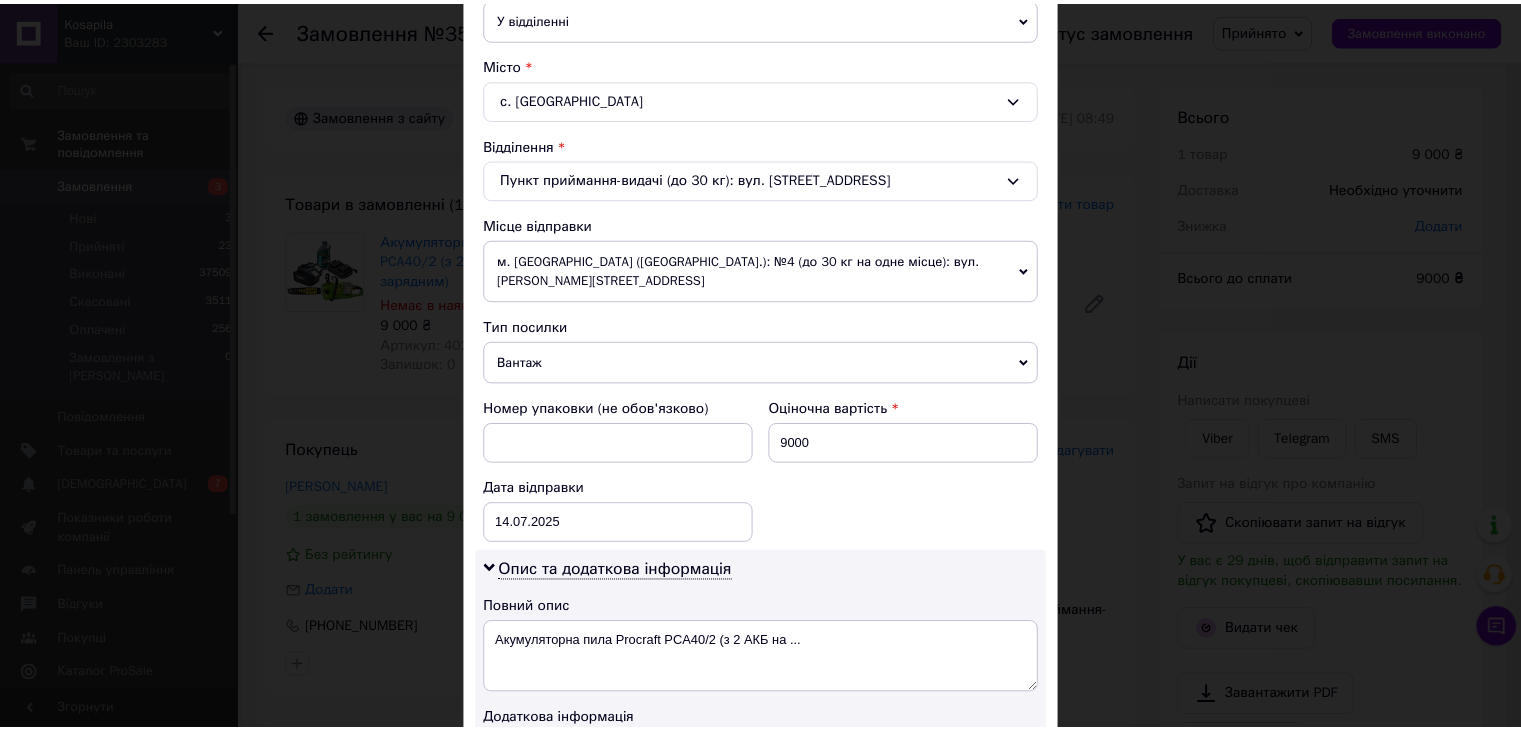 scroll, scrollTop: 1000, scrollLeft: 0, axis: vertical 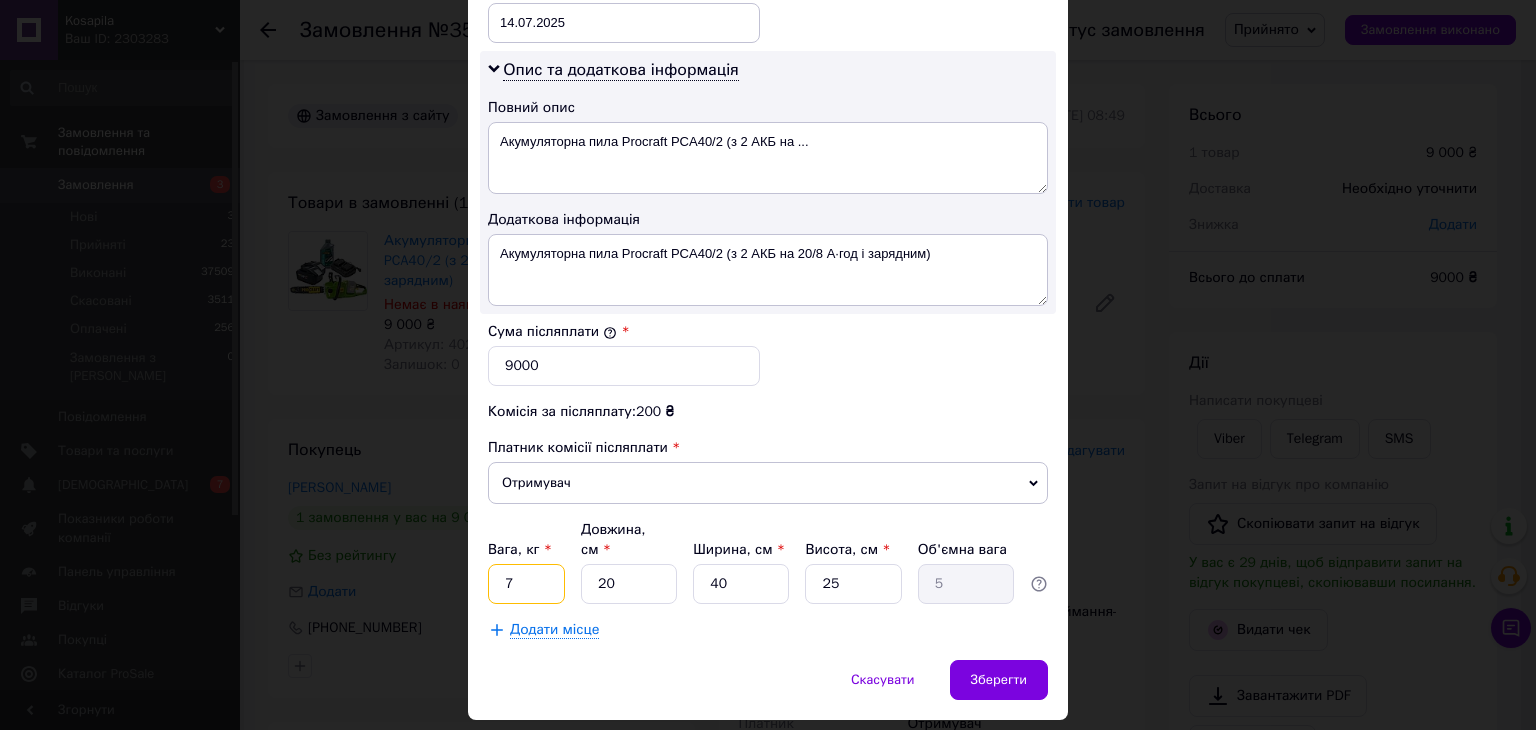 click on "7" at bounding box center [526, 584] 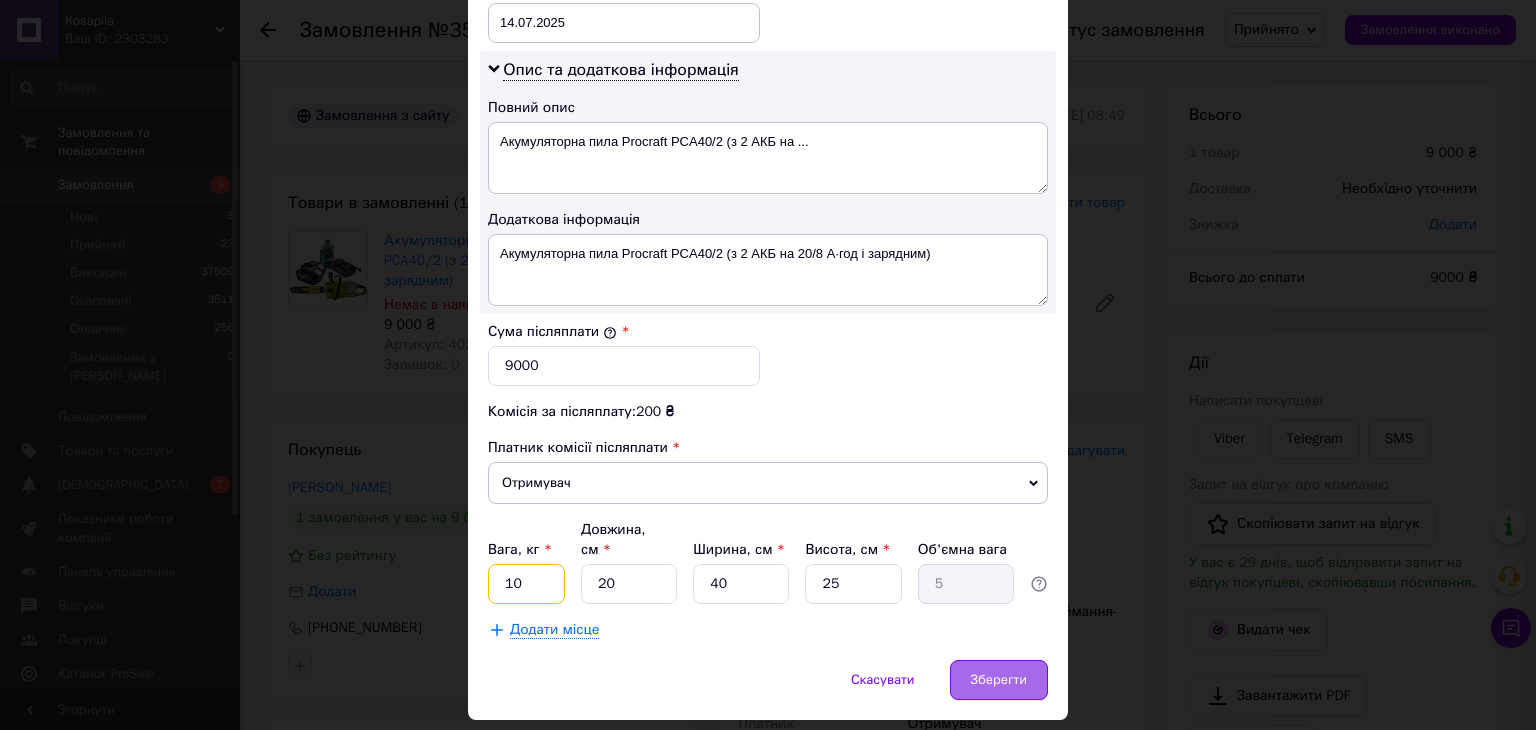 type on "10" 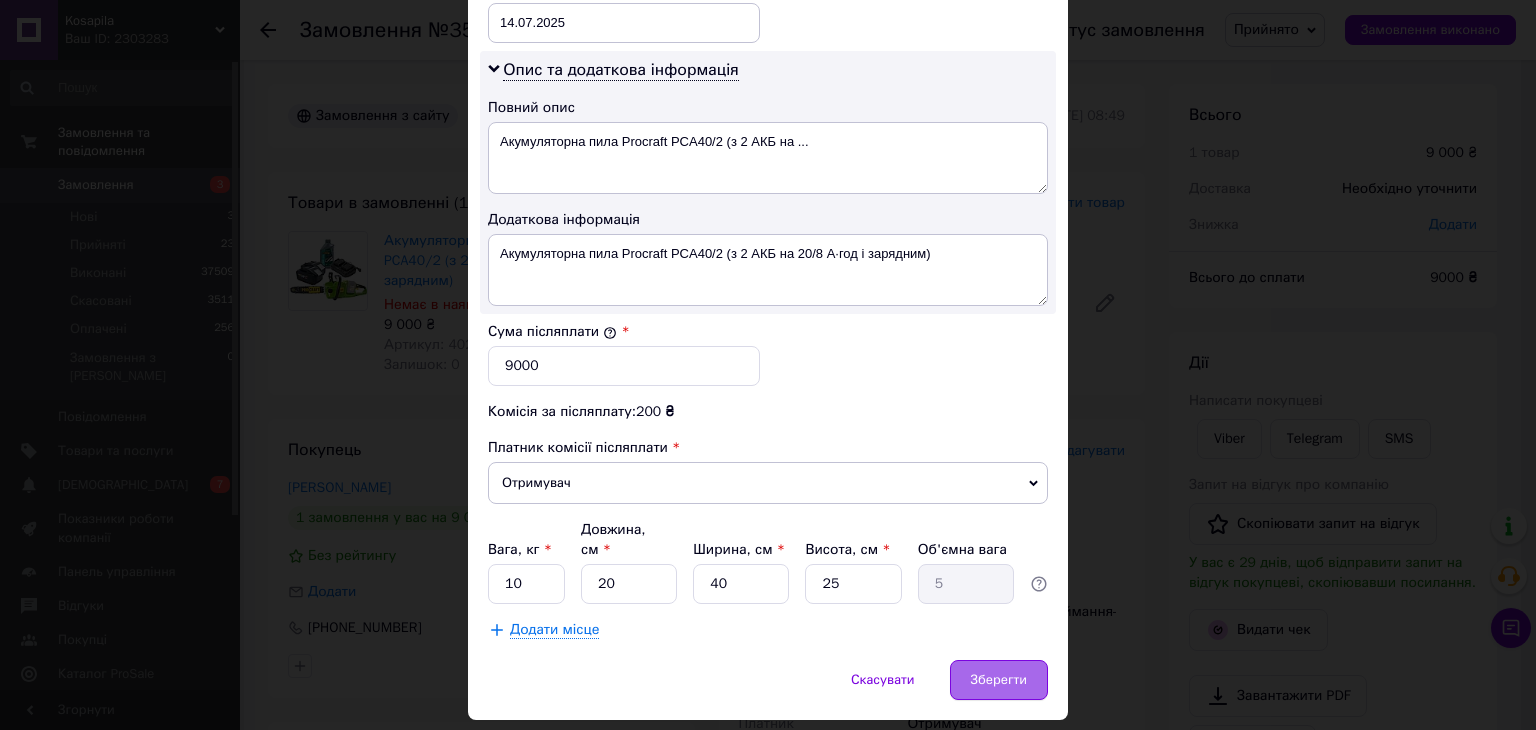click on "Зберегти" at bounding box center [999, 680] 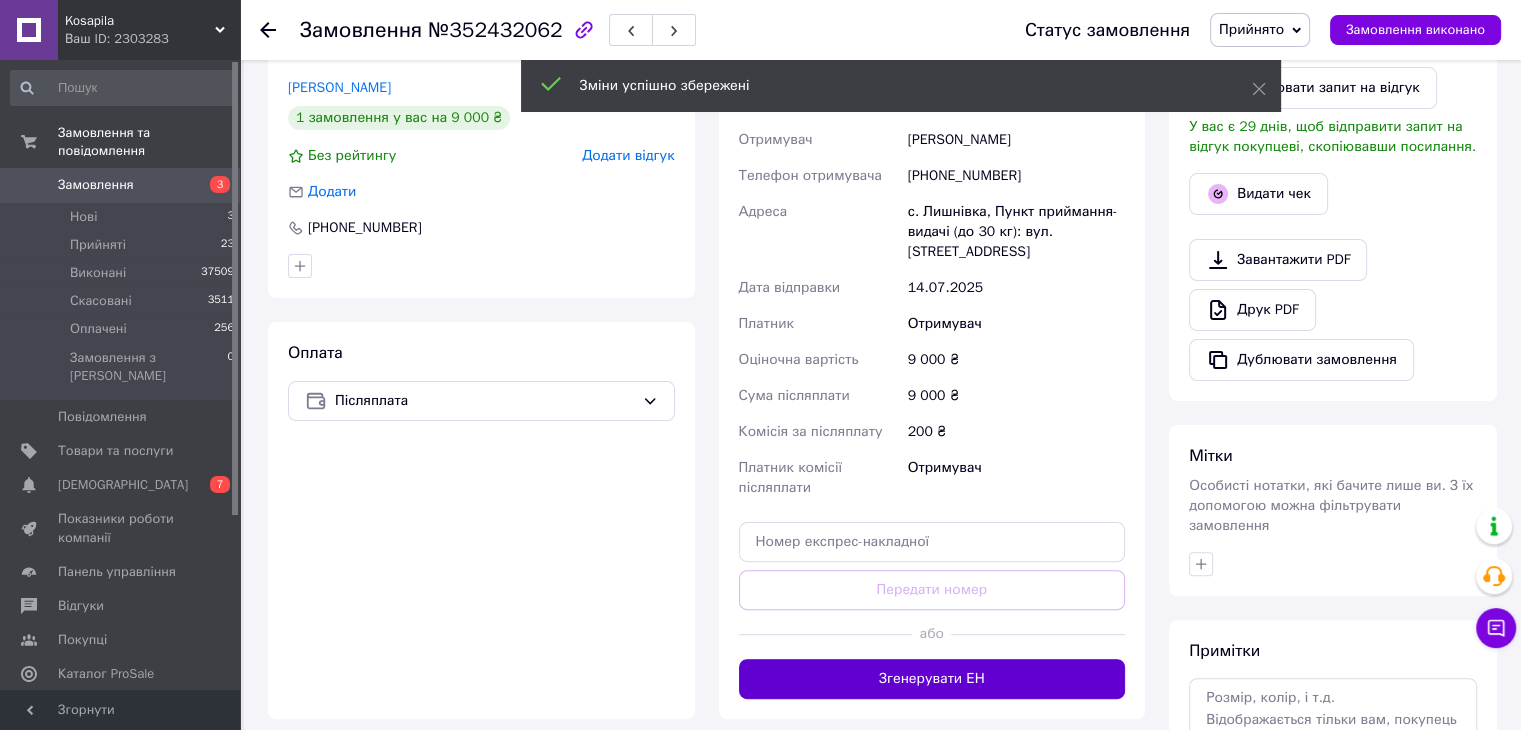 click on "Згенерувати ЕН" at bounding box center (932, 679) 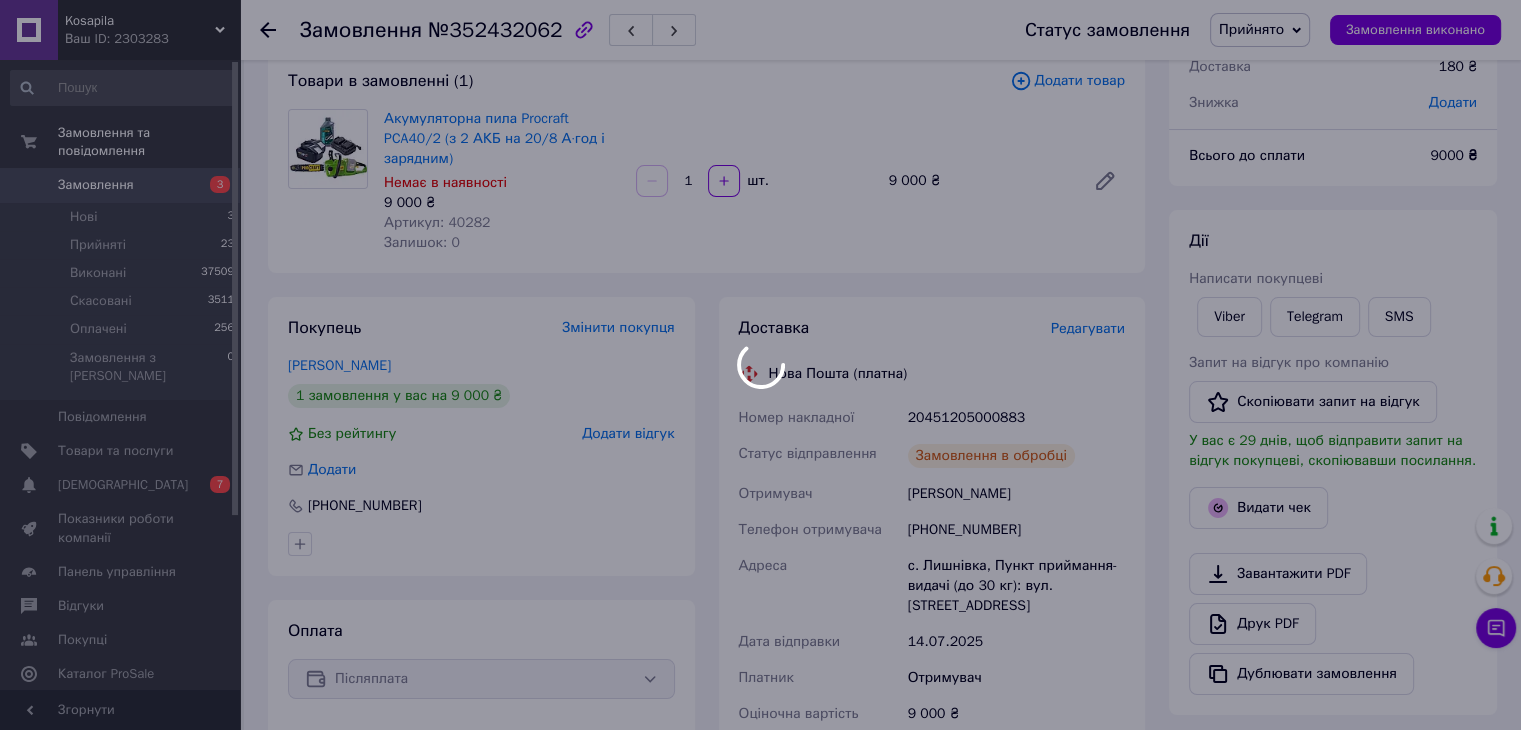 scroll, scrollTop: 100, scrollLeft: 0, axis: vertical 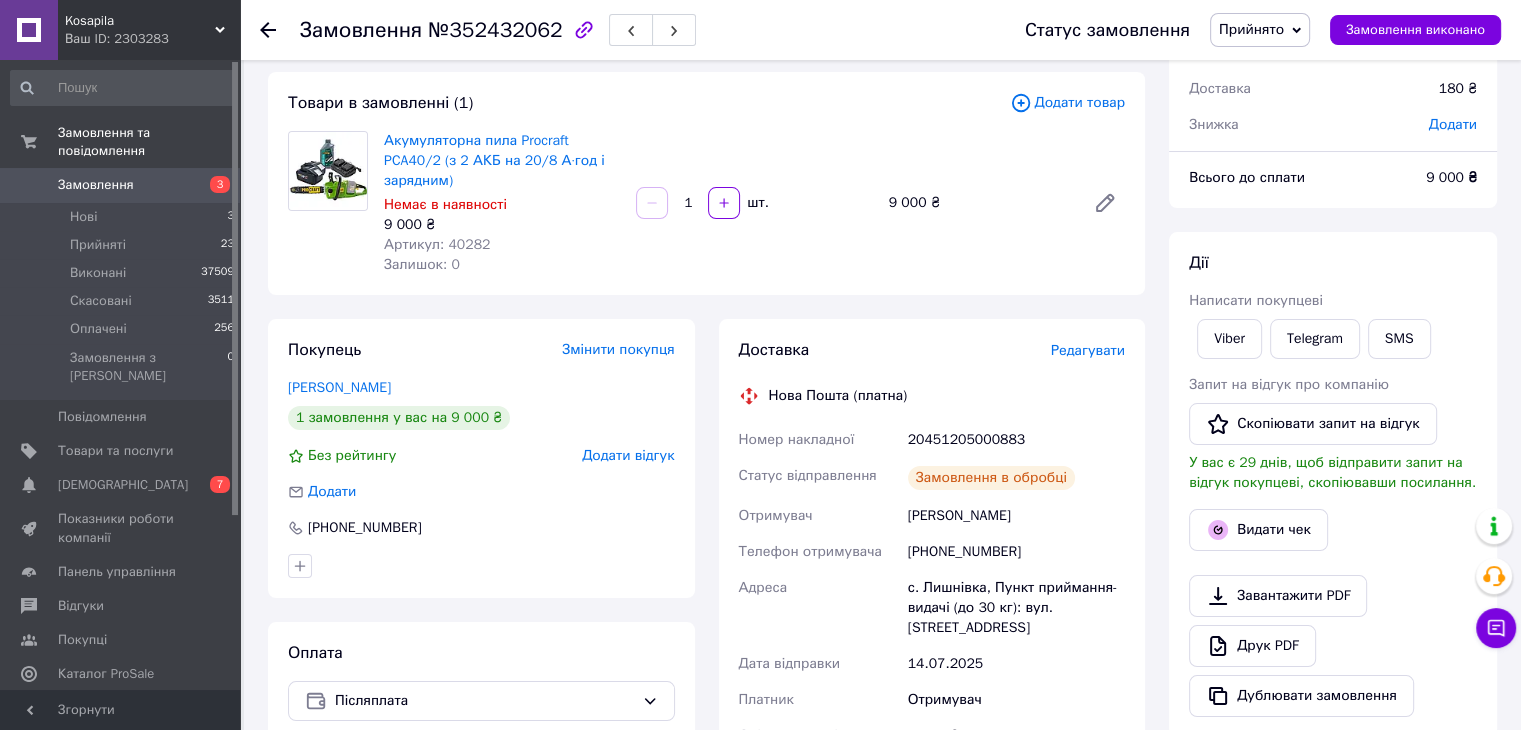 click on "[PHONE_NUMBER]" at bounding box center [1016, 552] 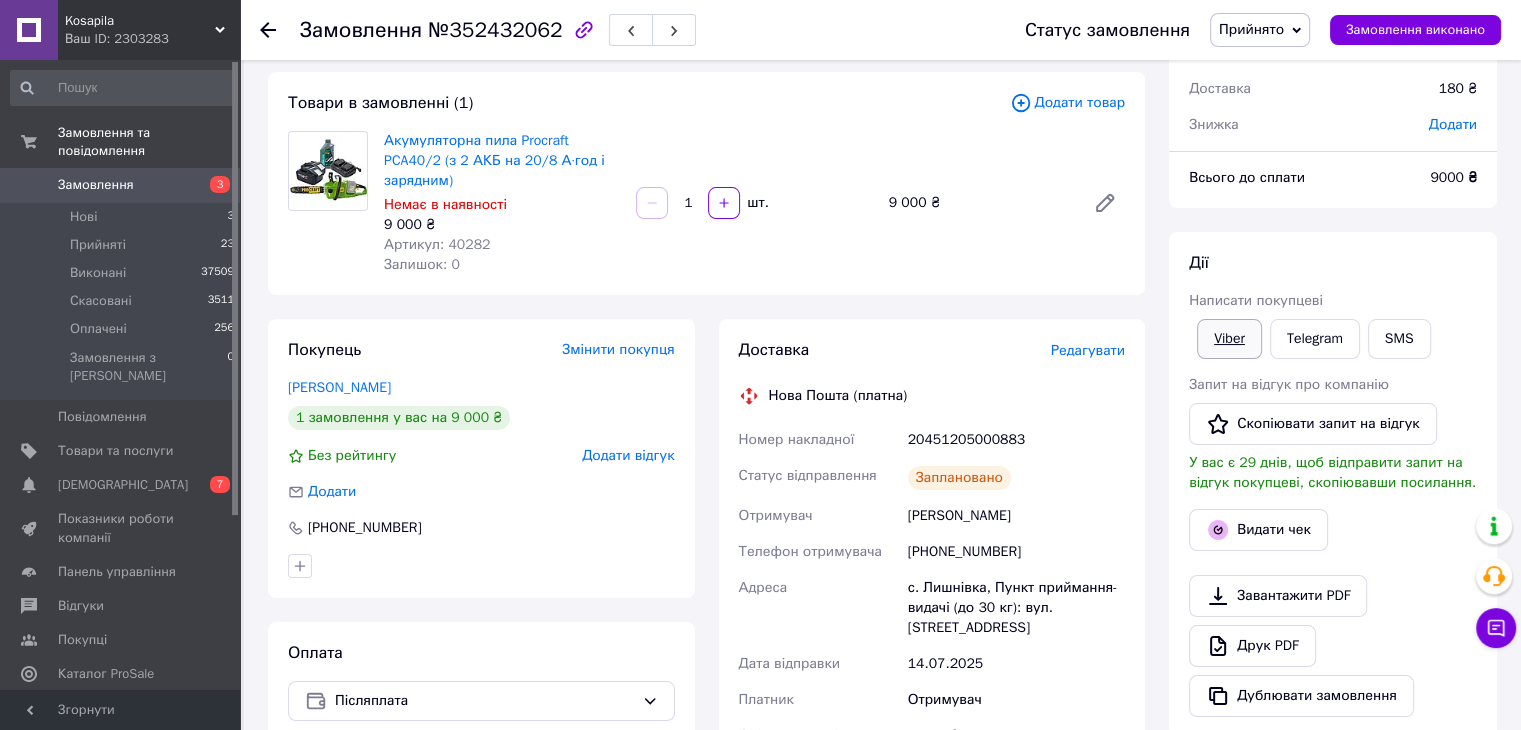 click on "Viber" at bounding box center [1229, 339] 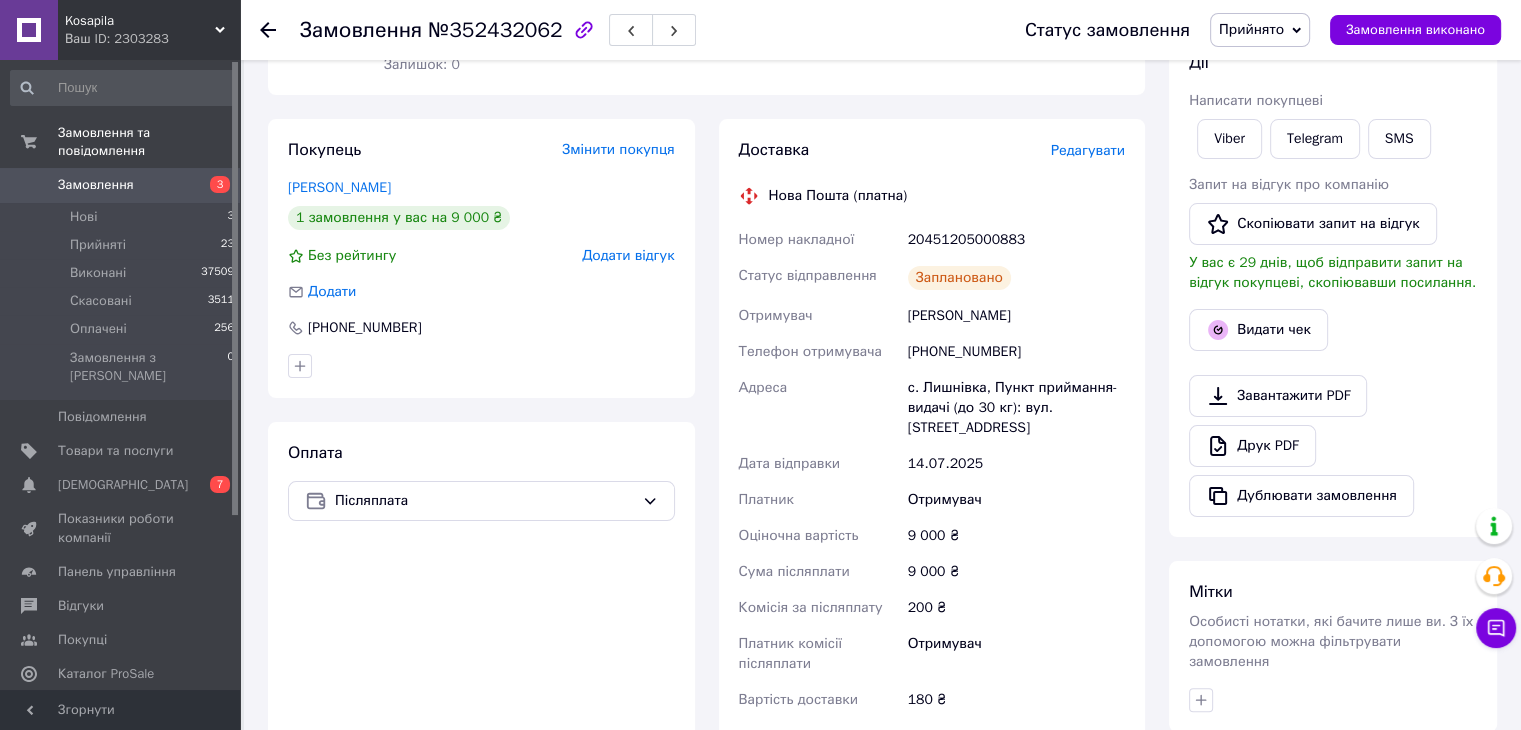 scroll, scrollTop: 400, scrollLeft: 0, axis: vertical 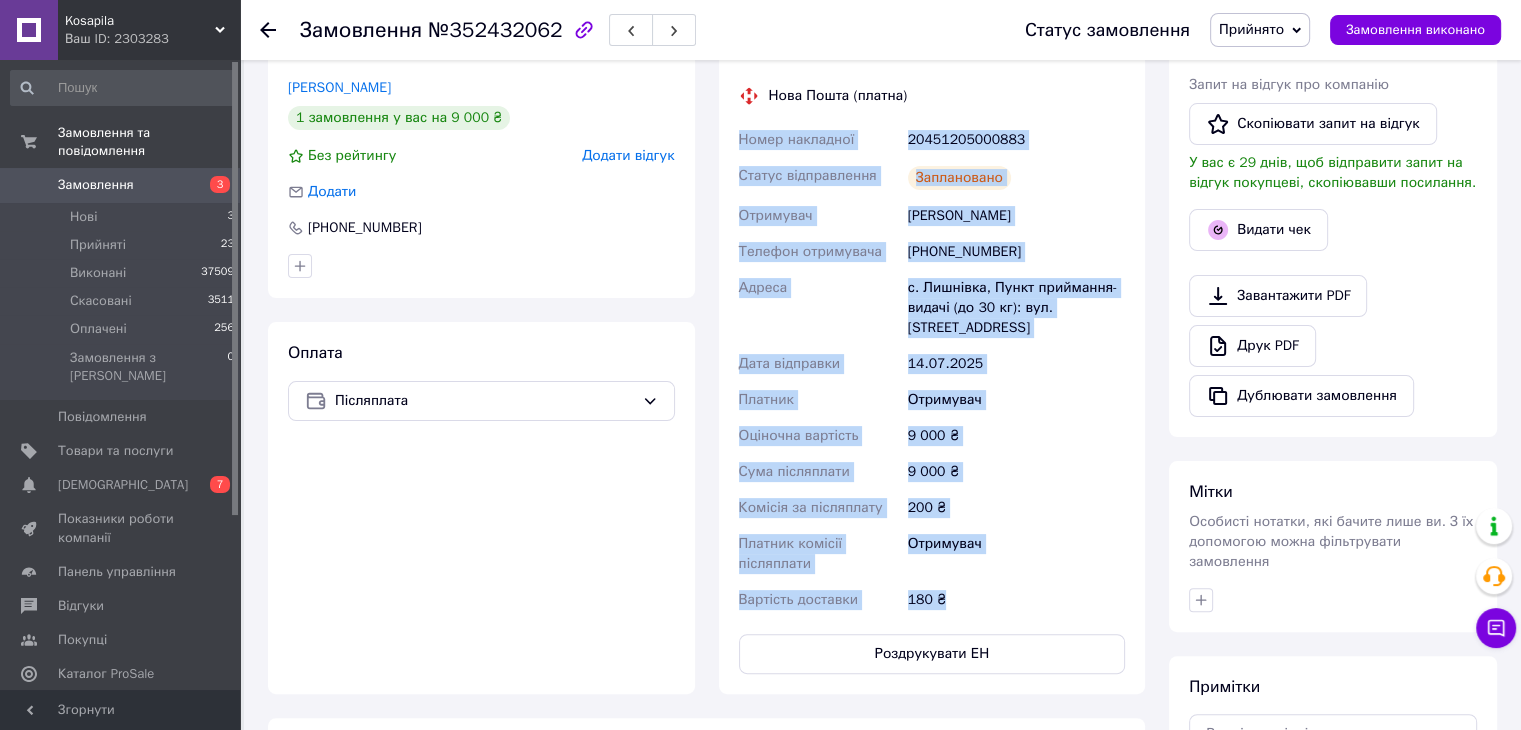 drag, startPoint x: 730, startPoint y: 110, endPoint x: 1044, endPoint y: 556, distance: 545.4466 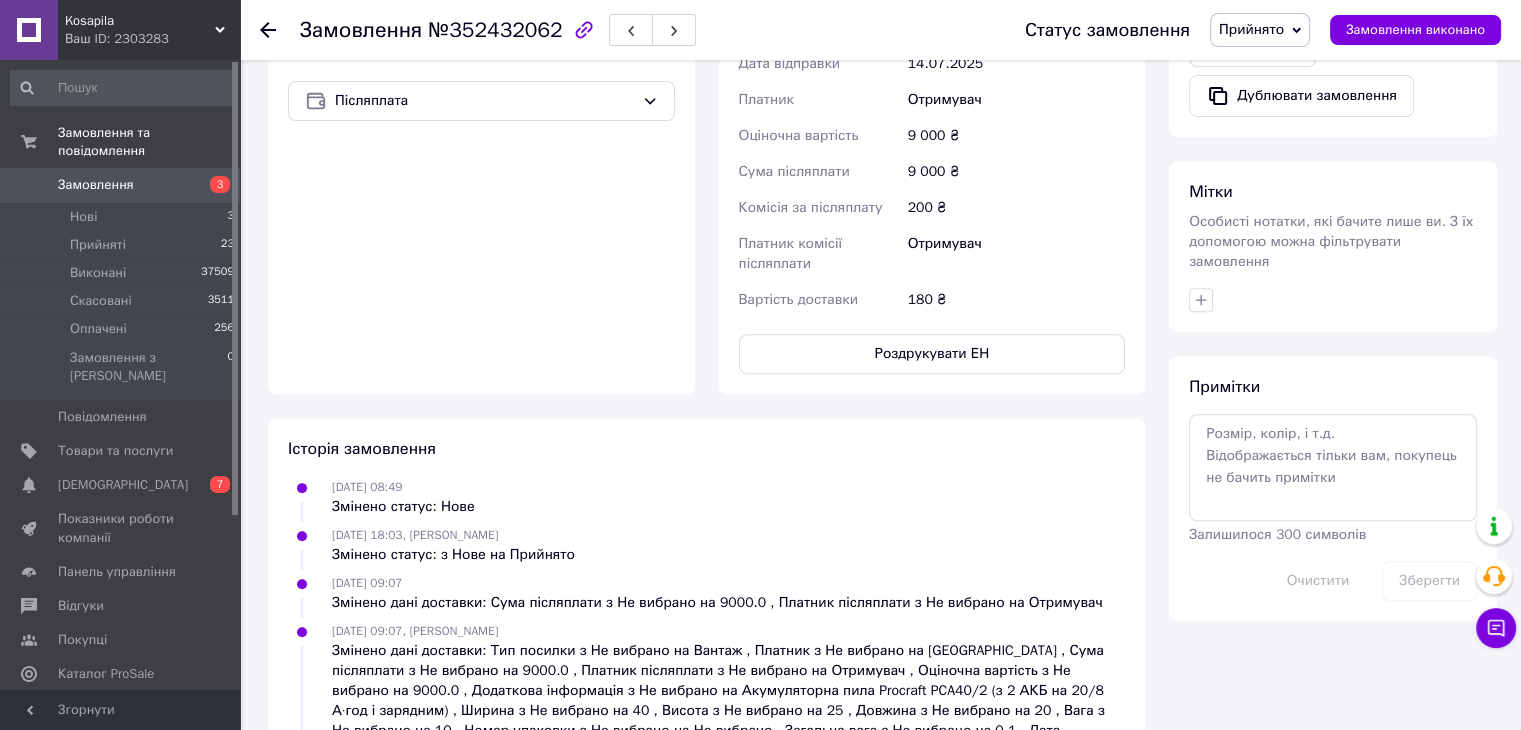 scroll, scrollTop: 785, scrollLeft: 0, axis: vertical 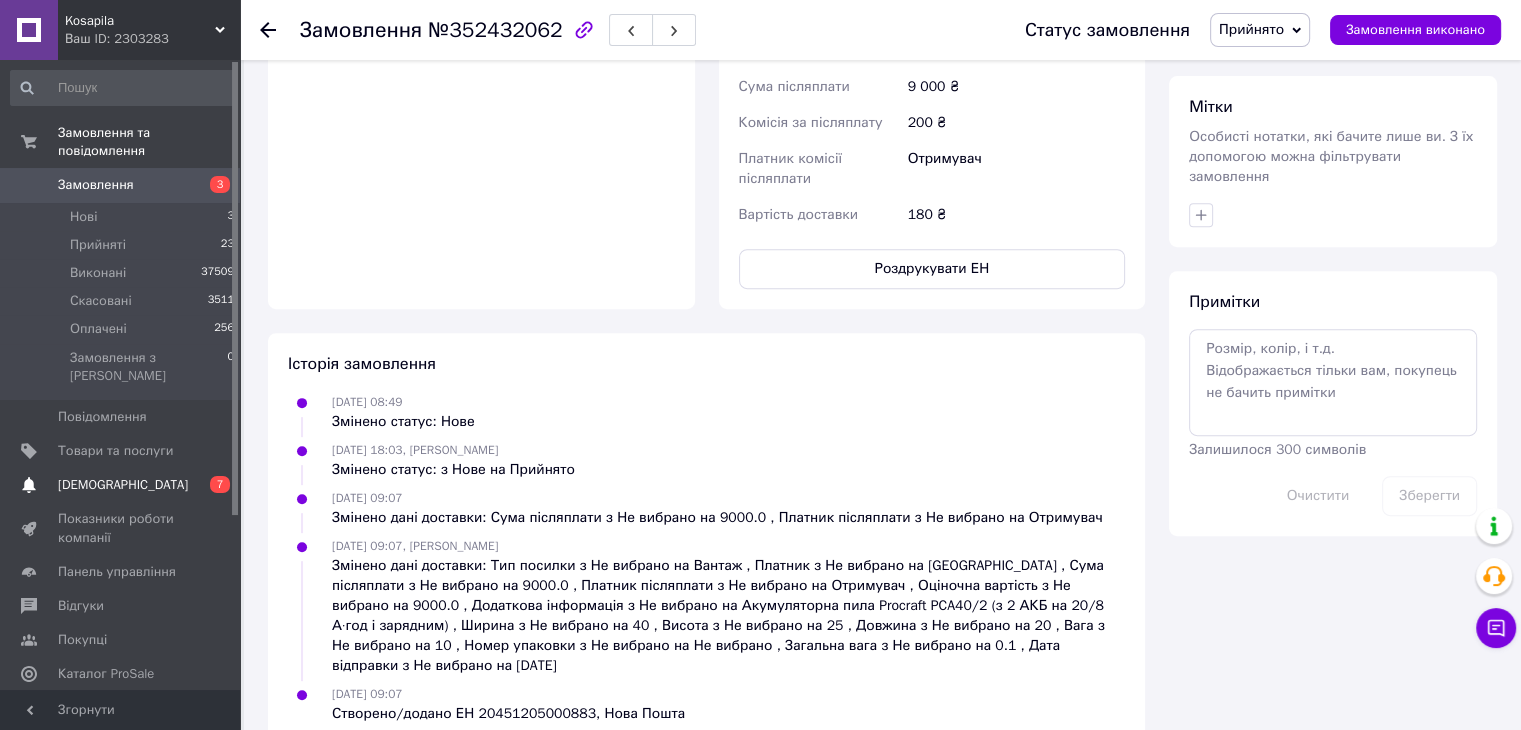 click on "[DEMOGRAPHIC_DATA]" at bounding box center (121, 485) 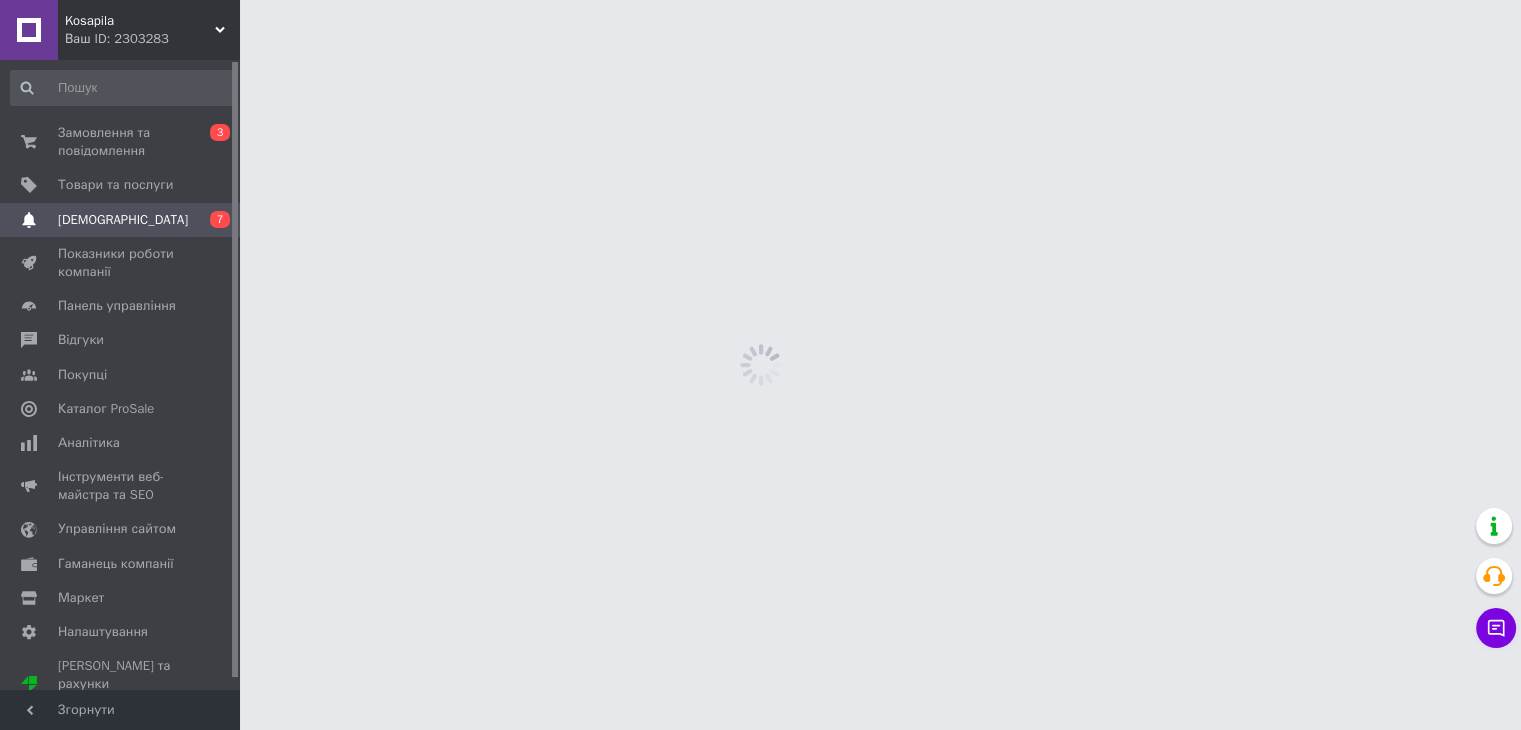 scroll, scrollTop: 0, scrollLeft: 0, axis: both 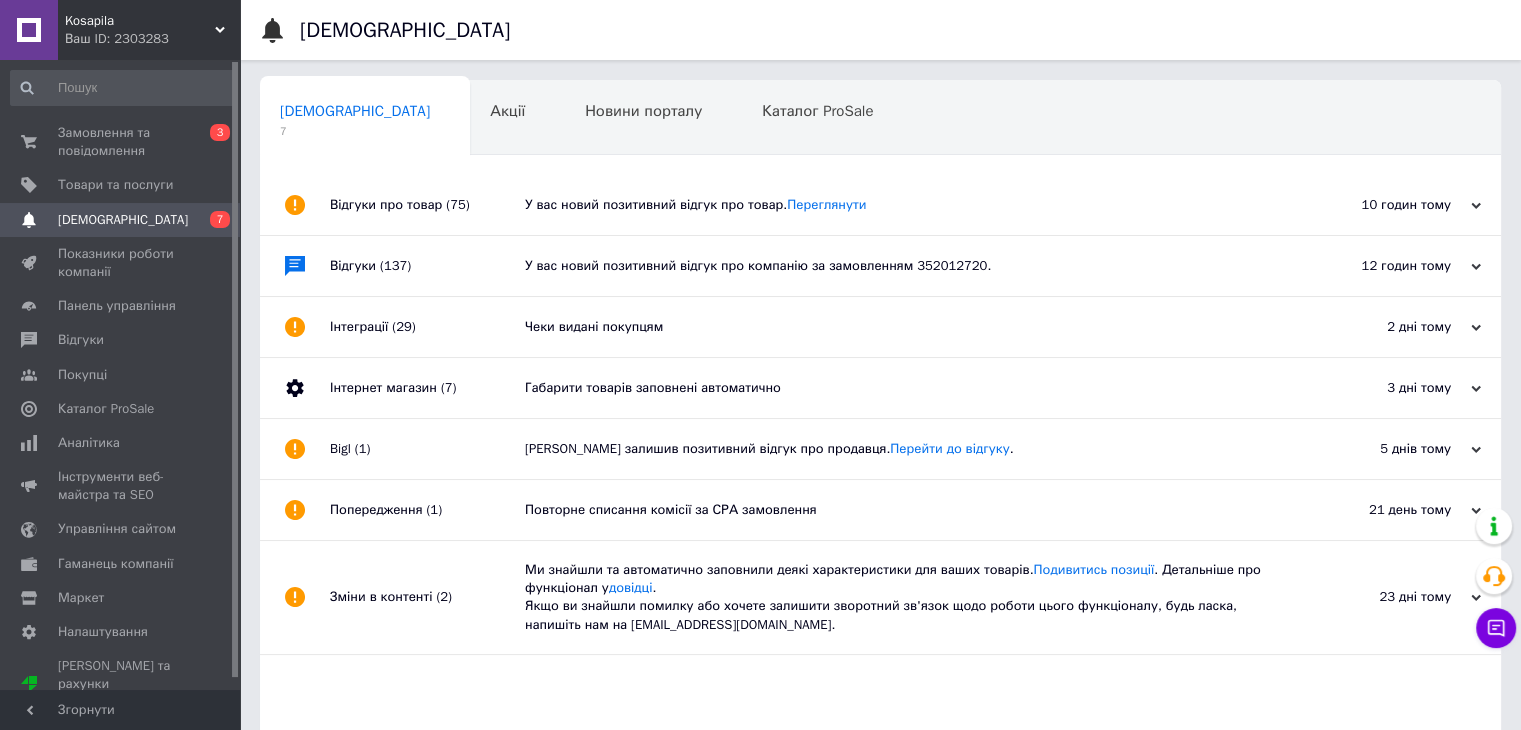click on "Відгуки про товар   (75)" at bounding box center (427, 205) 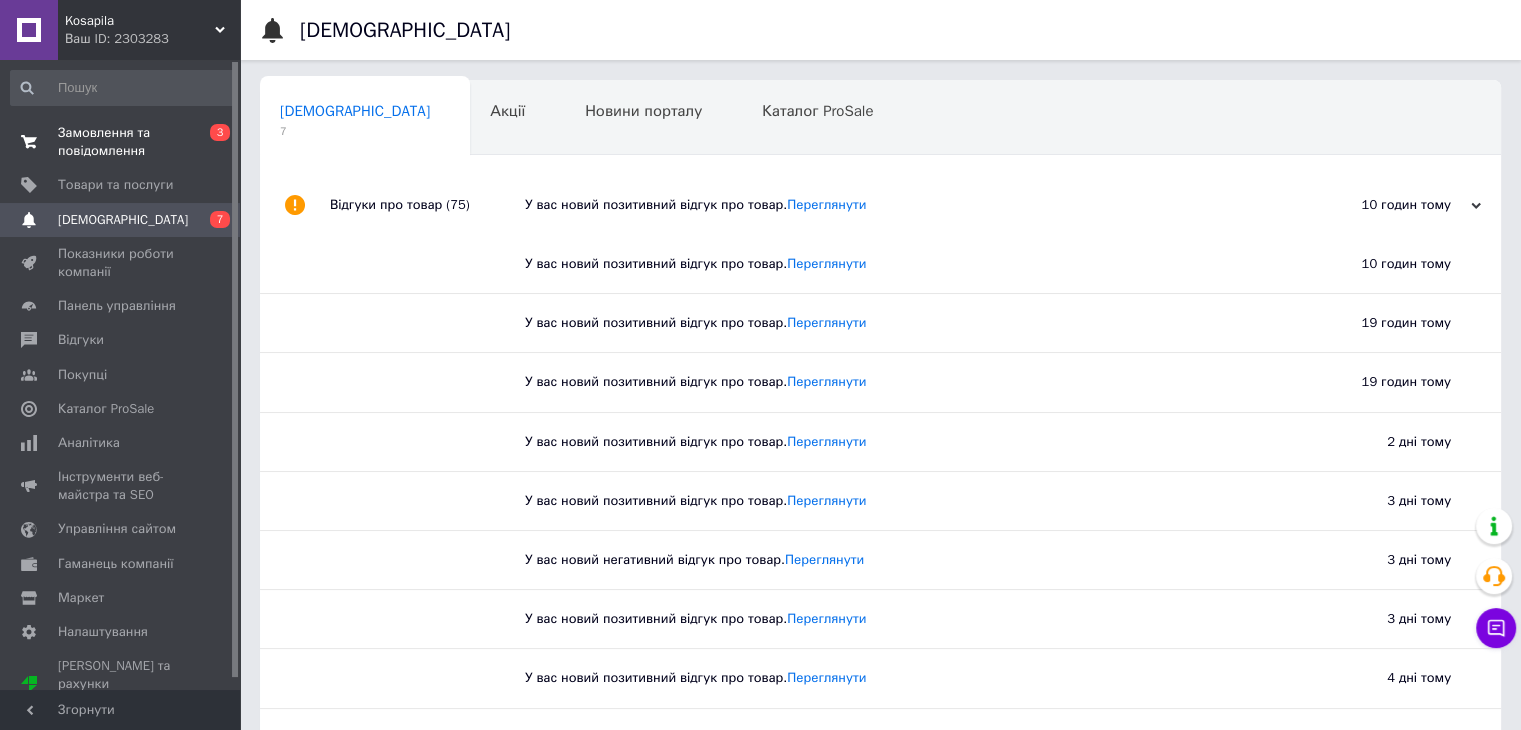 click on "Замовлення та повідомлення" at bounding box center [121, 142] 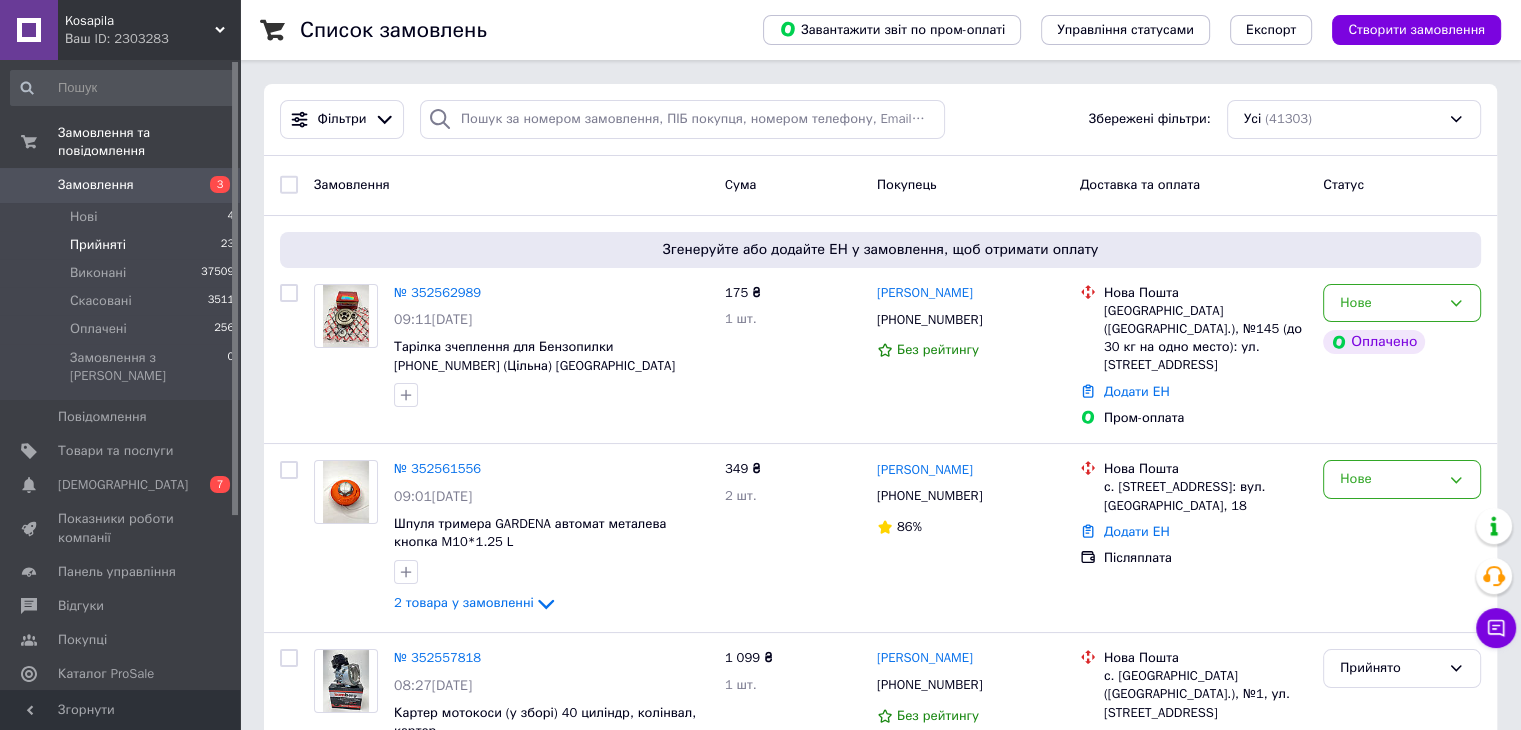 click on "Прийняті 23" at bounding box center [123, 245] 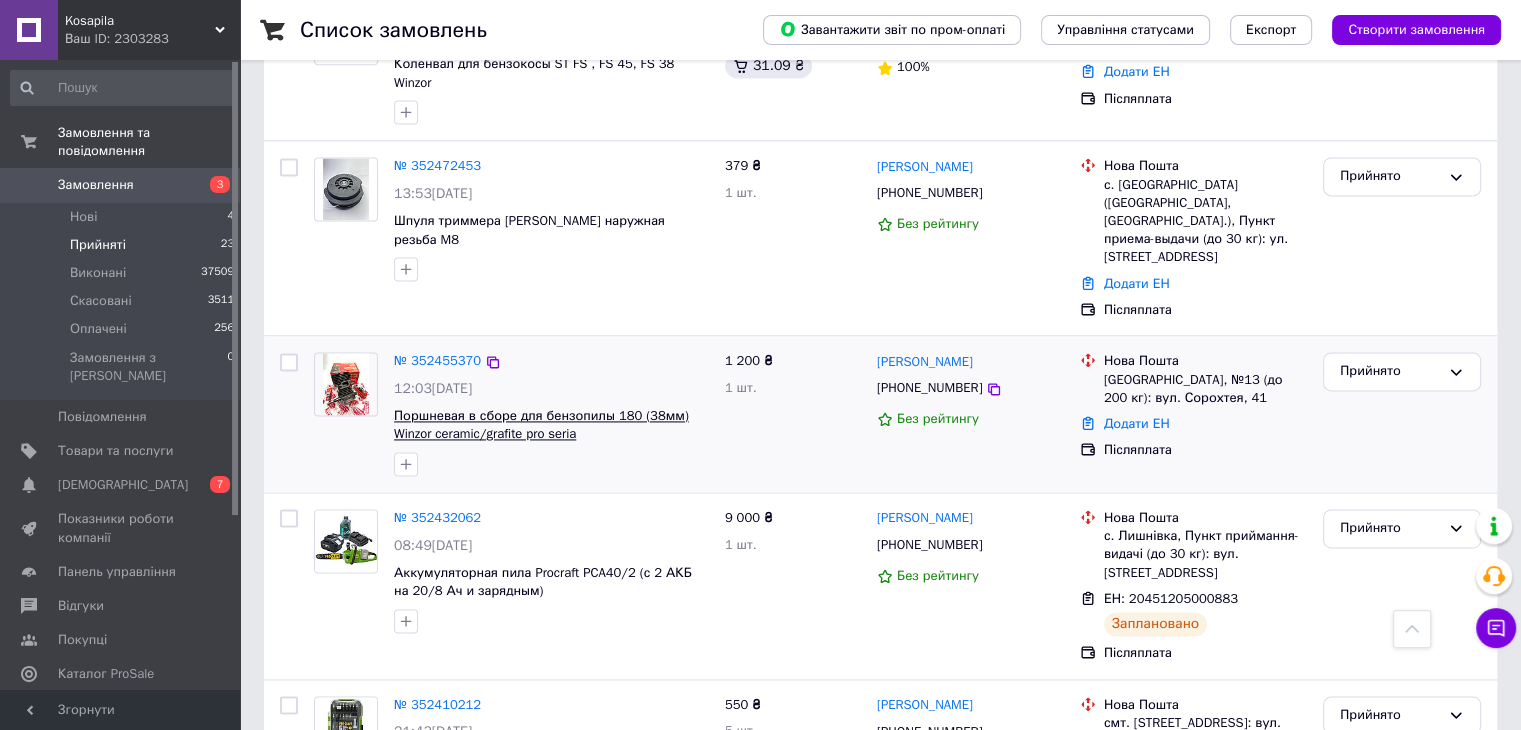 scroll, scrollTop: 2681, scrollLeft: 0, axis: vertical 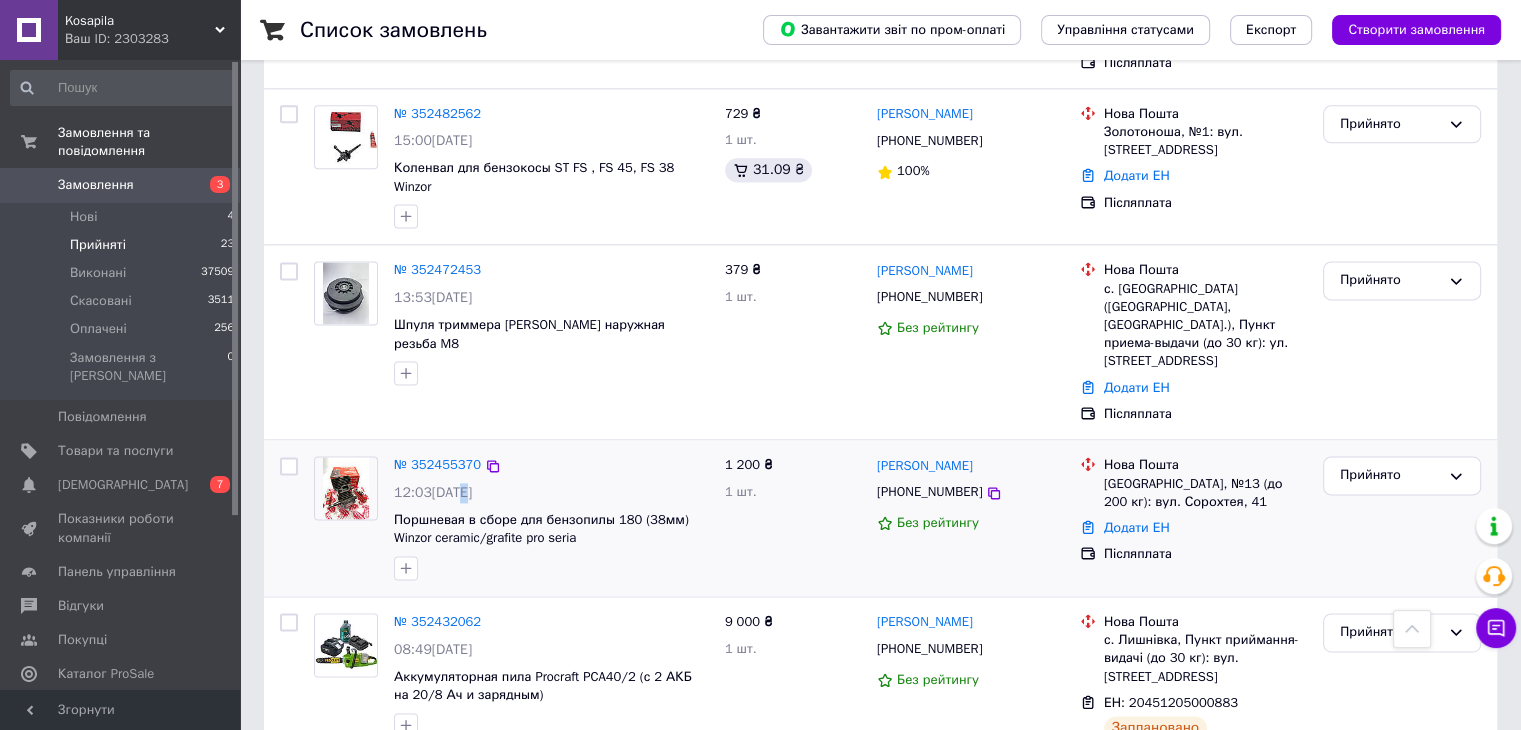 drag, startPoint x: 412, startPoint y: 317, endPoint x: 451, endPoint y: 329, distance: 40.804413 